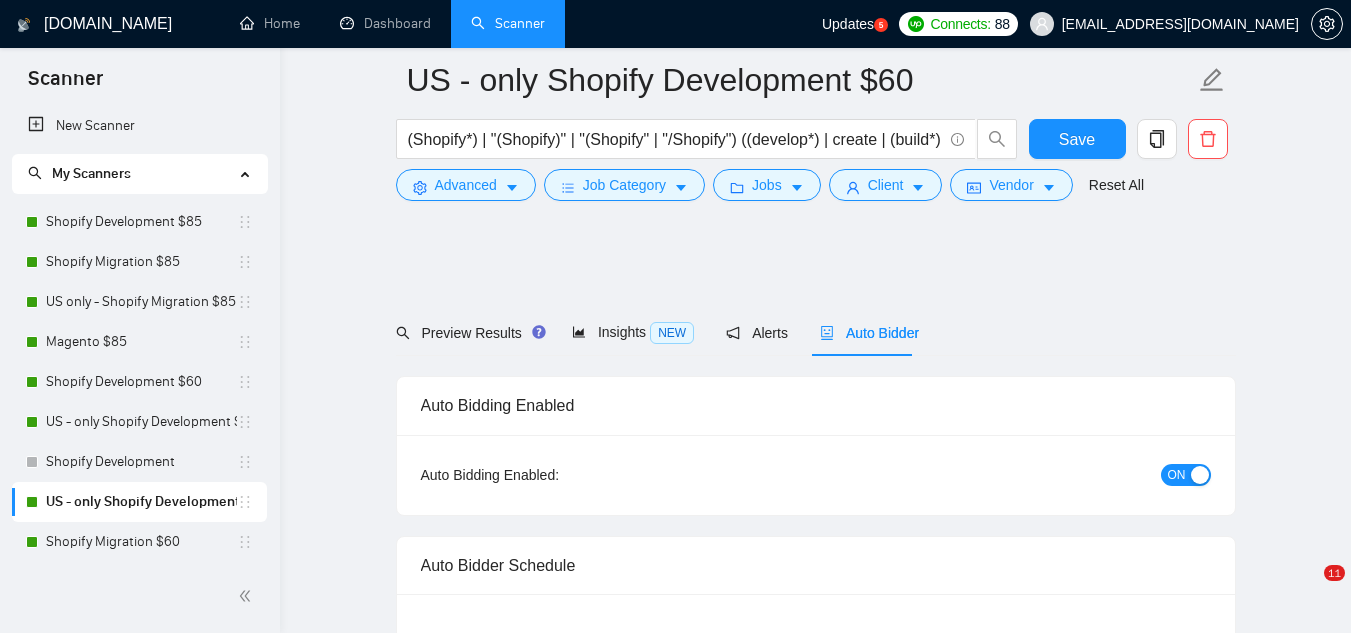 scroll, scrollTop: 1980, scrollLeft: 0, axis: vertical 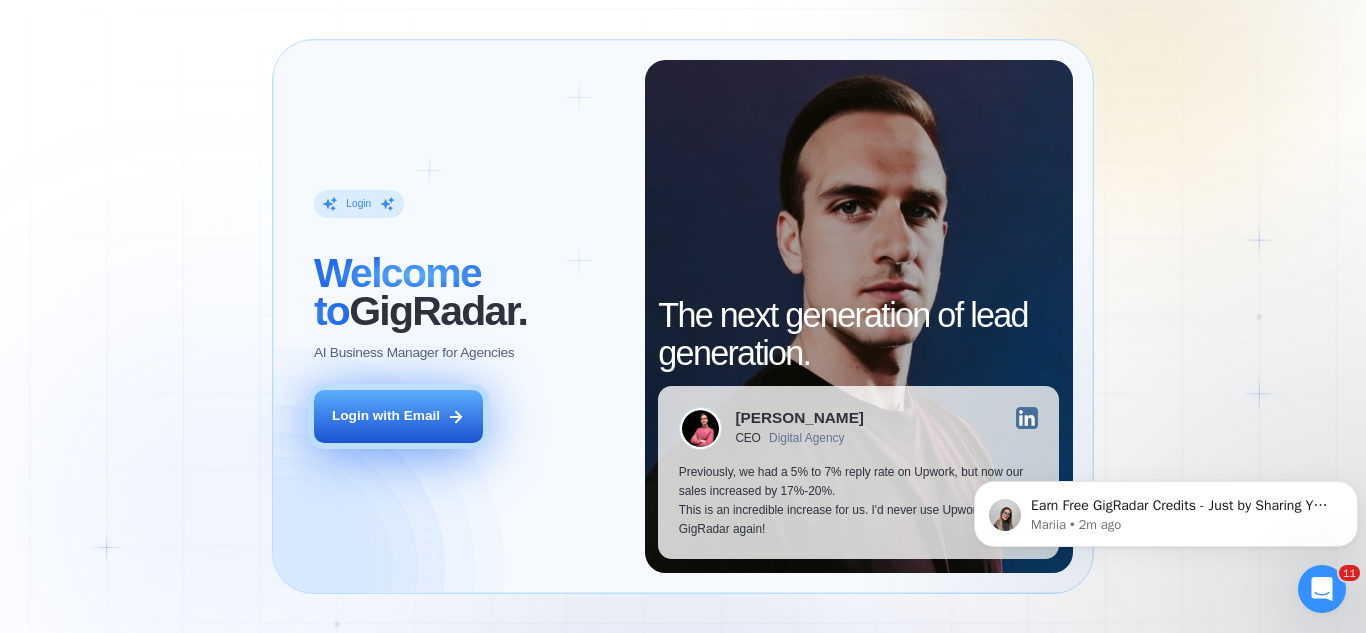 click on "Login with Email" at bounding box center [398, 416] 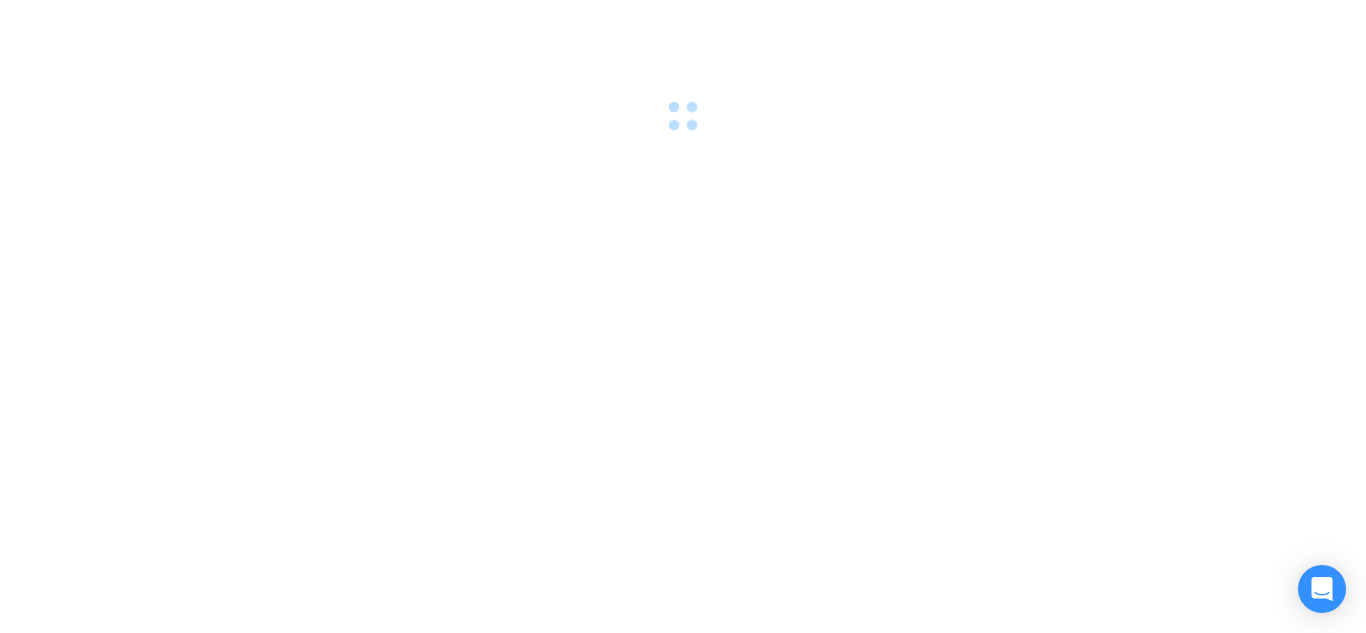 scroll, scrollTop: 0, scrollLeft: 0, axis: both 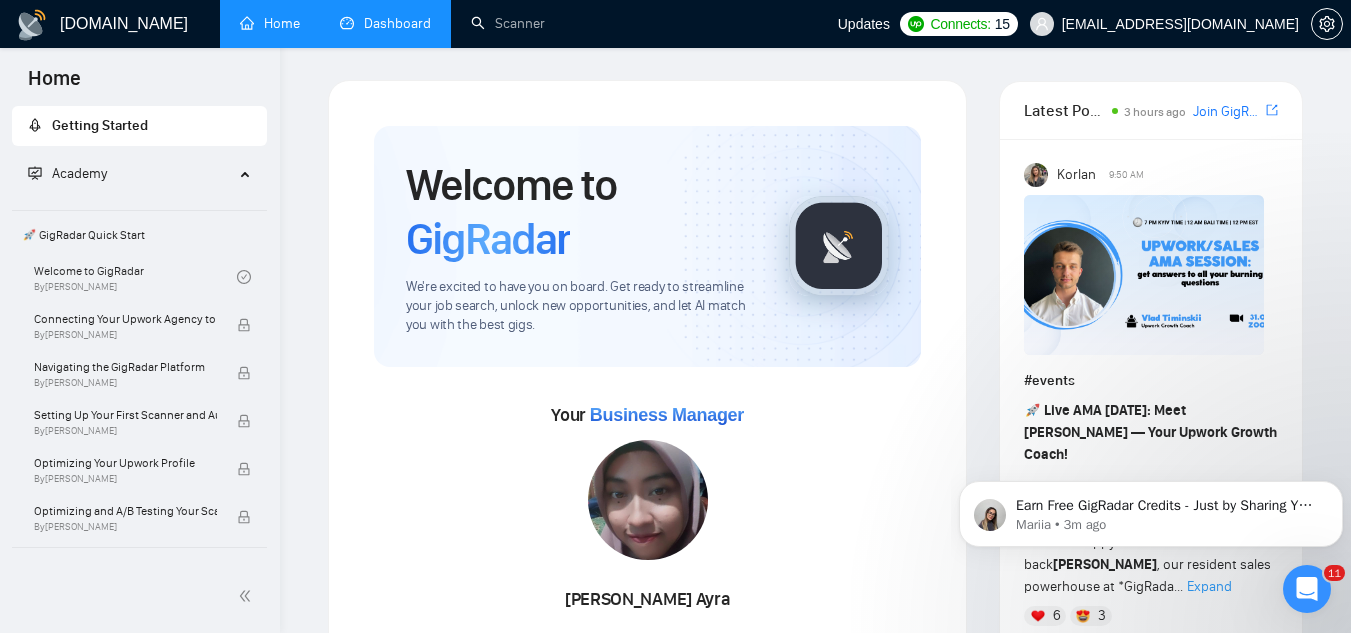 click on "Dashboard" at bounding box center (385, 23) 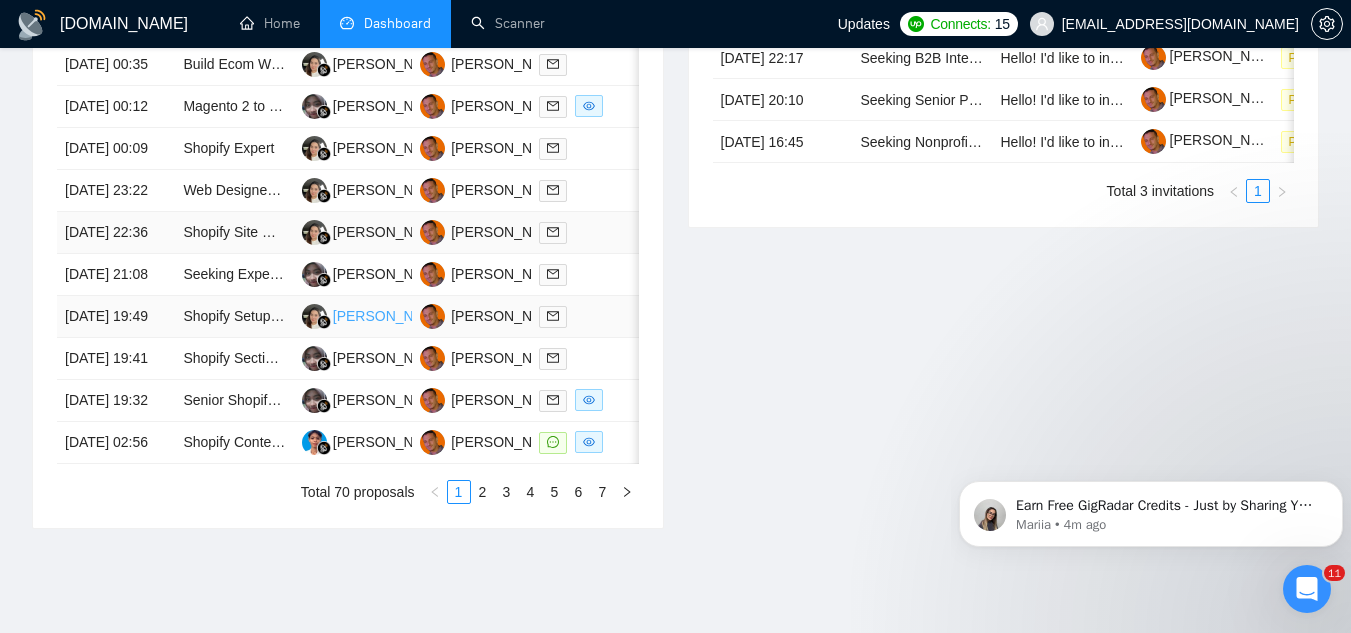 scroll, scrollTop: 800, scrollLeft: 0, axis: vertical 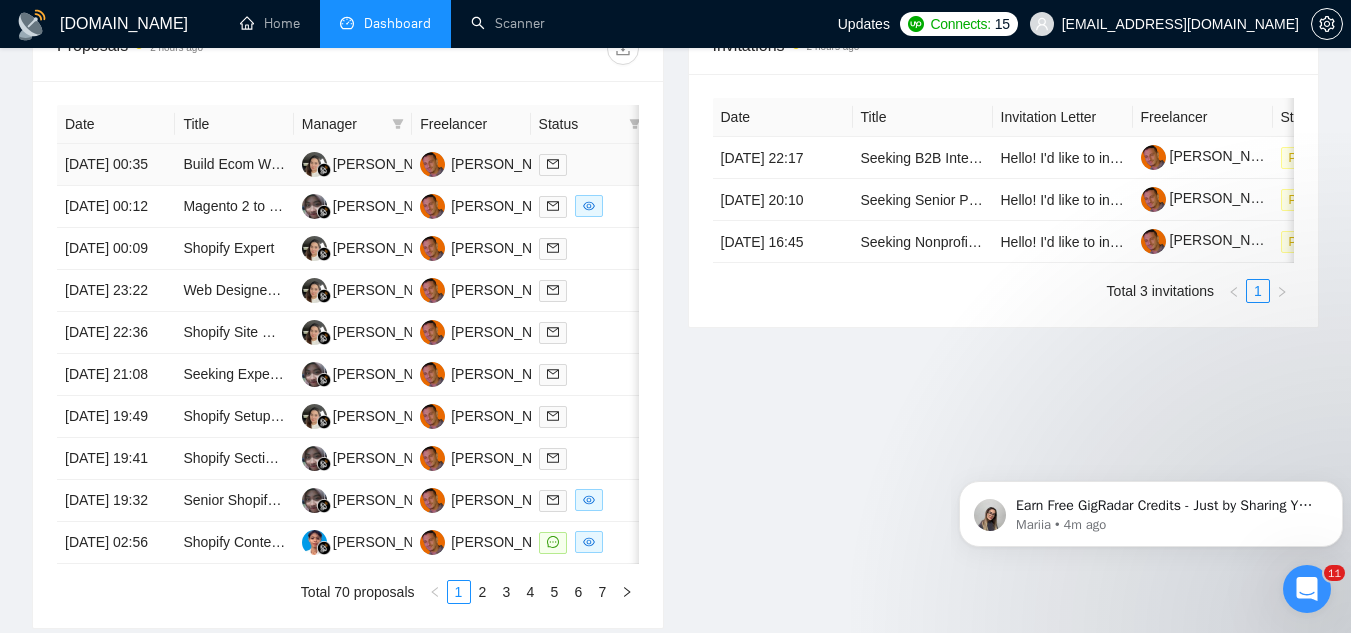 click on "Build Ecom Website for Laundry CPG Project" at bounding box center [234, 165] 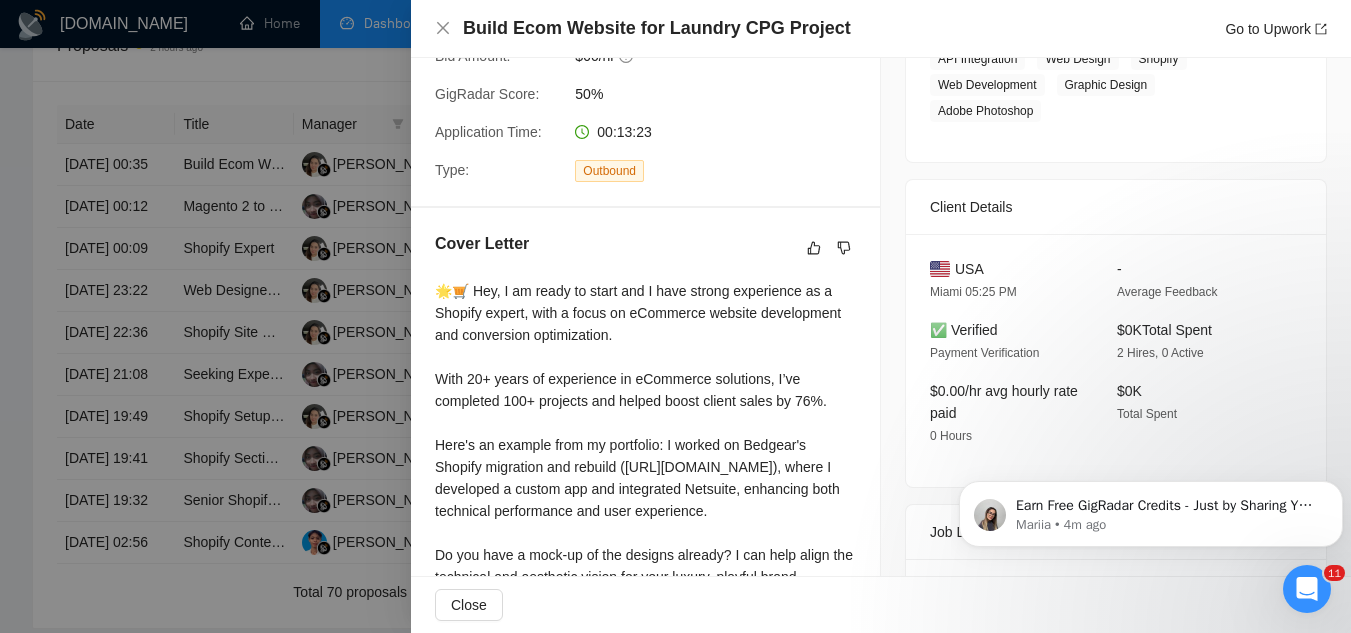 scroll, scrollTop: 400, scrollLeft: 0, axis: vertical 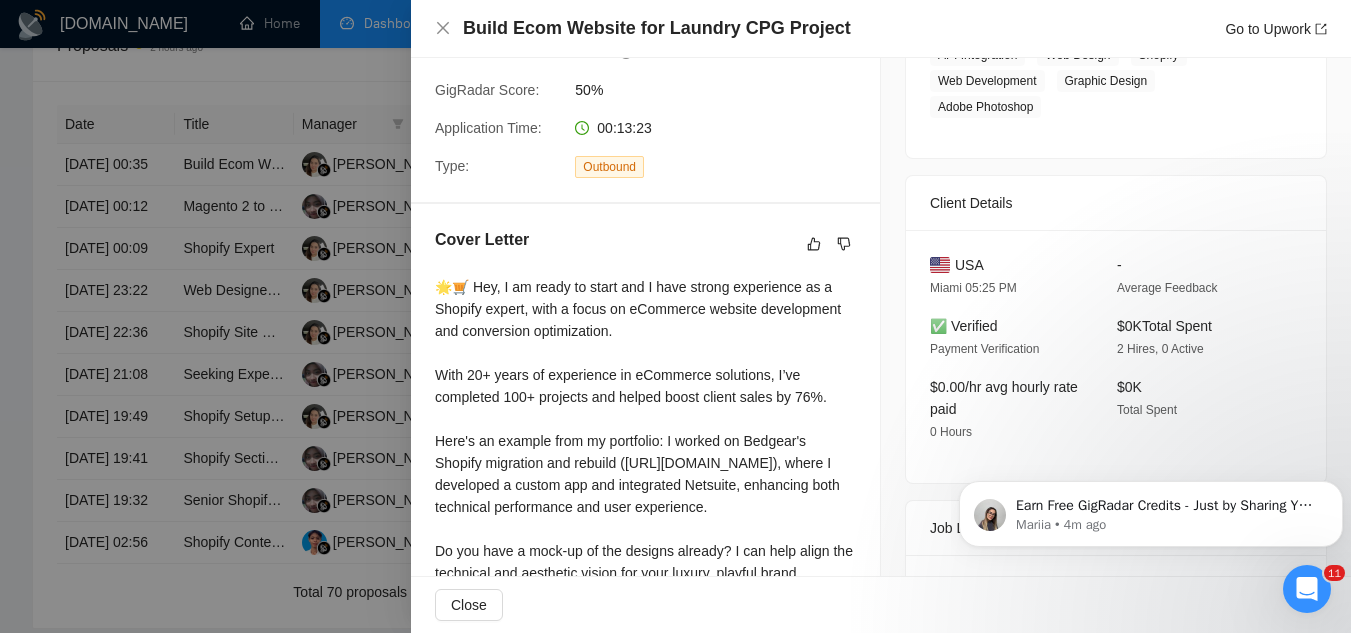 click at bounding box center (675, 316) 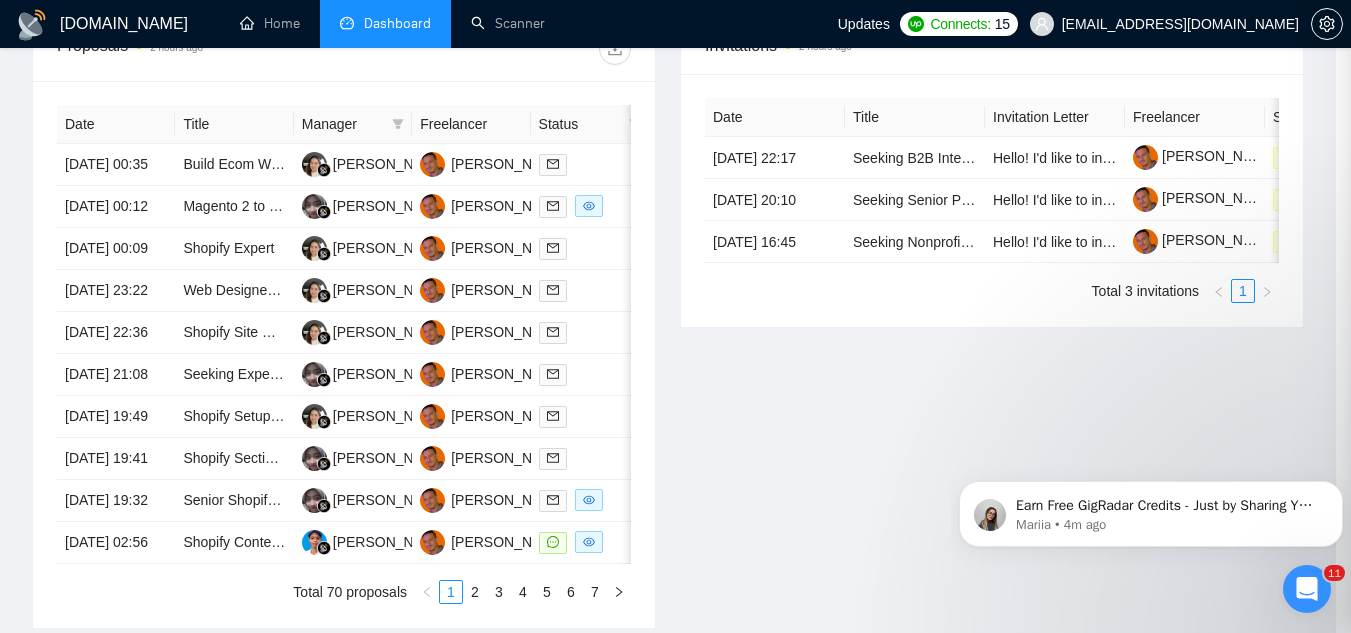 click on "Magento 2 to Shopify Website Migration Expert Needed" at bounding box center (234, 207) 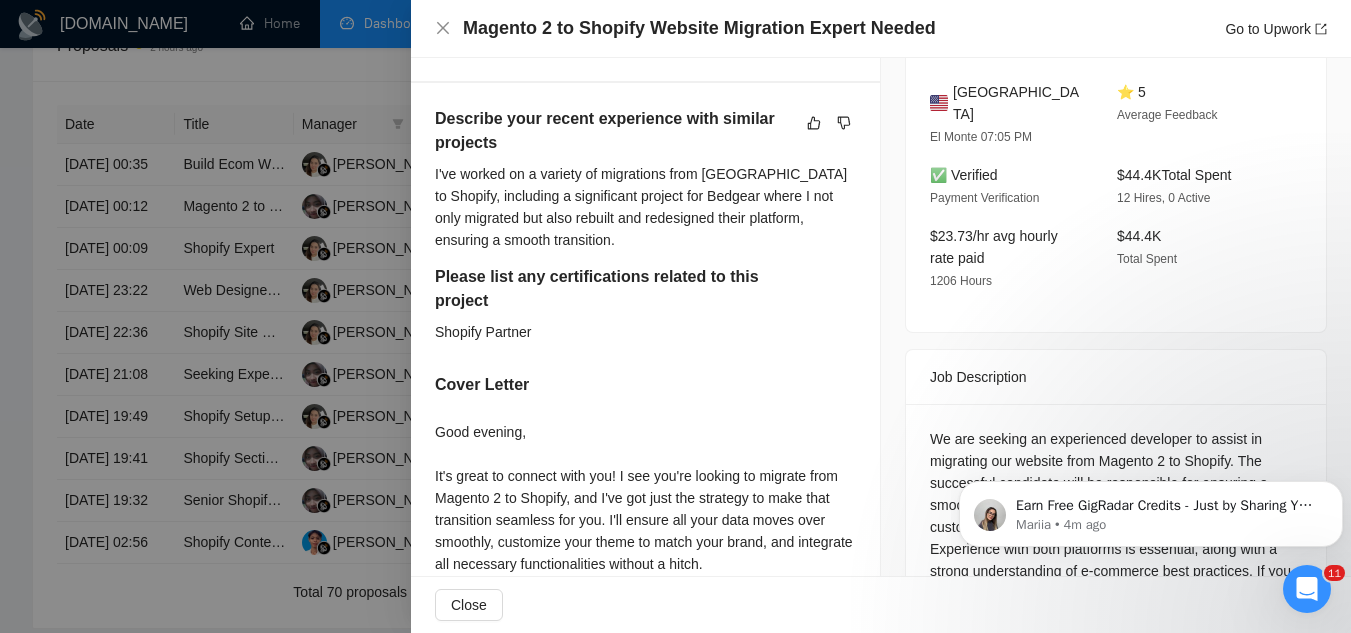 scroll, scrollTop: 700, scrollLeft: 0, axis: vertical 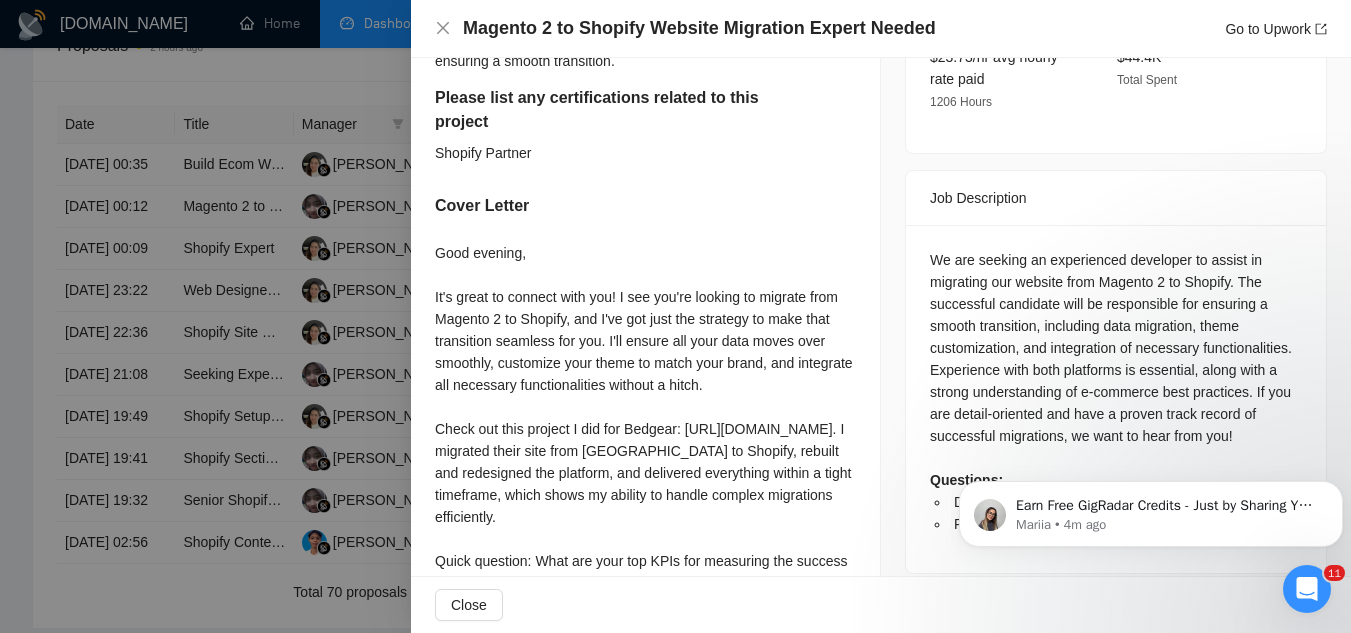 click at bounding box center [675, 316] 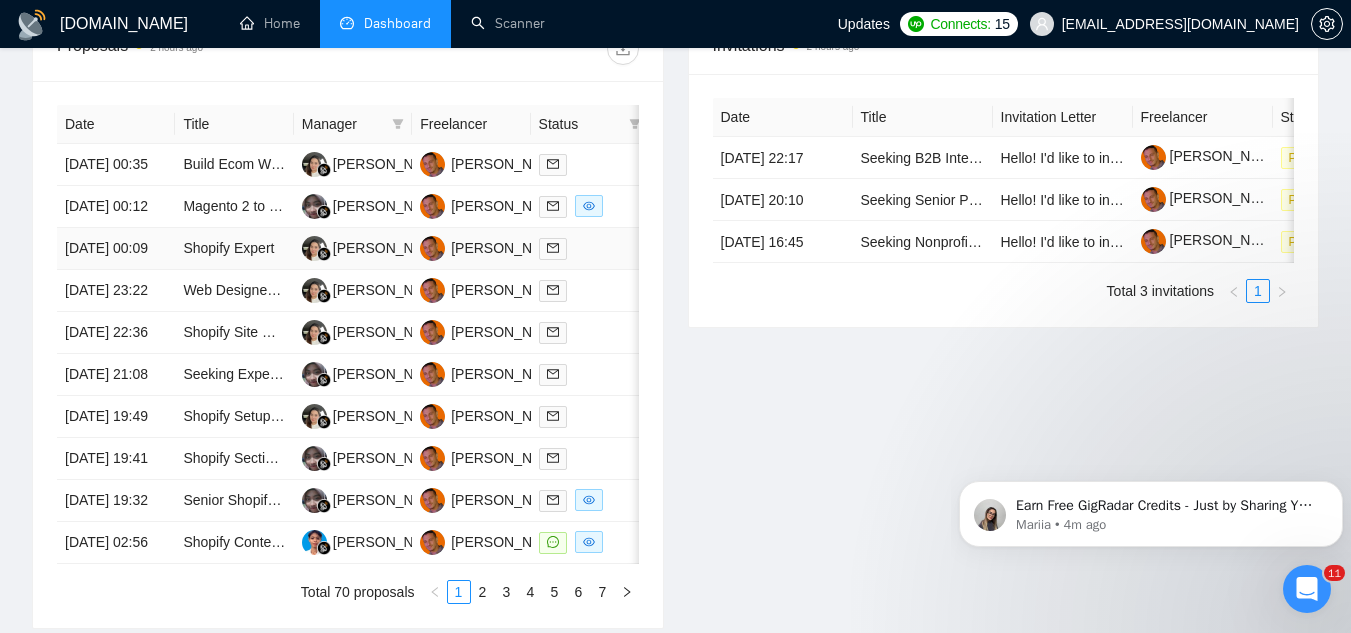 click on "Shopify Expert" at bounding box center [234, 249] 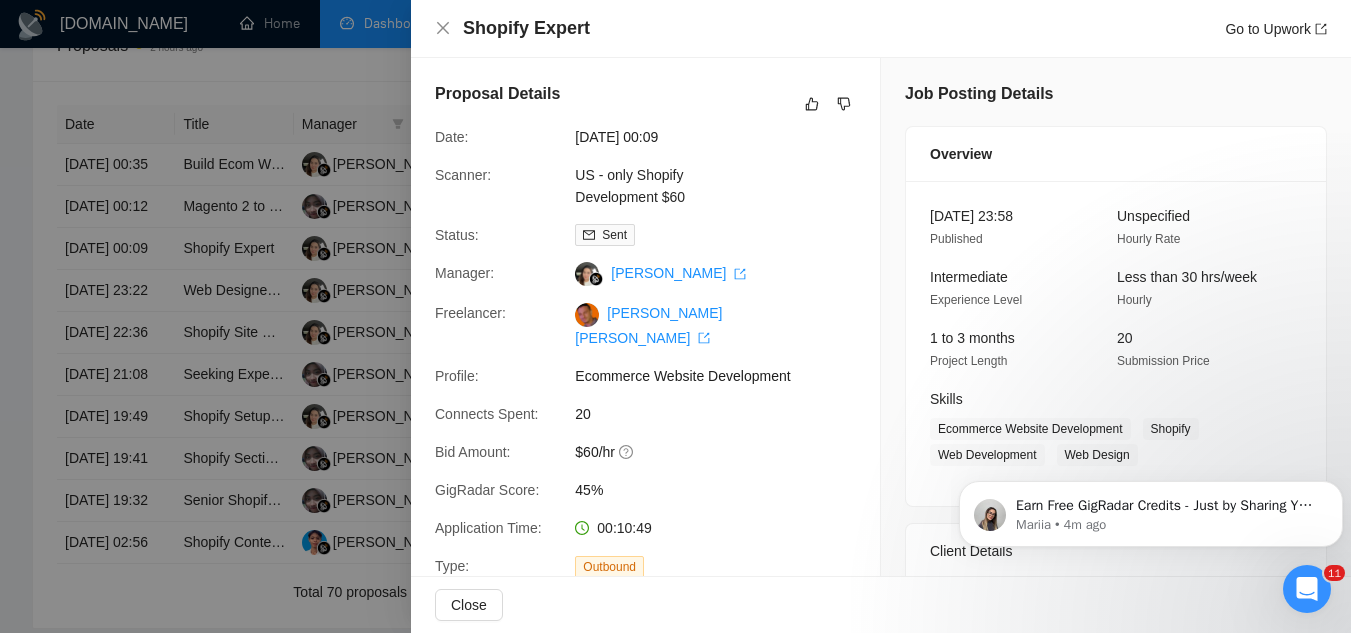 scroll, scrollTop: 600, scrollLeft: 0, axis: vertical 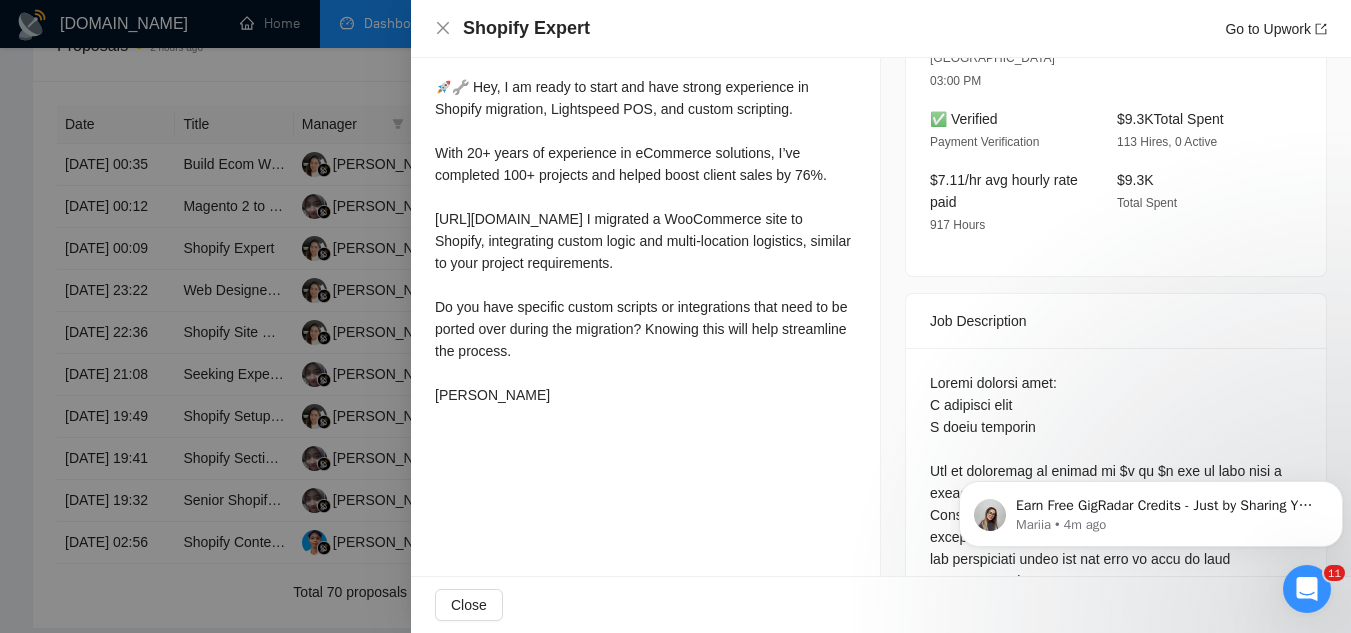 click at bounding box center (675, 316) 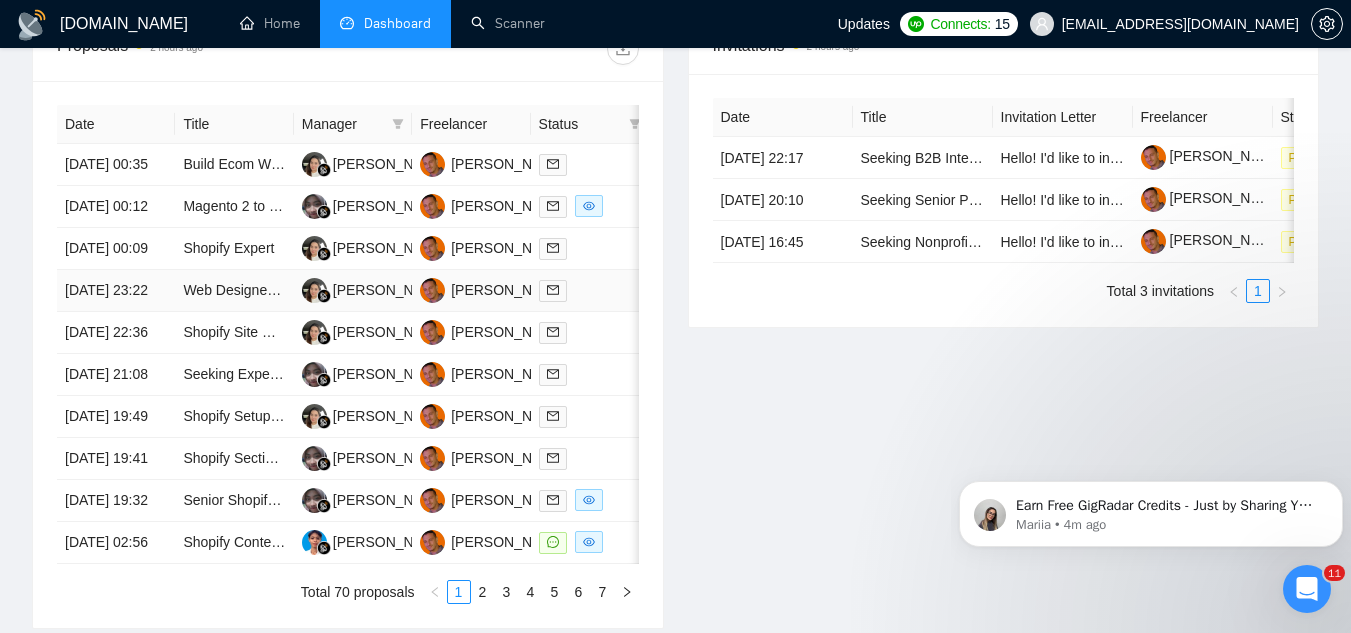 click on "Web Designer & Developer Needed for Beauty Brand Launch" at bounding box center (234, 291) 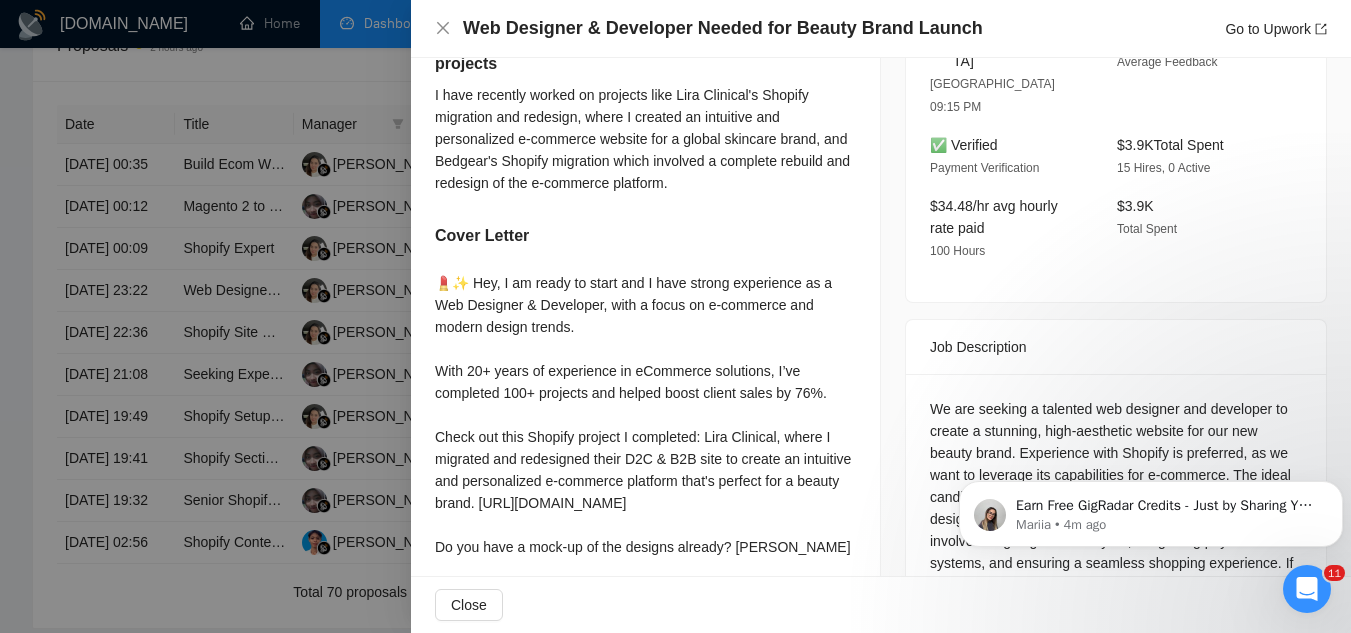 scroll, scrollTop: 720, scrollLeft: 0, axis: vertical 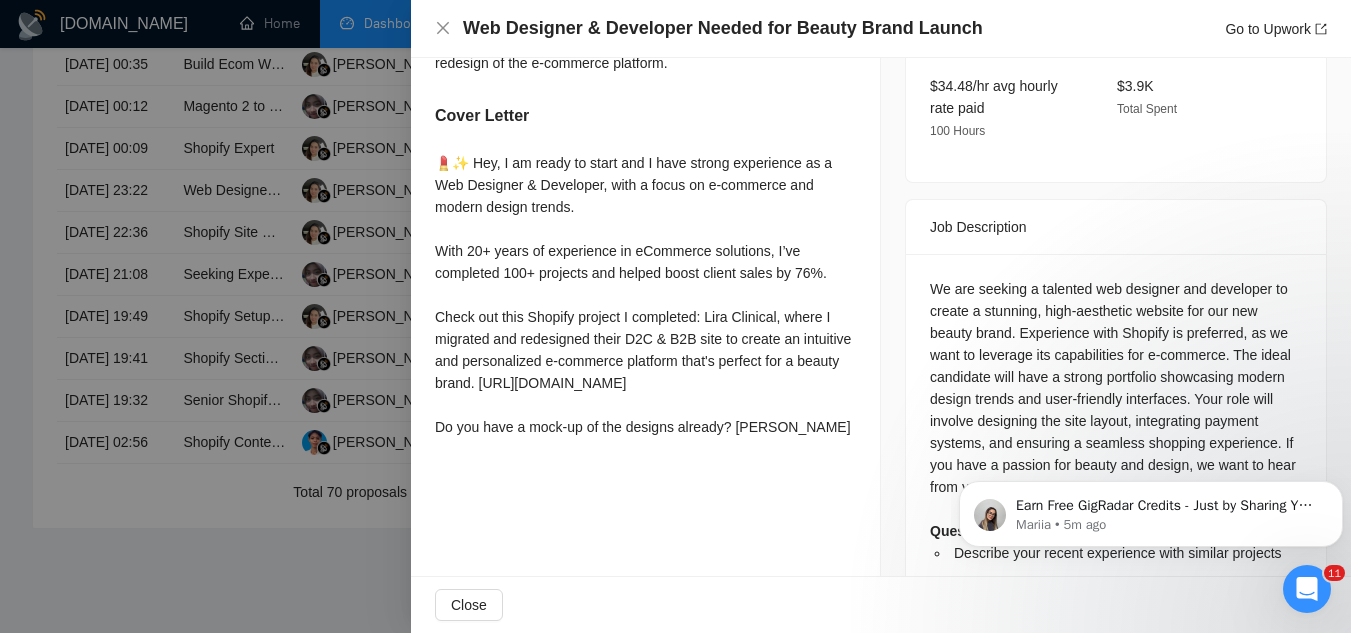 click at bounding box center [675, 316] 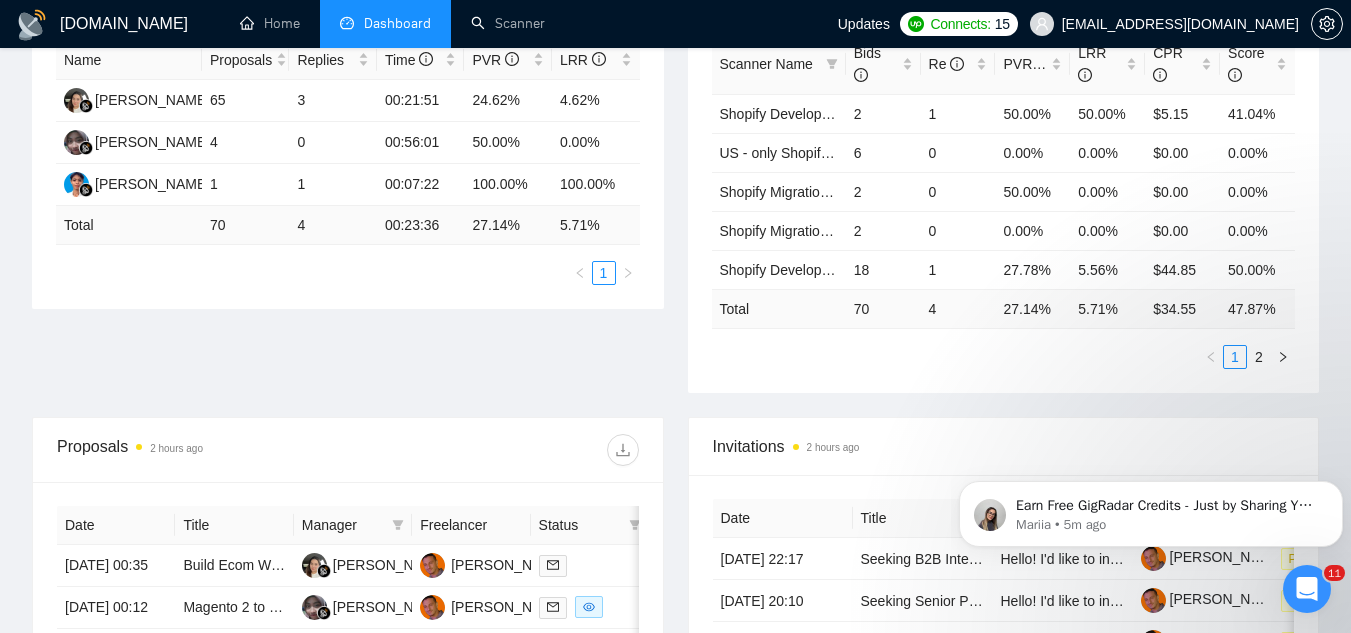 scroll, scrollTop: 0, scrollLeft: 0, axis: both 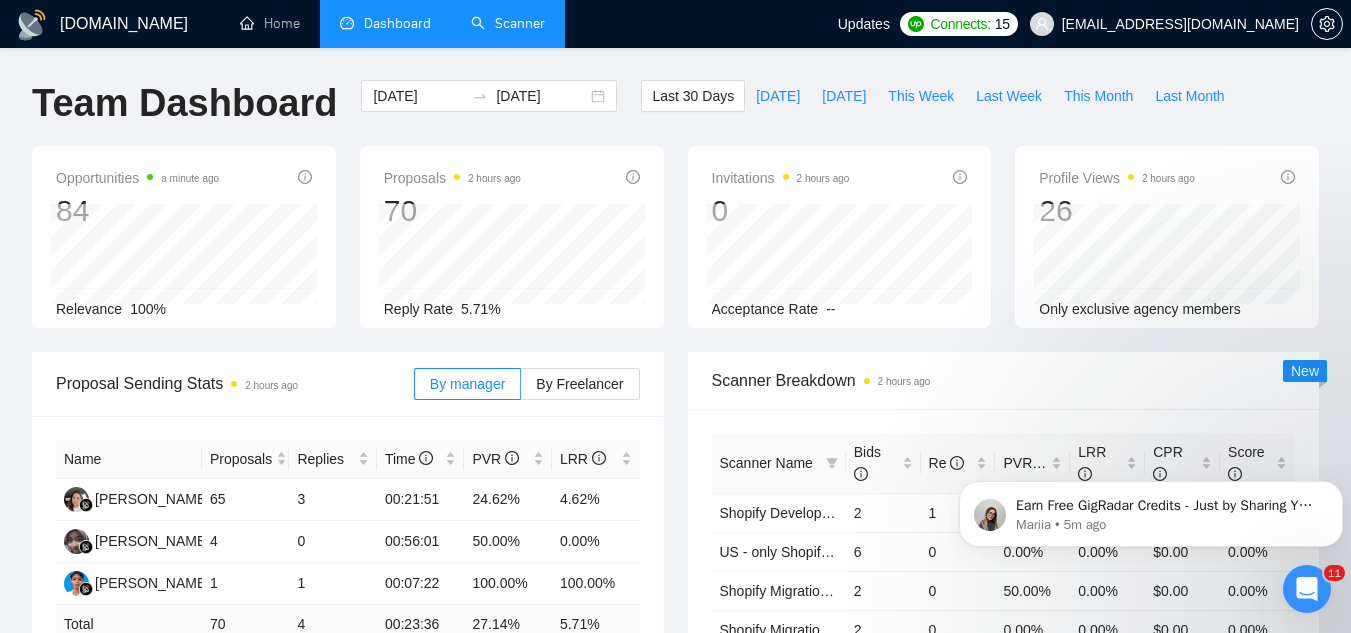 click on "Scanner" at bounding box center [508, 23] 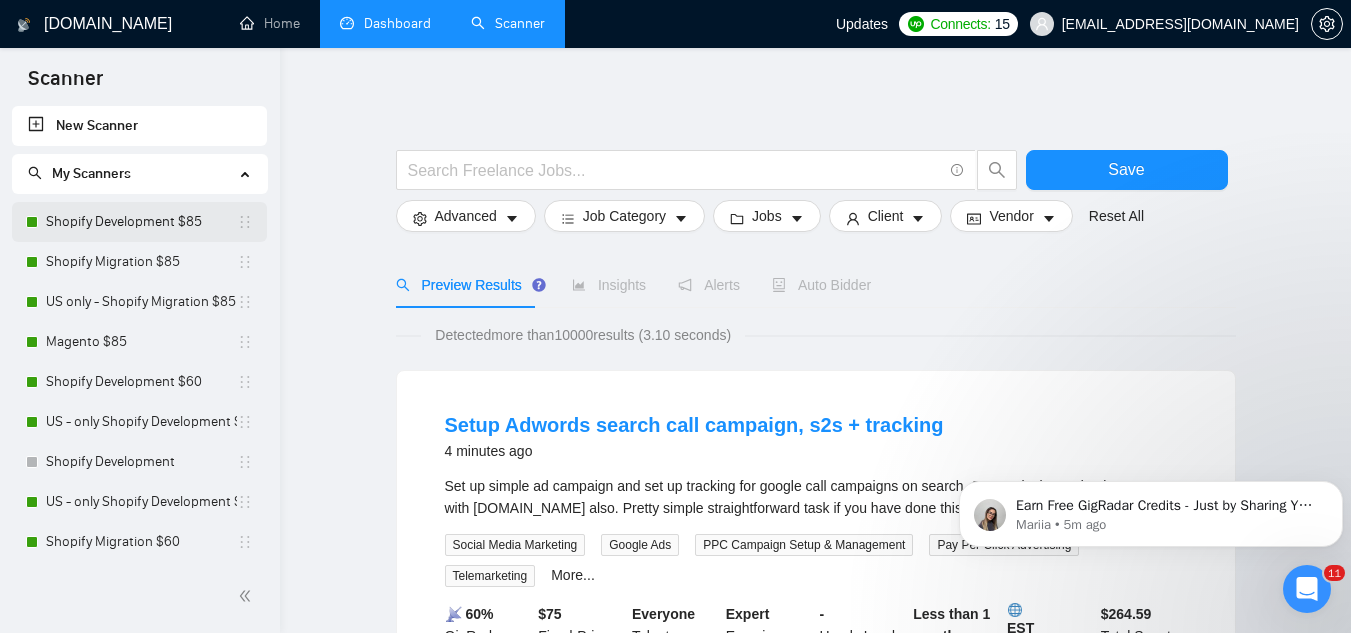 click on "Shopify Development $85" at bounding box center [141, 222] 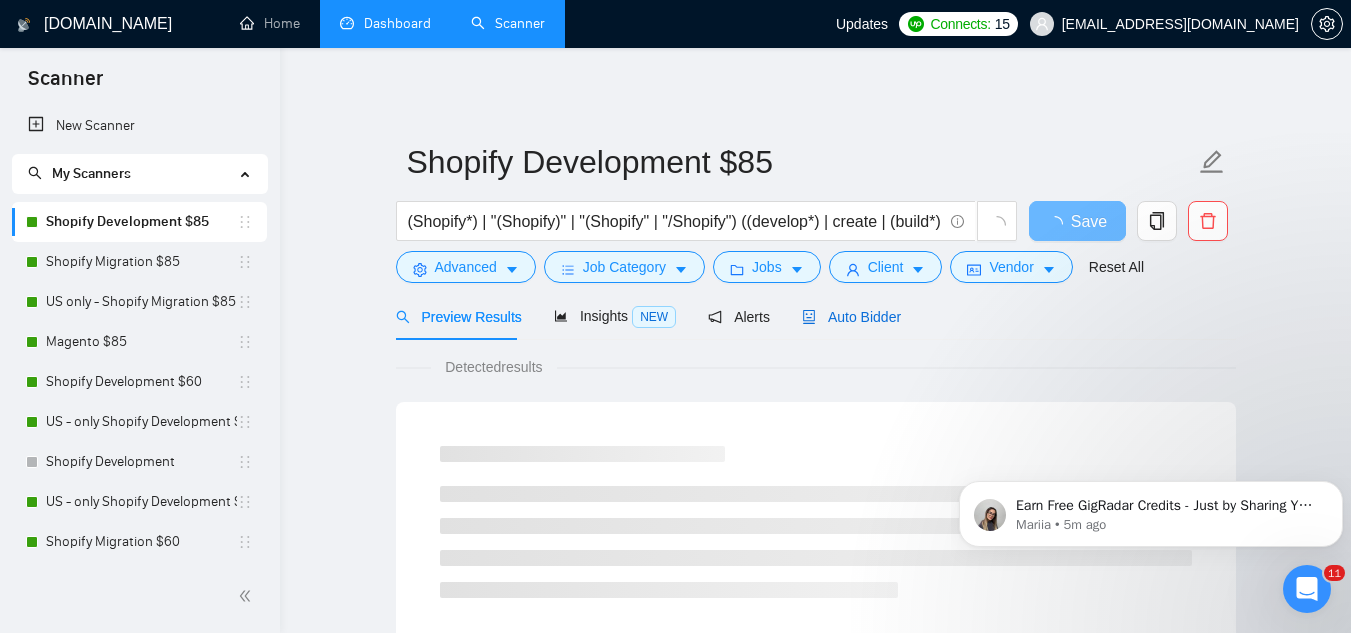 click on "Auto Bidder" at bounding box center [851, 317] 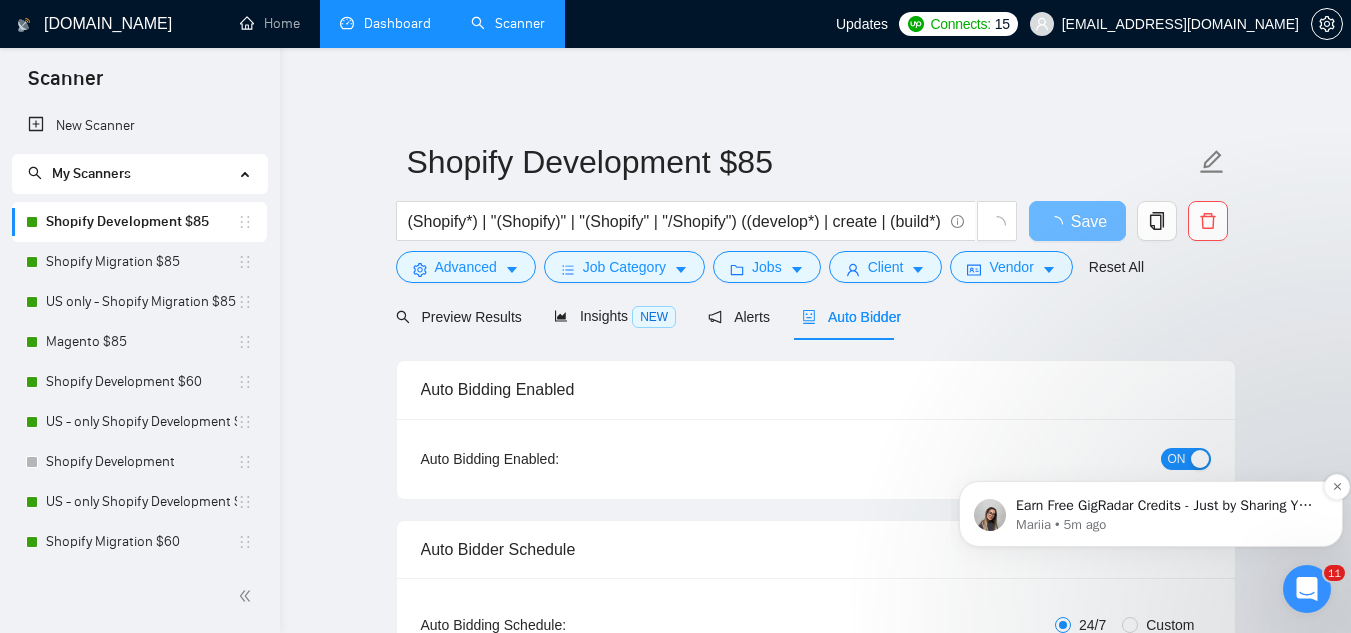 type 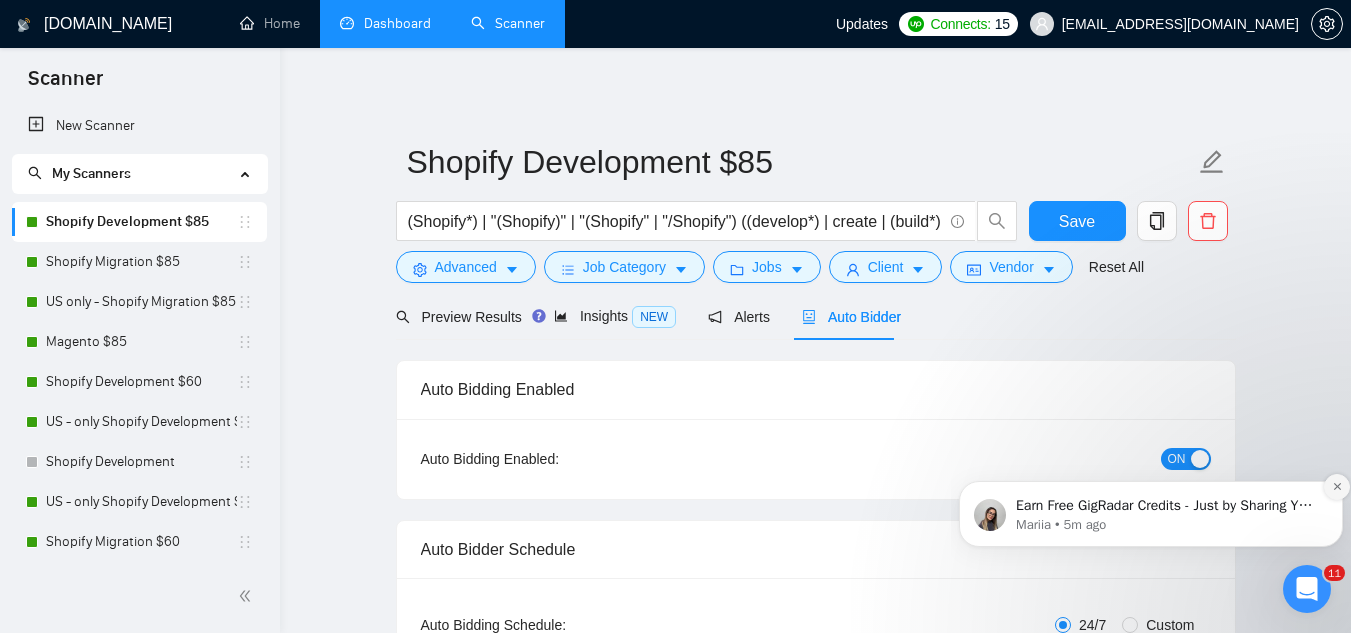 click 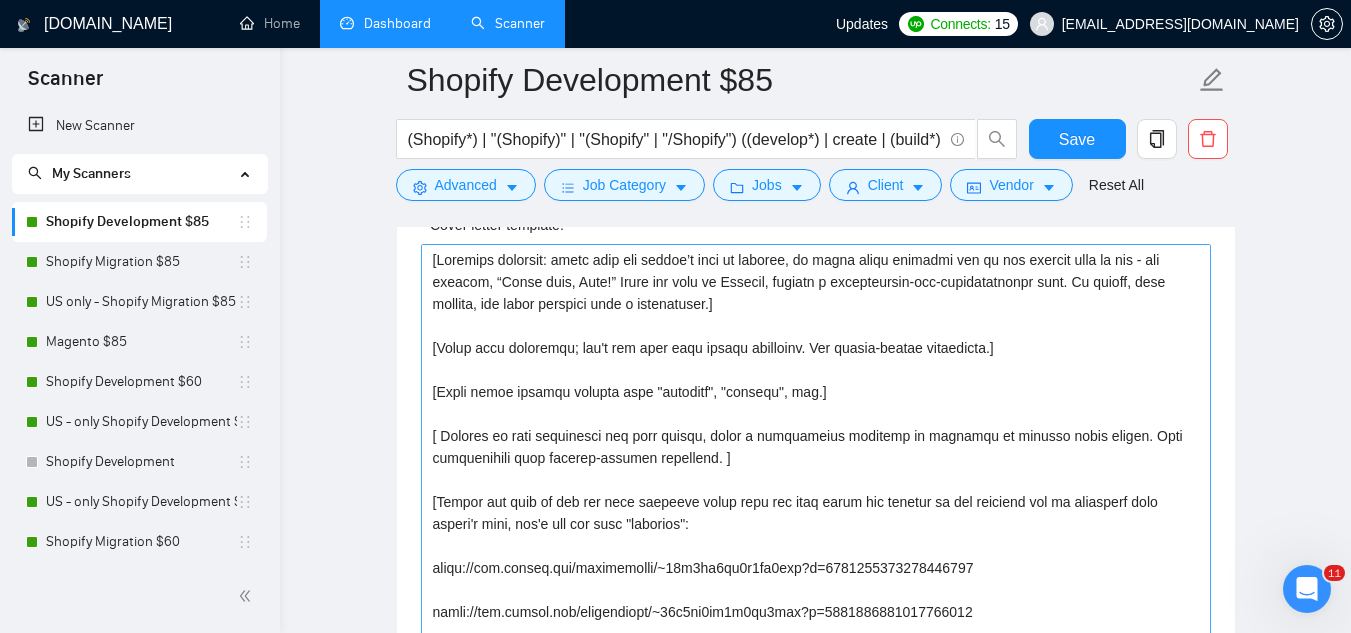 scroll, scrollTop: 1900, scrollLeft: 0, axis: vertical 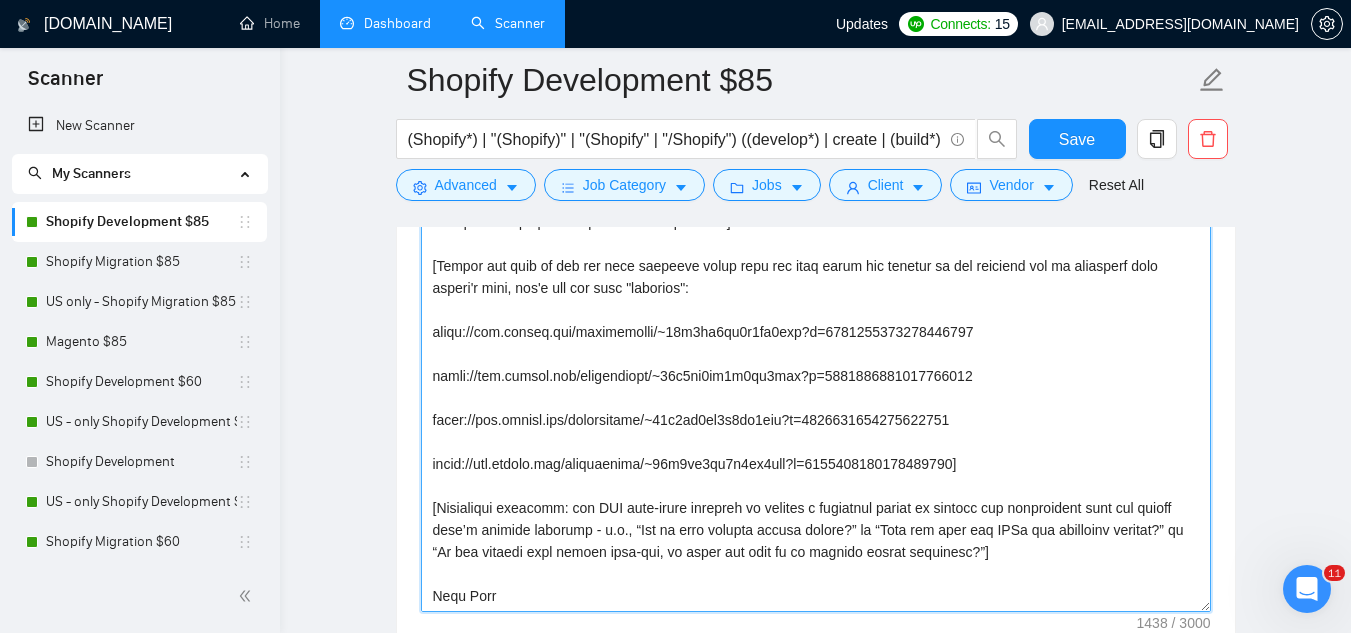 click on "Cover letter template:" at bounding box center (816, 387) 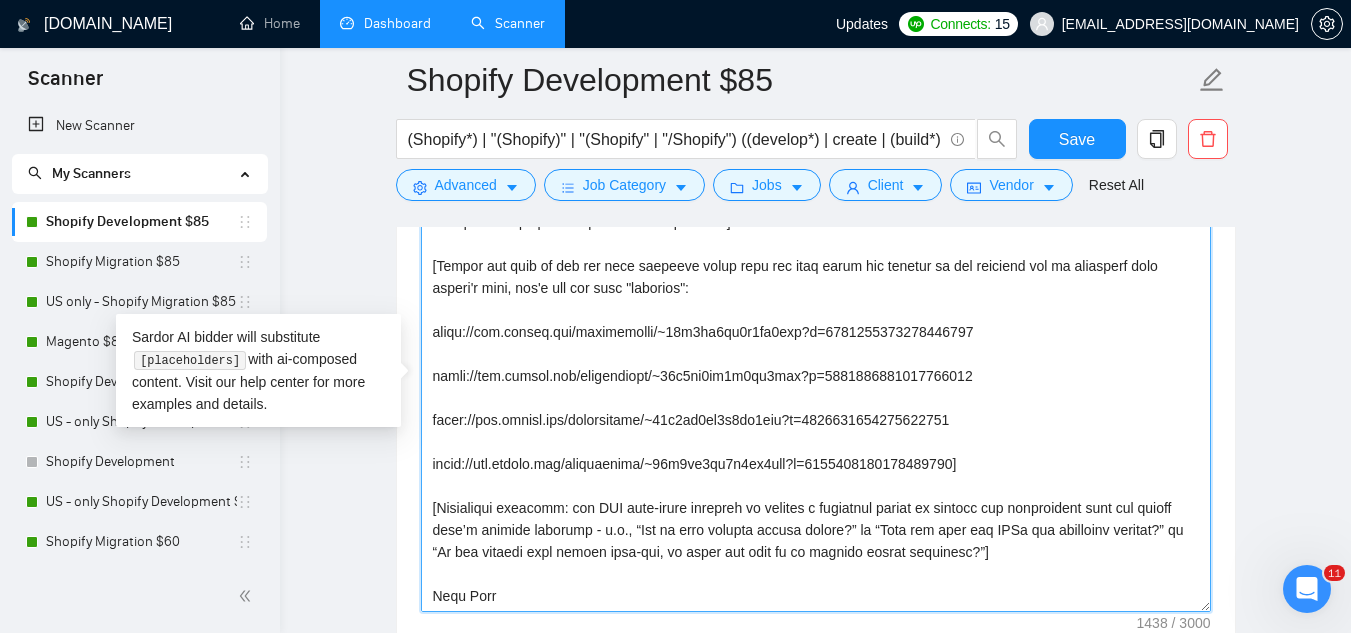 paste on "282144" 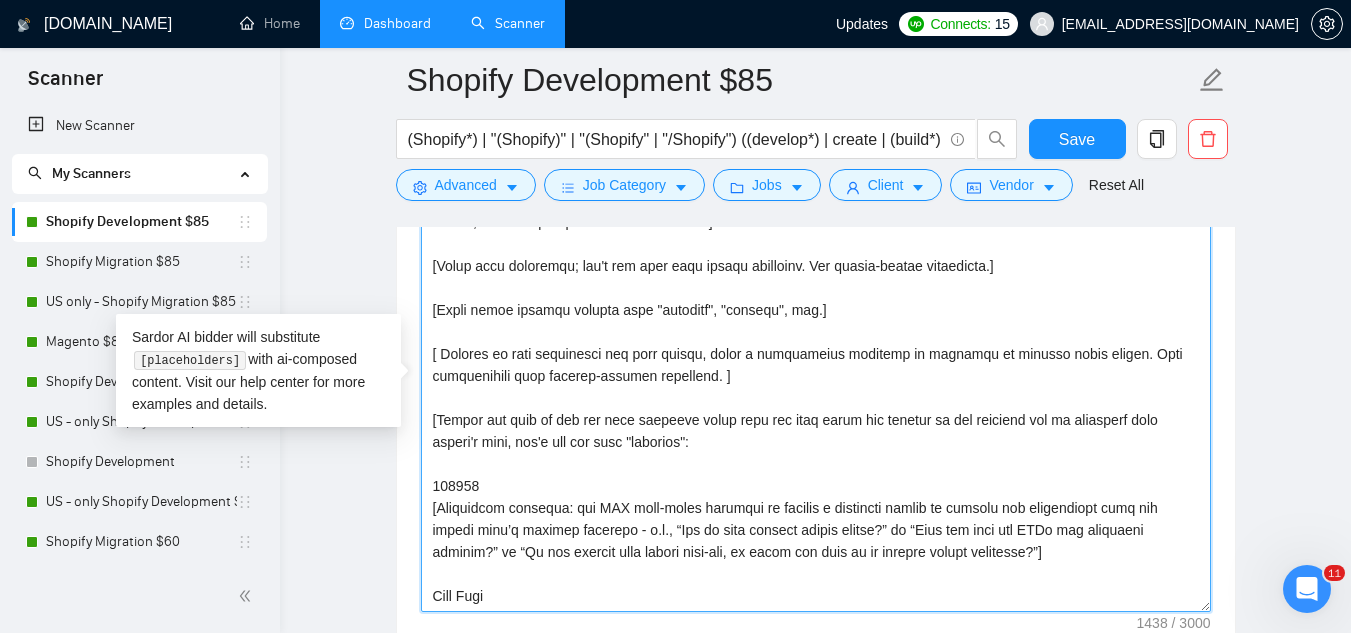 scroll, scrollTop: 0, scrollLeft: 0, axis: both 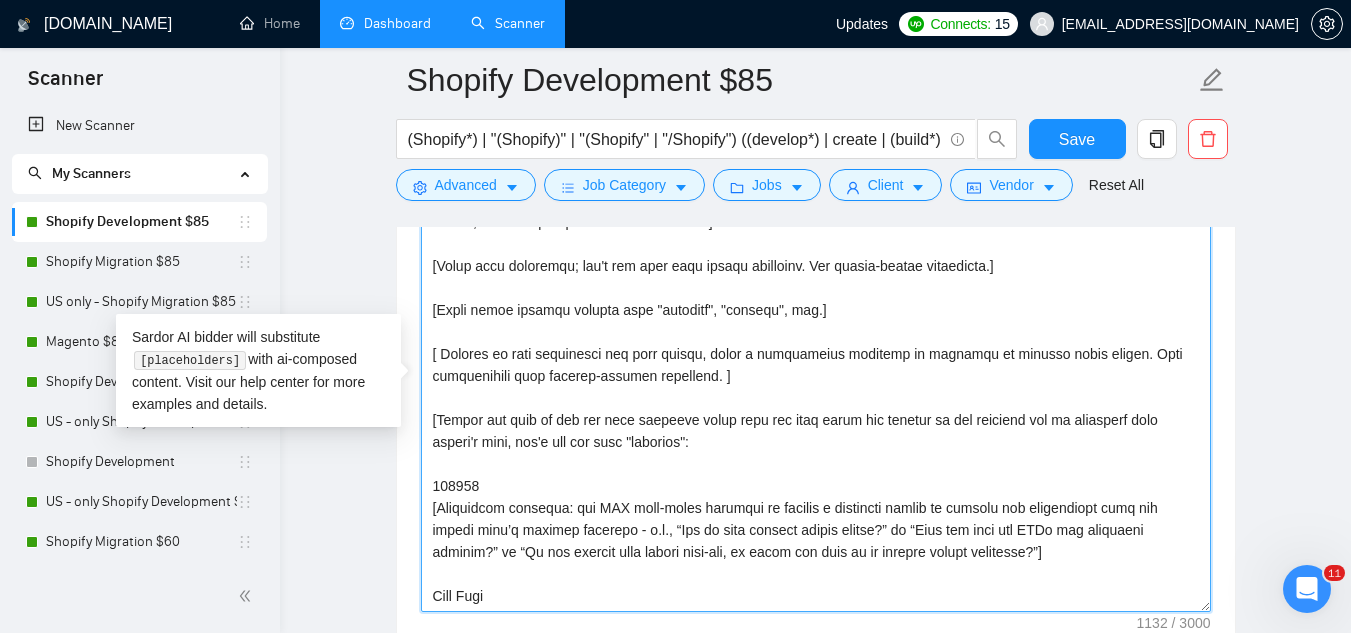 type on "[Personal greeting: start with the client’s name or company, in their local language and at the correct time of day - for example, “Buona sera, Luca!” Write the rest in English, keeping a professional-yet-conversational tone. Be direct, skip clichés, and avoid sounding like a salesperson.]
[Sound more humanlike; don't use very long formal sentences. Use middle-school vocabulary.]
[Avoid using generic phrases like "thrilled", "delight", etc.]
[ Instead of just addressing the pain points, offer a preliminary solution or strategy to address those issues. This demonstrates your problem-solving abilities. ]
[Attach the link of one the most relevant cases from the list below and explain in one sentence how it resonates with client's need, don't use the word "relevant":
https://www.upwork.com/freelancers/~01c7af2eb0d7ff5afe?p=1919160500734976000
https://www.upwork.com/freelancers/~01c7af2eb0d7ff5afe?p=1281693255796957184
https://www.upwork.com/freelancers/~01c7af2eb0d7ff5afe?p=1031975988238041088
https://..." 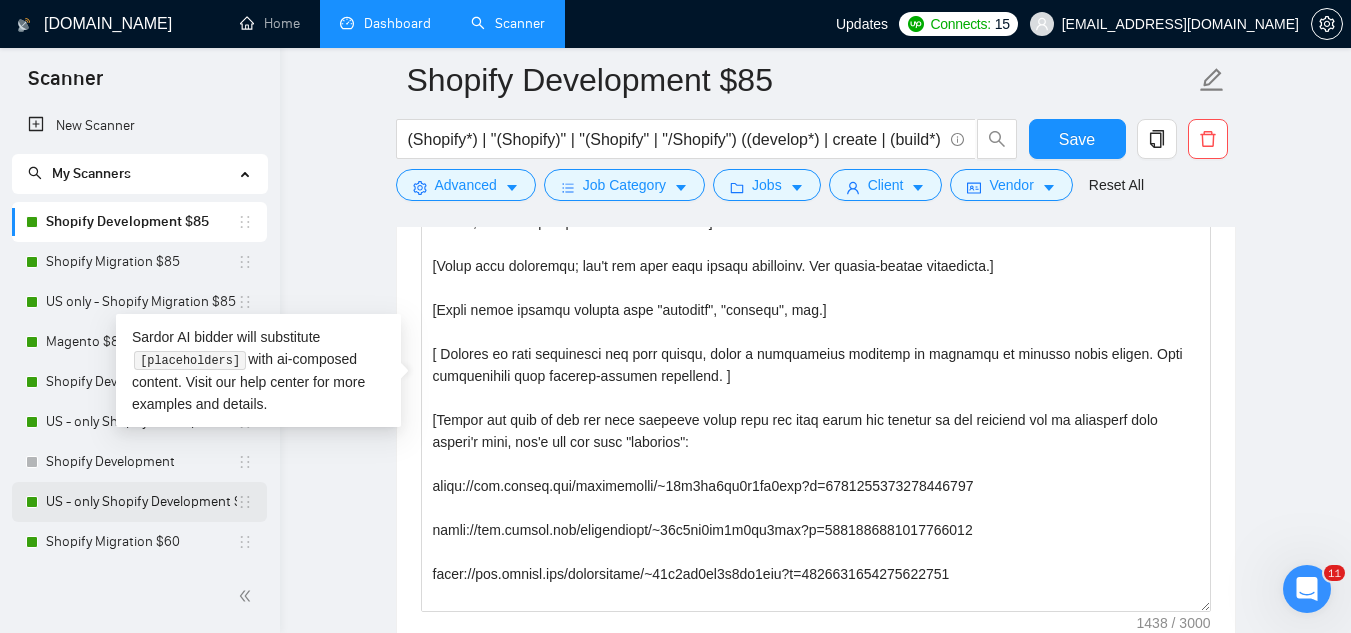 click on "US - only Shopify Development $60" at bounding box center [141, 502] 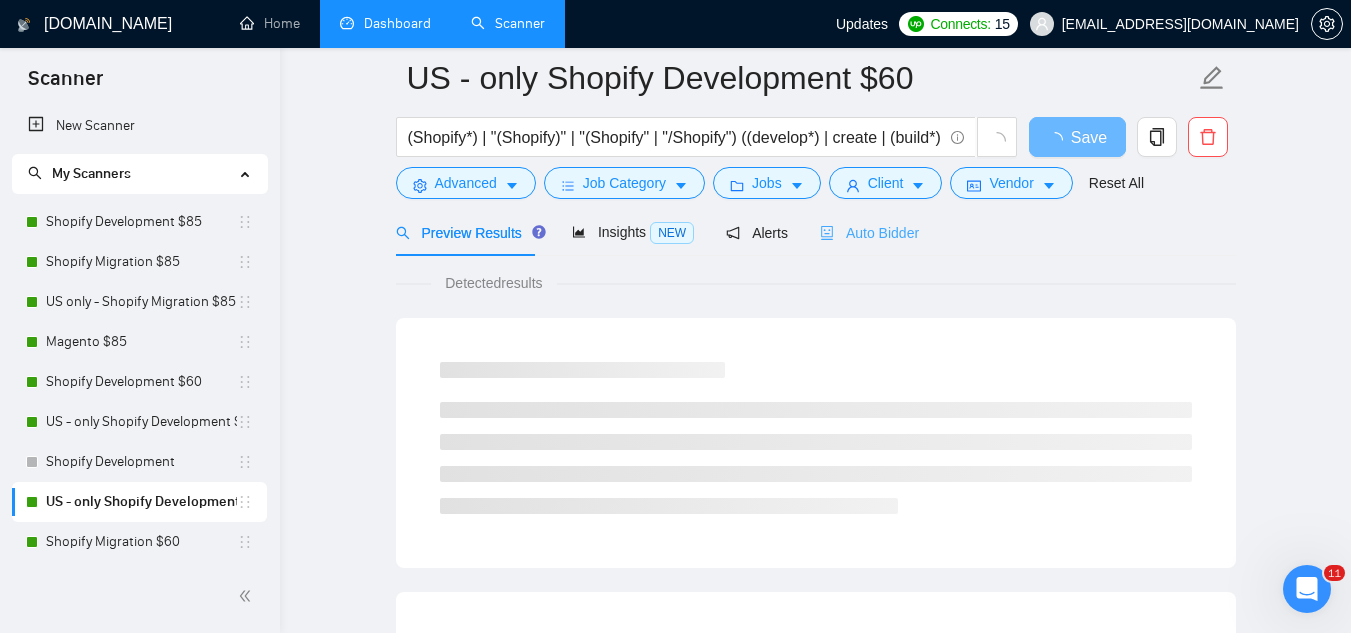 scroll, scrollTop: 0, scrollLeft: 0, axis: both 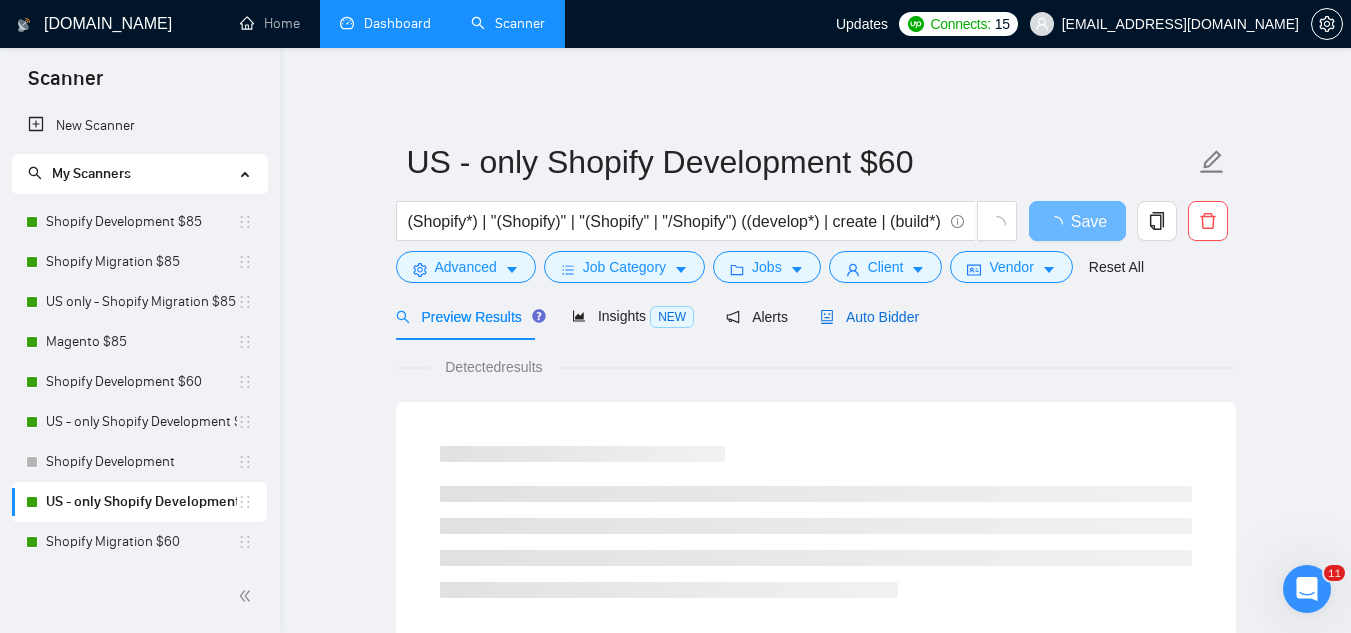 click on "Auto Bidder" at bounding box center (869, 317) 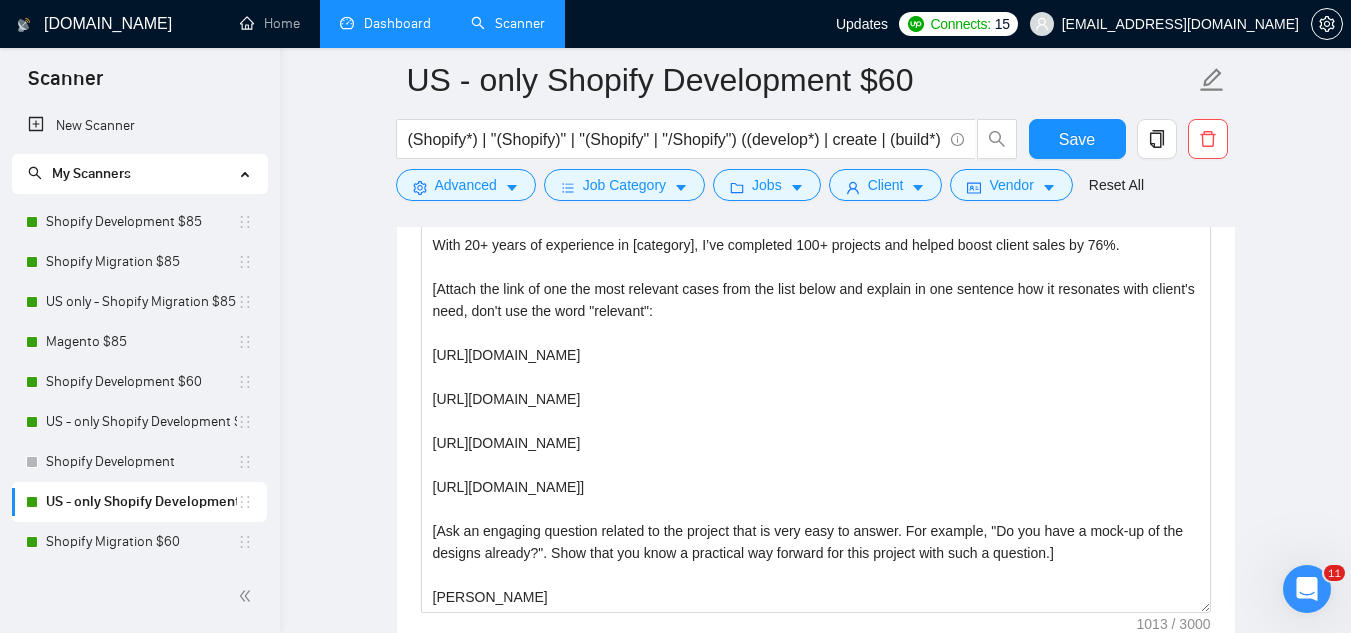 scroll, scrollTop: 2000, scrollLeft: 0, axis: vertical 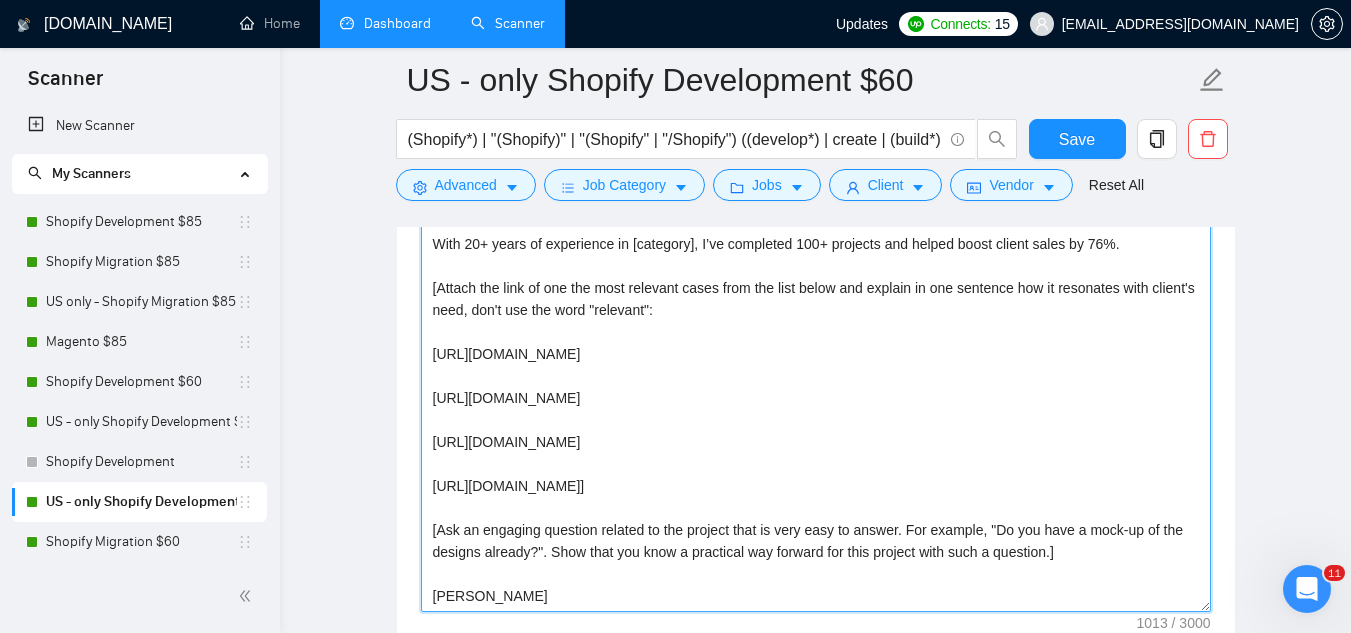 click on "[add two relevant emojis to make the start brighter] Hey, I am ready to start and I have strong experience as a [title like in a job], with a focus on [niche or keywords from job post].
With 20+ years of experience in [category], I’ve completed 100+ projects and helped boost client sales by 76%.
[Attach the link of one the most relevant cases from the list below and explain in one sentence how it resonates with client's need, don't use the word "relevant":
[URL][DOMAIN_NAME]
[URL][DOMAIN_NAME]
[URL][DOMAIN_NAME]
[URL][DOMAIN_NAME]]
[Ask an engaging question related to the project that is very easy to answer. For example, "Do you have a mock-up of the designs already?". Show that you know a practical way forward for this project with such a question.]
[PERSON_NAME]" at bounding box center [816, 387] 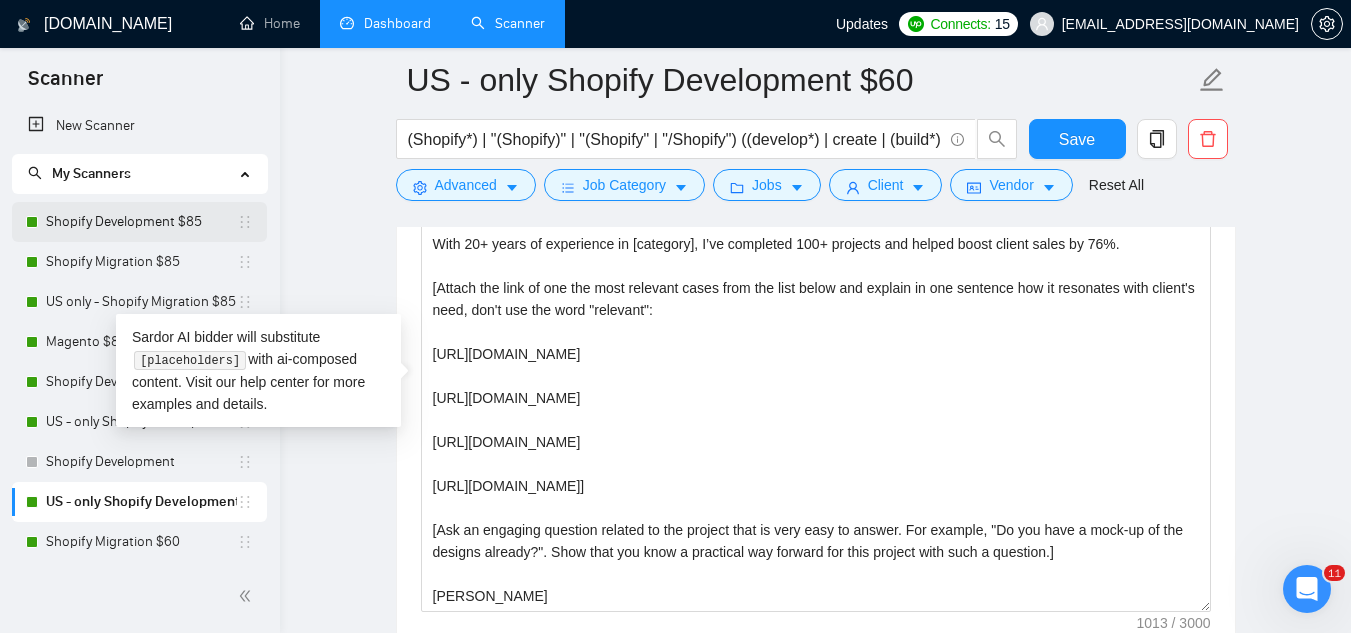 click on "Shopify Development $85" at bounding box center [141, 222] 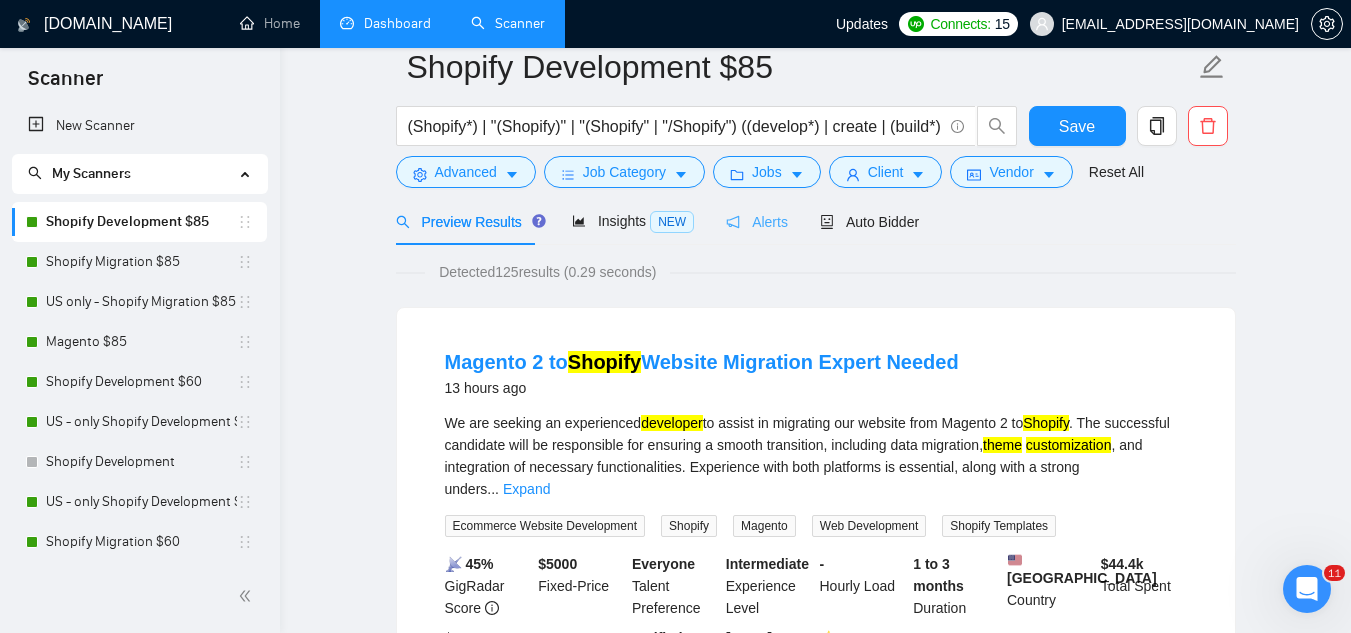 scroll, scrollTop: 0, scrollLeft: 0, axis: both 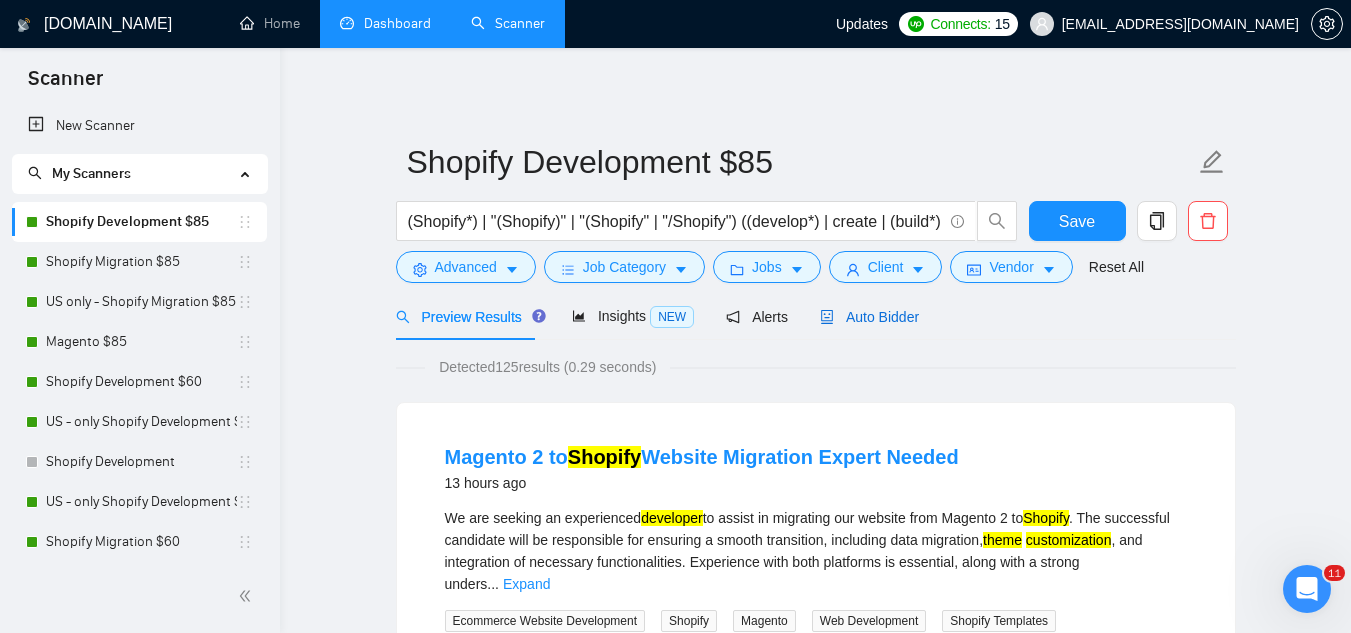 click on "Auto Bidder" at bounding box center (869, 317) 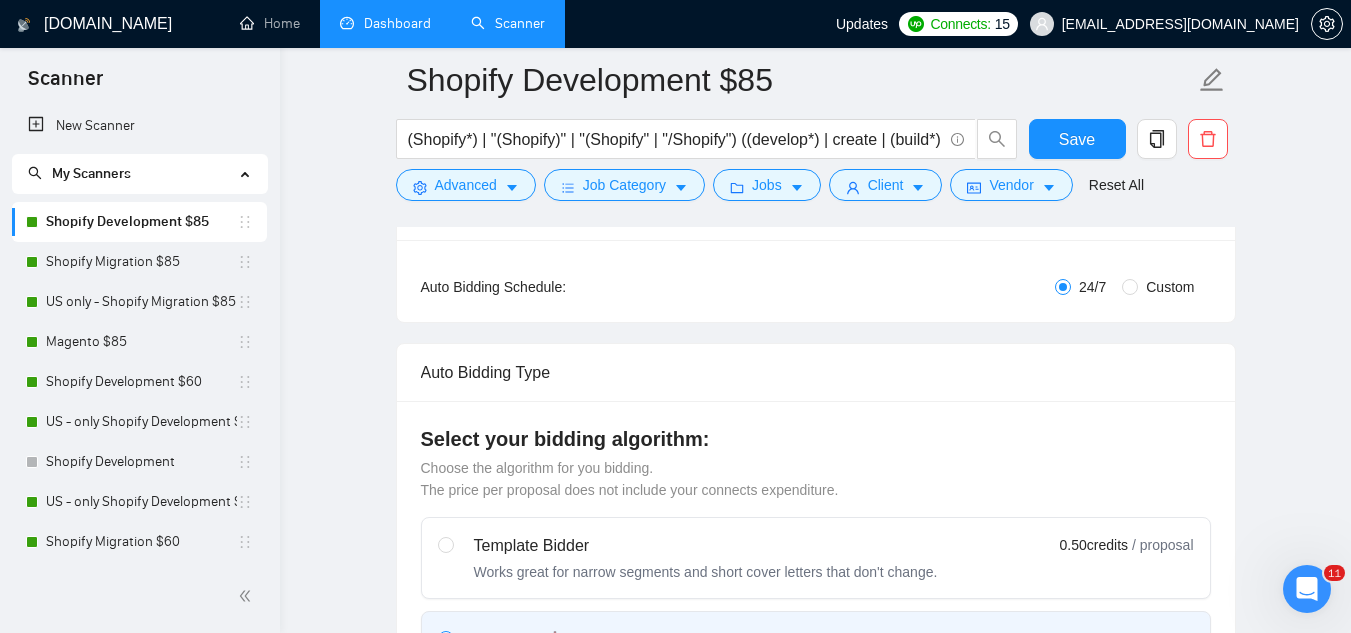 type 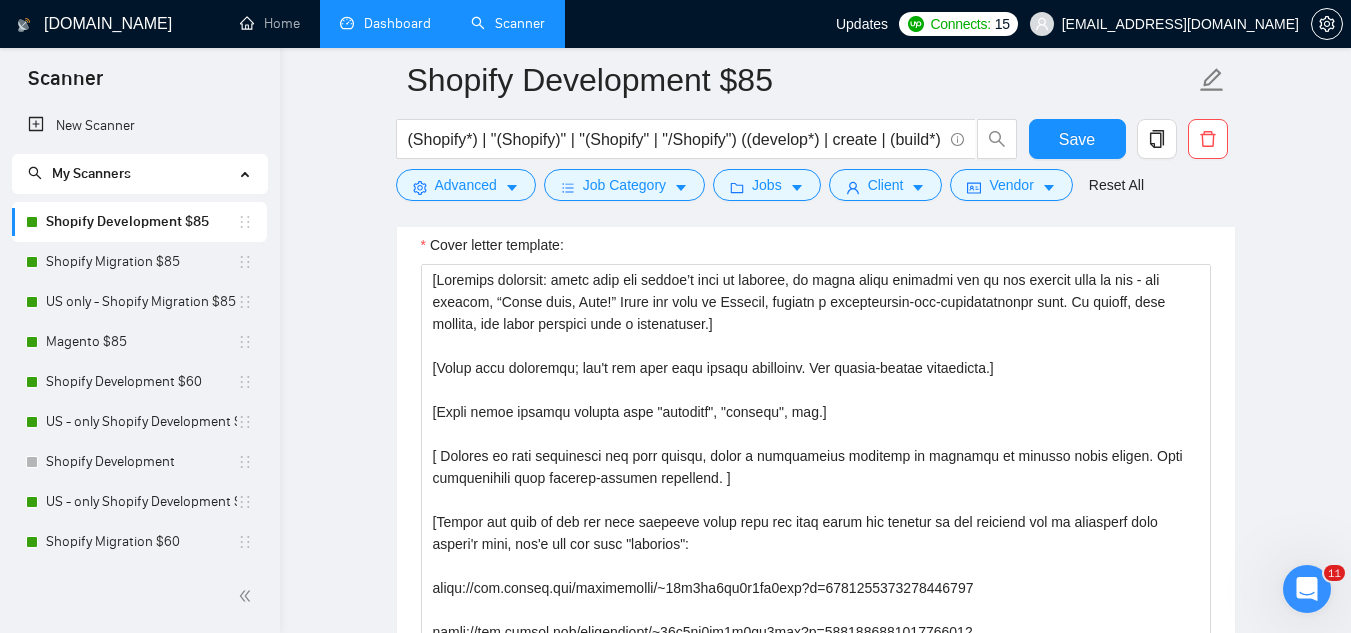 scroll, scrollTop: 1900, scrollLeft: 0, axis: vertical 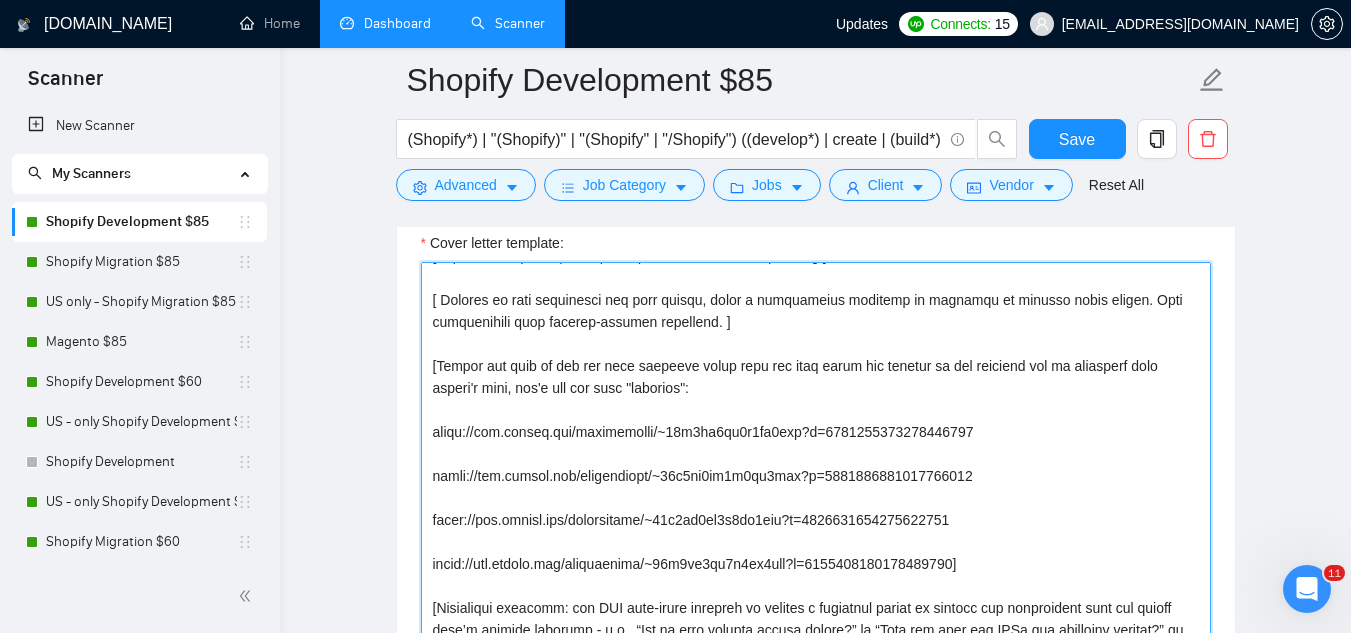 click on "Cover letter template:" at bounding box center (816, 487) 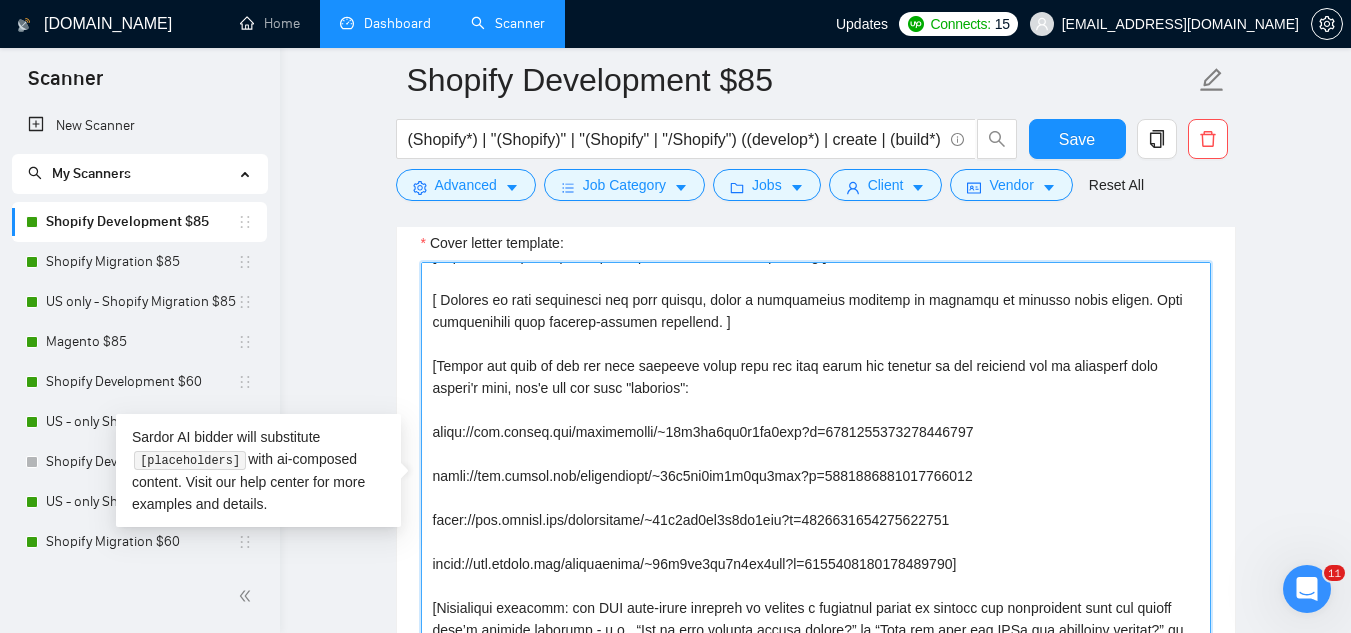 paste on "093154154167922688
https://www.upwork.com/freelancers/~01c7af2eb0d7ff5afe?p=1281693255796957184
https://www.upwork.com/freelancers/~01c7af2eb0d7ff5afe?p=1031975988238041088
https://www.upwork.com/freelancers/~01c7af2eb0d7ff5afe?p=1393231325031047168" 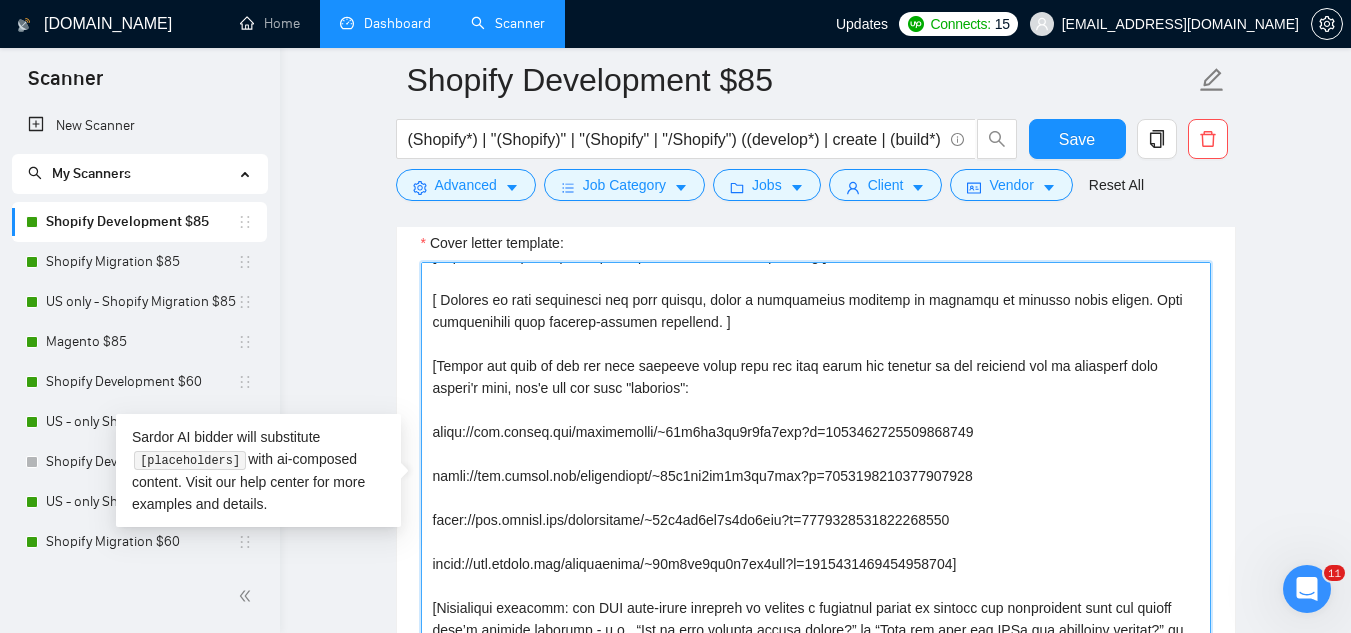 scroll, scrollTop: 1977, scrollLeft: 0, axis: vertical 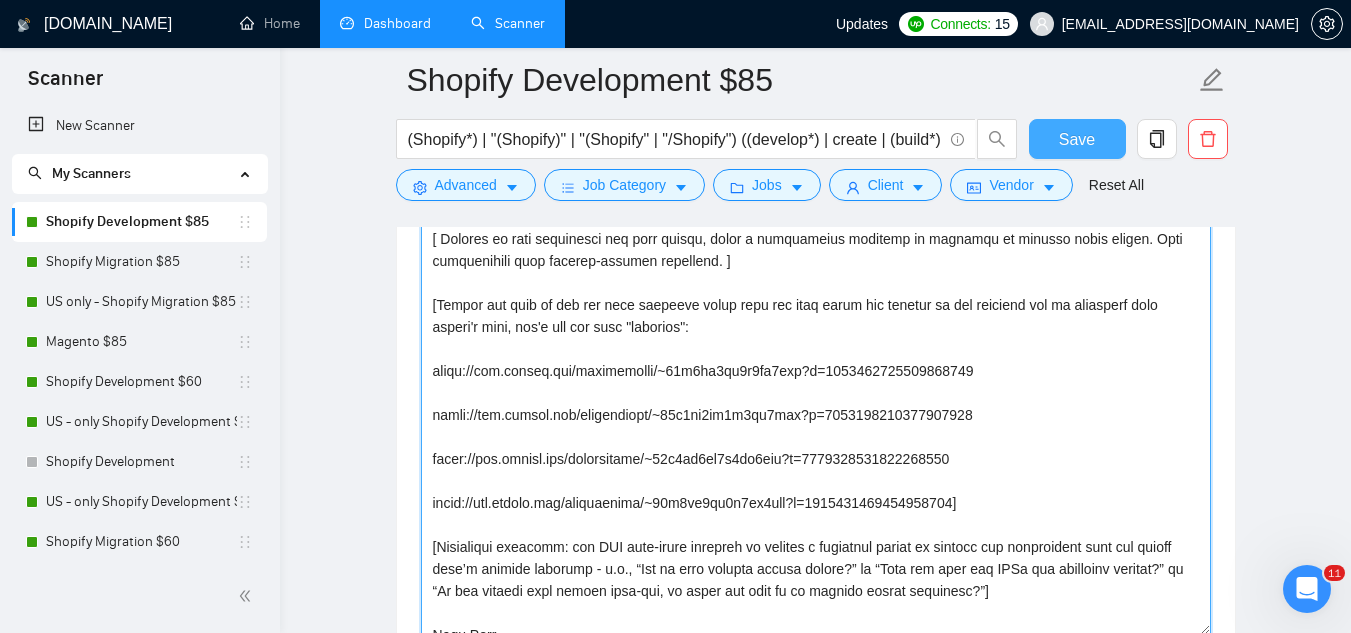 type on "[Personal greeting: start with the client’s name or company, in their local language and at the correct time of day - for example, “Buona sera, Luca!” Write the rest in English, keeping a professional-yet-conversational tone. Be direct, skip clichés, and avoid sounding like a salesperson.]
[Sound more humanlike; don't use very long formal sentences. Use middle-school vocabulary.]
[Avoid using generic phrases like "thrilled", "delight", etc.]
[ Instead of just addressing the pain points, offer a preliminary solution or strategy to address those issues. This demonstrates your problem-solving abilities. ]
[Attach the link of one the most relevant cases from the list below and explain in one sentence how it resonates with client's need, don't use the word "relevant":
https://www.upwork.com/freelancers/~01c7af2eb0d7ff5afe?p=1093154154167922688
https://www.upwork.com/freelancers/~01c7af2eb0d7ff5afe?p=1281693255796957184
https://www.upwork.com/freelancers/~01c7af2eb0d7ff5afe?p=1031975988238041088
https://..." 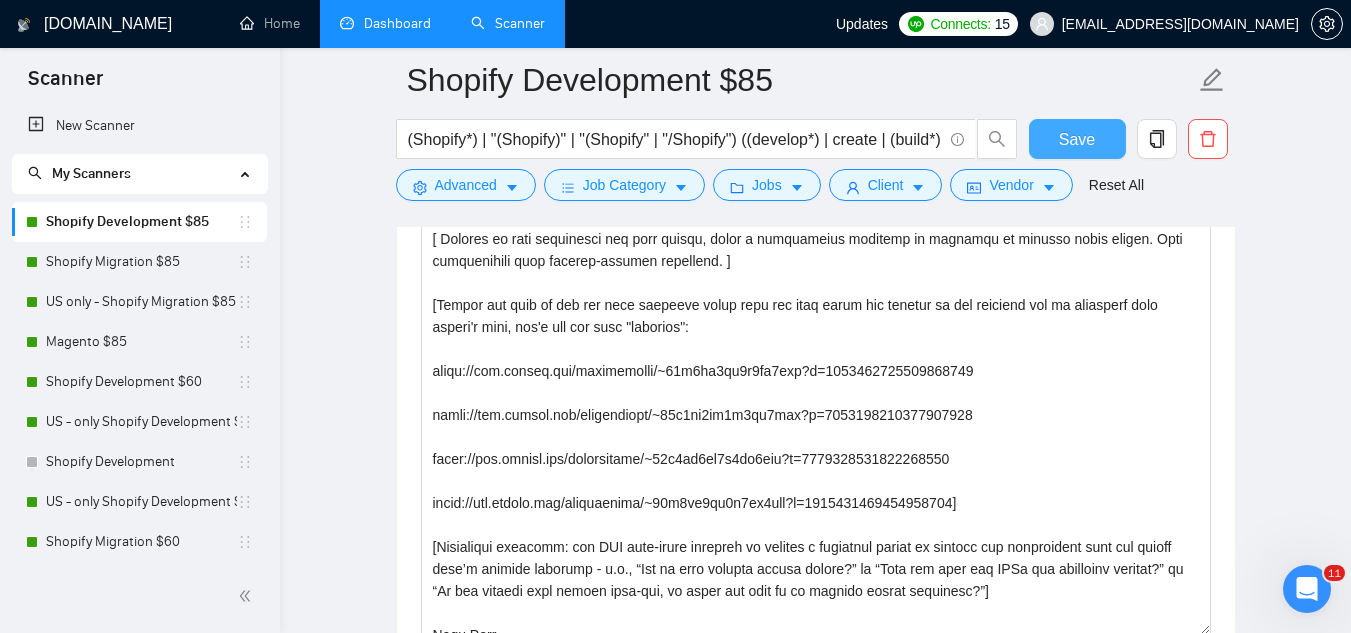 click on "Save" at bounding box center (1077, 139) 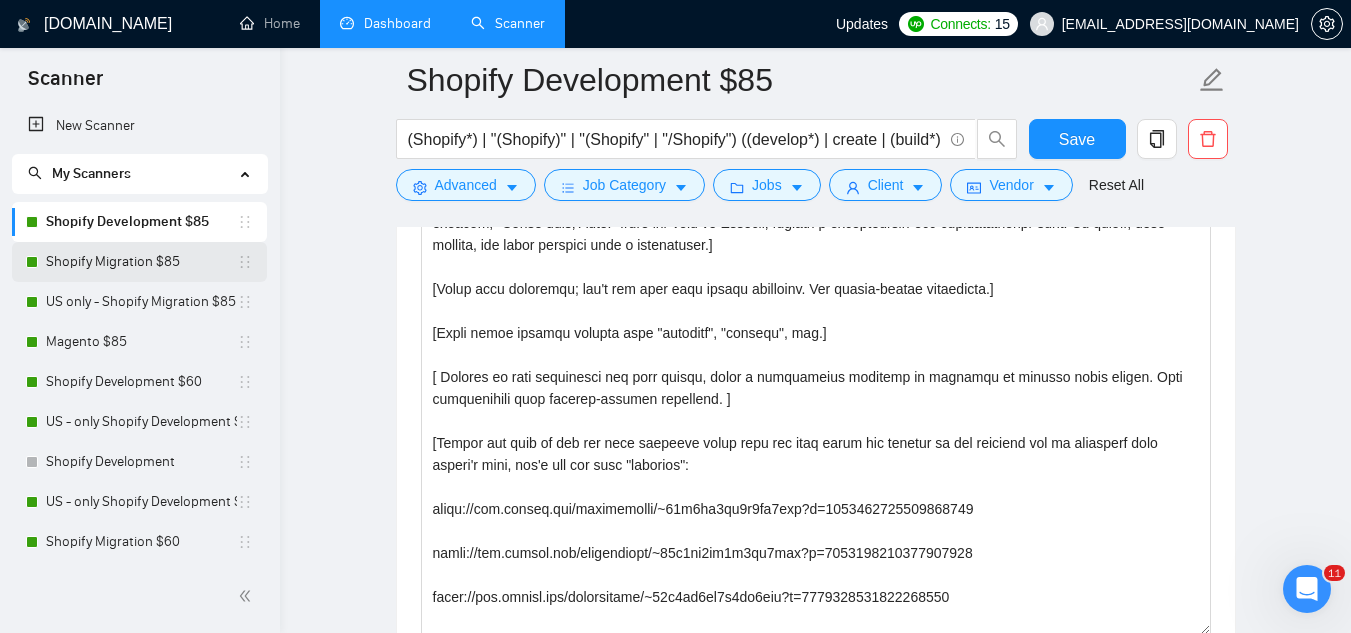 click on "Shopify Migration $85" at bounding box center (141, 262) 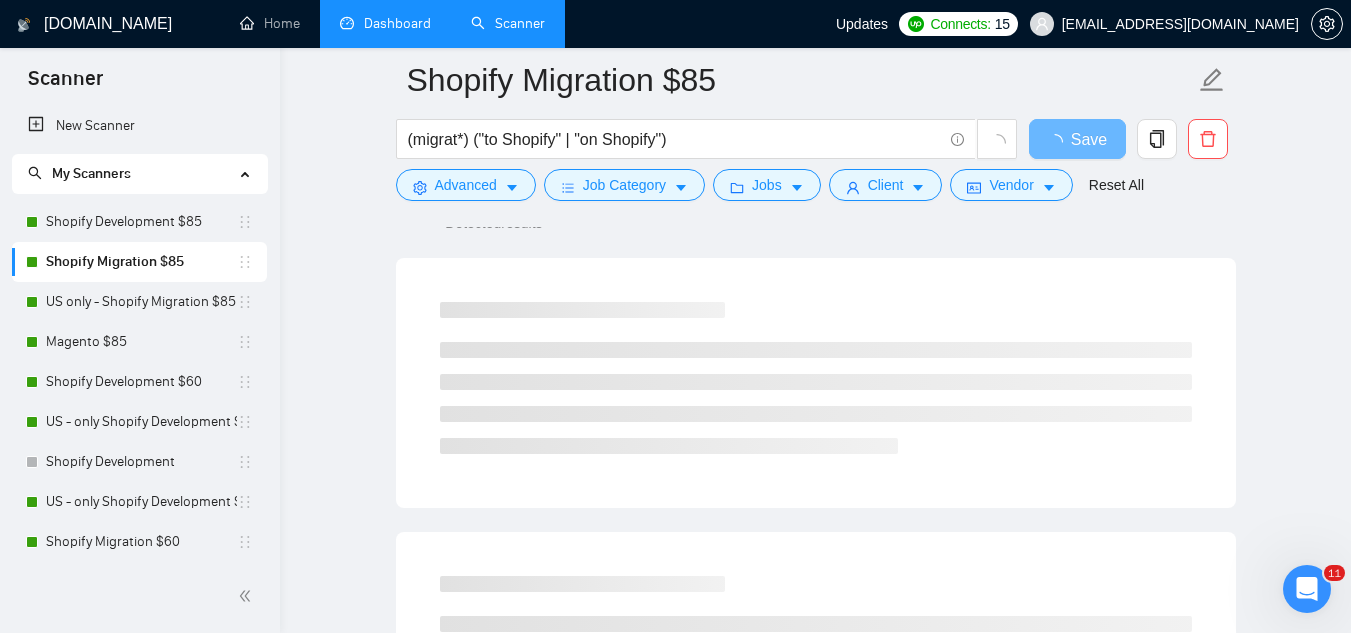 scroll, scrollTop: 0, scrollLeft: 0, axis: both 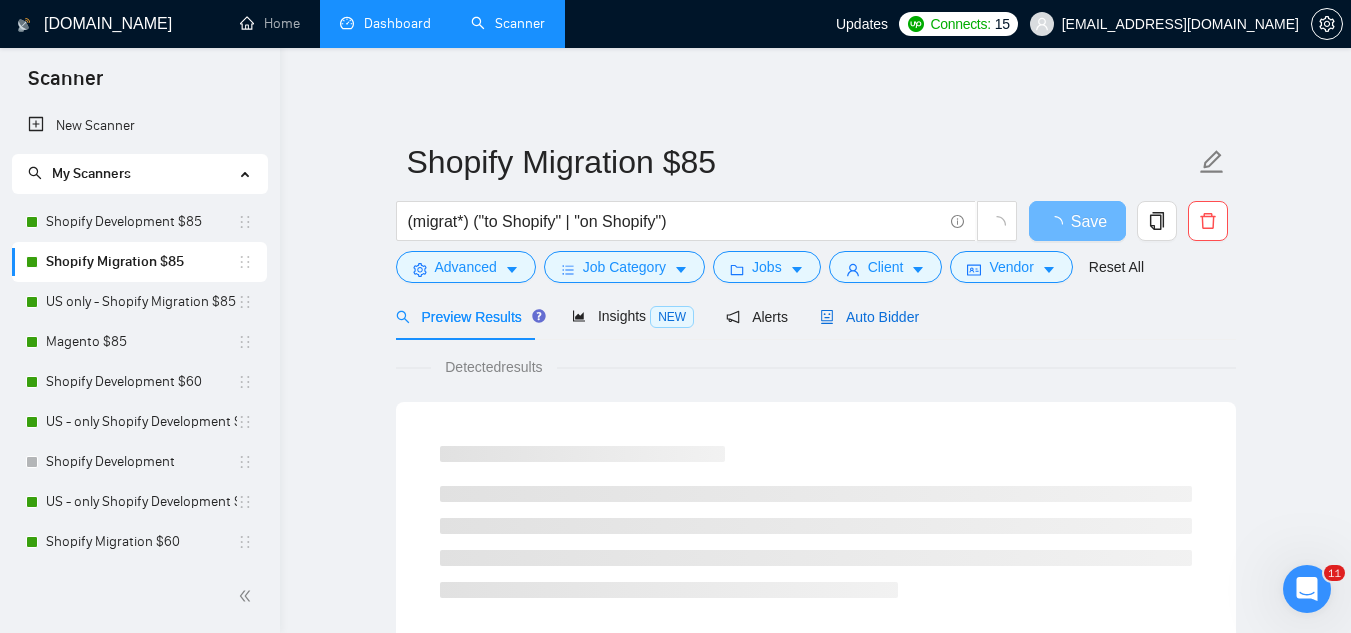 click on "Auto Bidder" at bounding box center (869, 317) 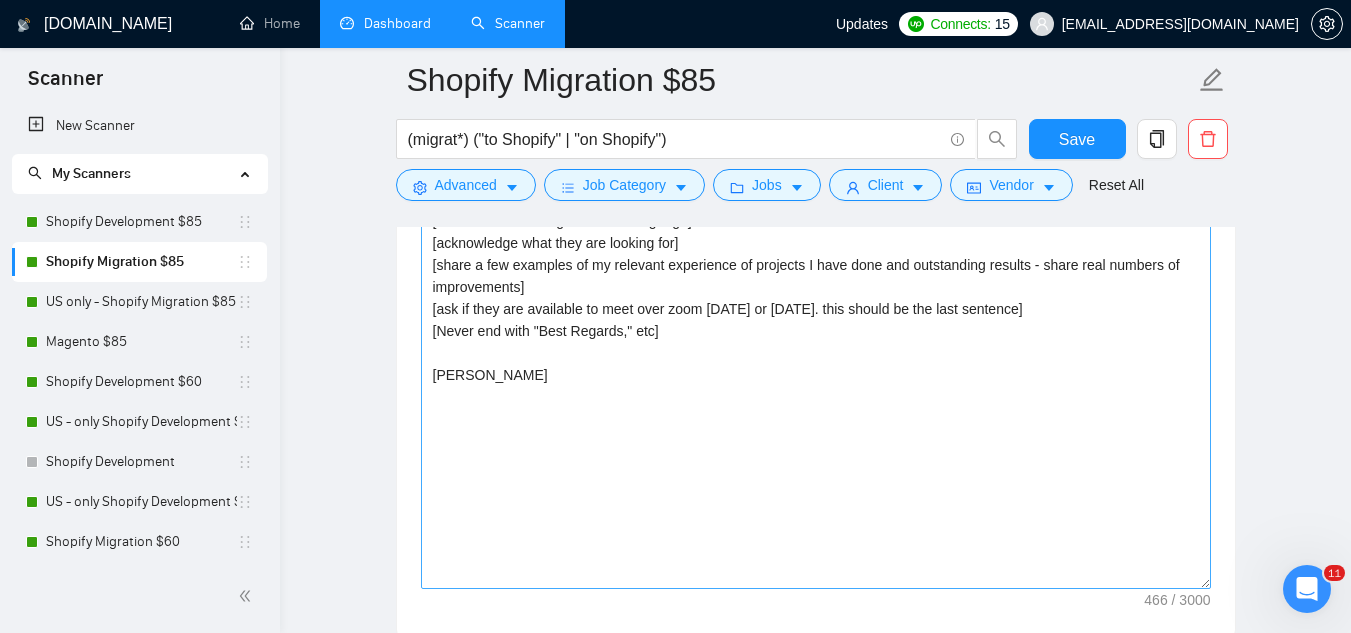 scroll, scrollTop: 1900, scrollLeft: 0, axis: vertical 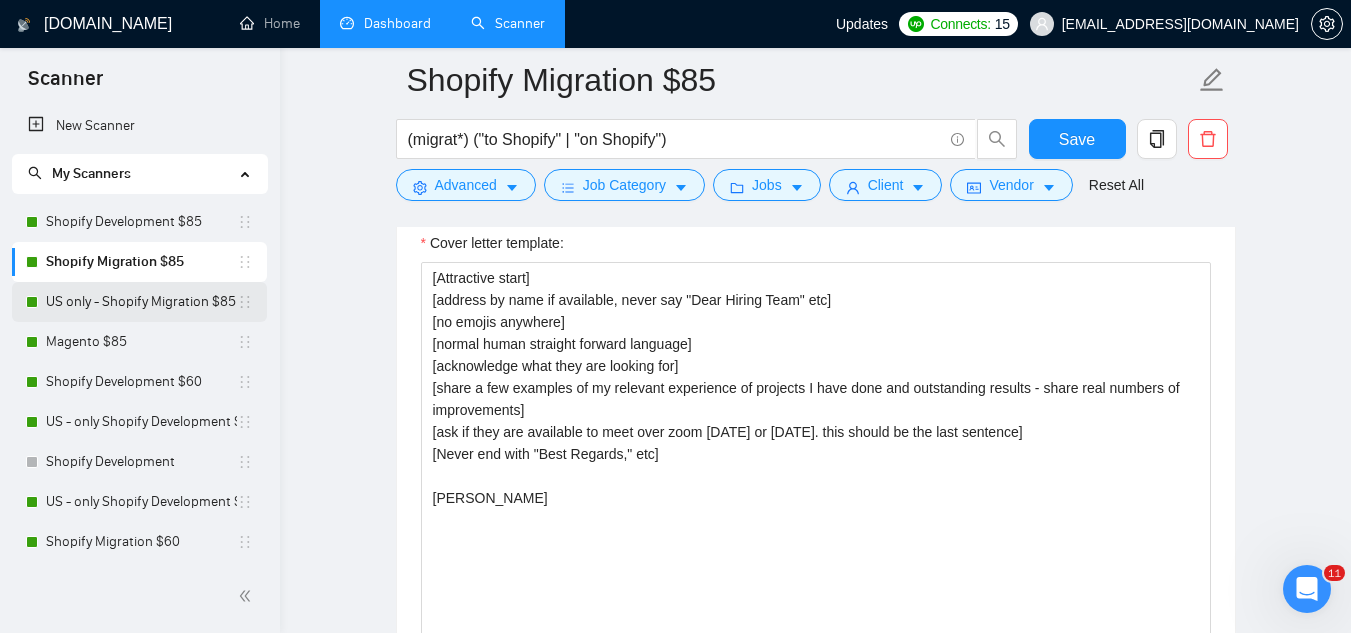 click on "US only - Shopify Migration $85" at bounding box center [141, 302] 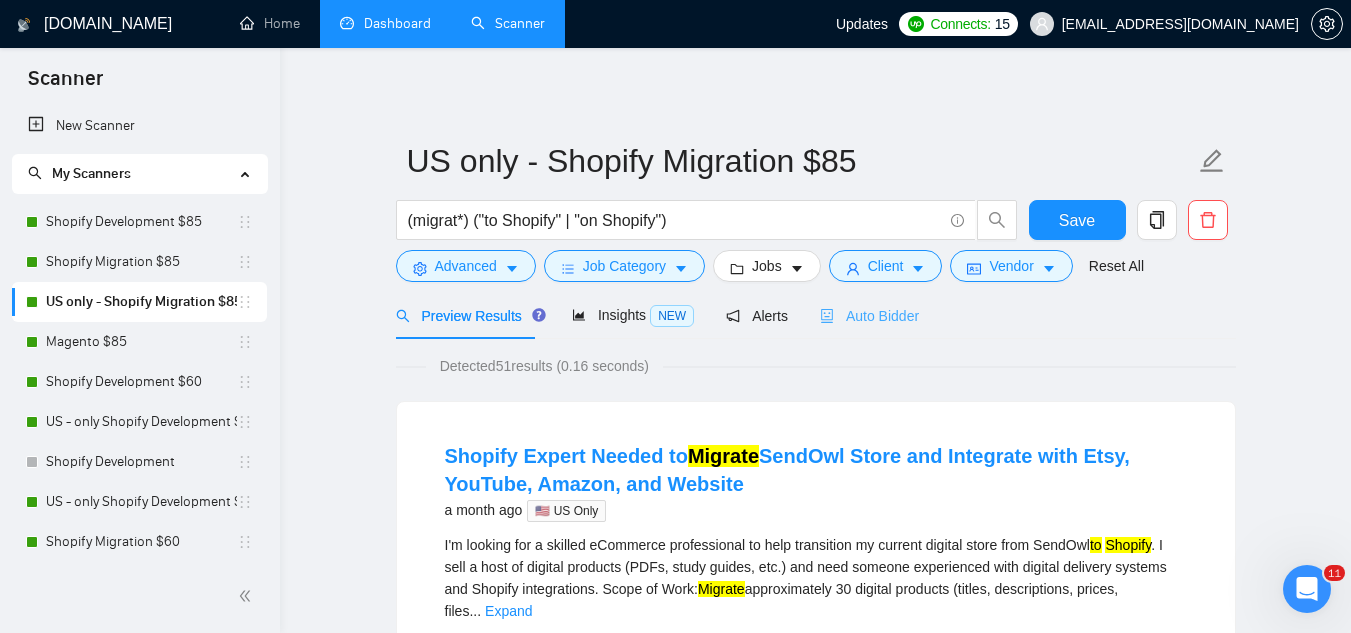 scroll, scrollTop: 0, scrollLeft: 0, axis: both 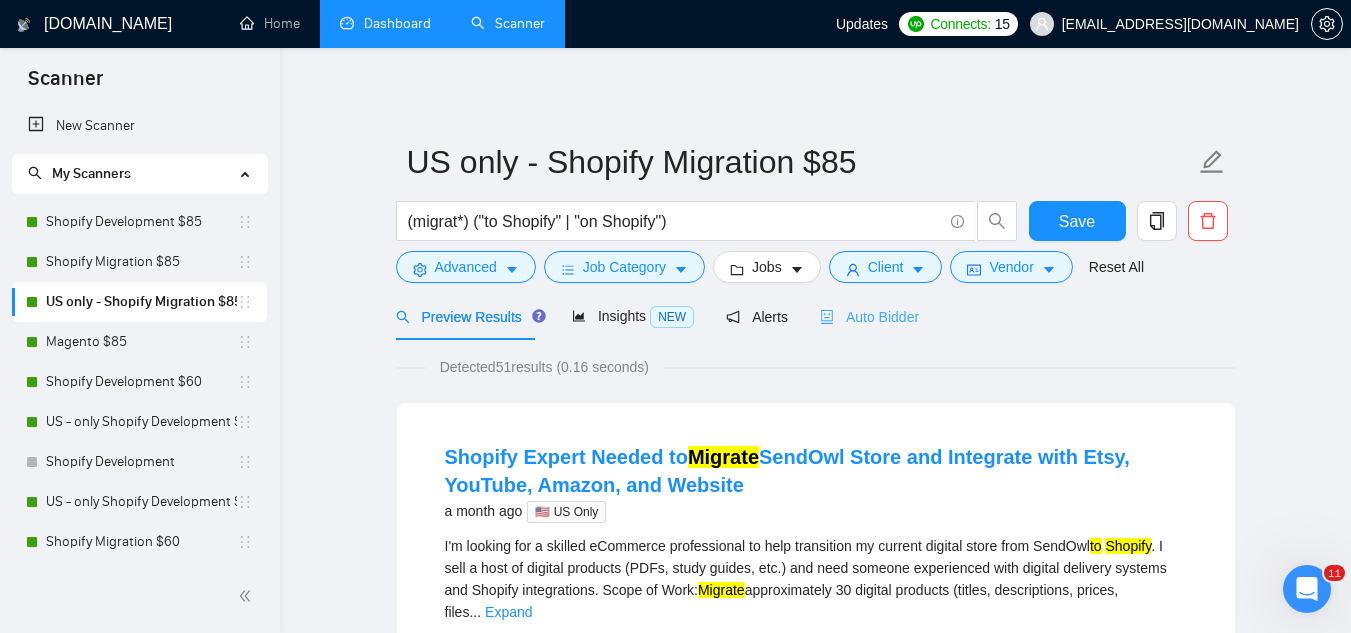 click on "Auto Bidder" at bounding box center (869, 316) 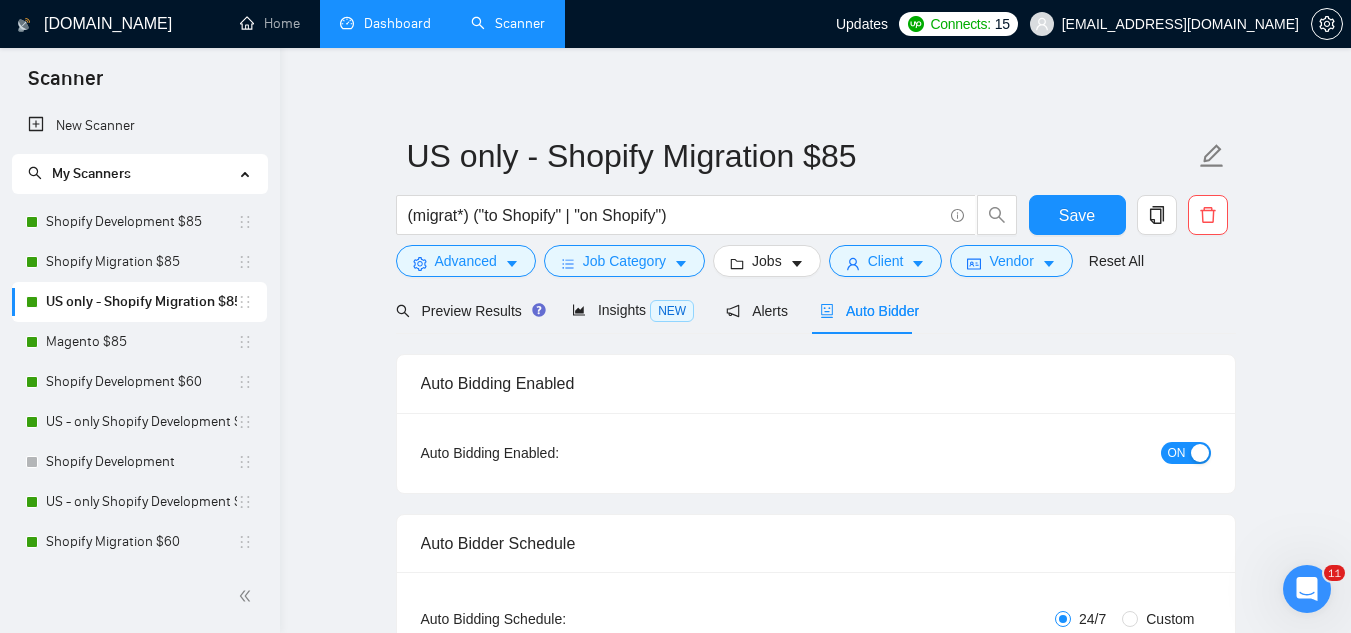 type 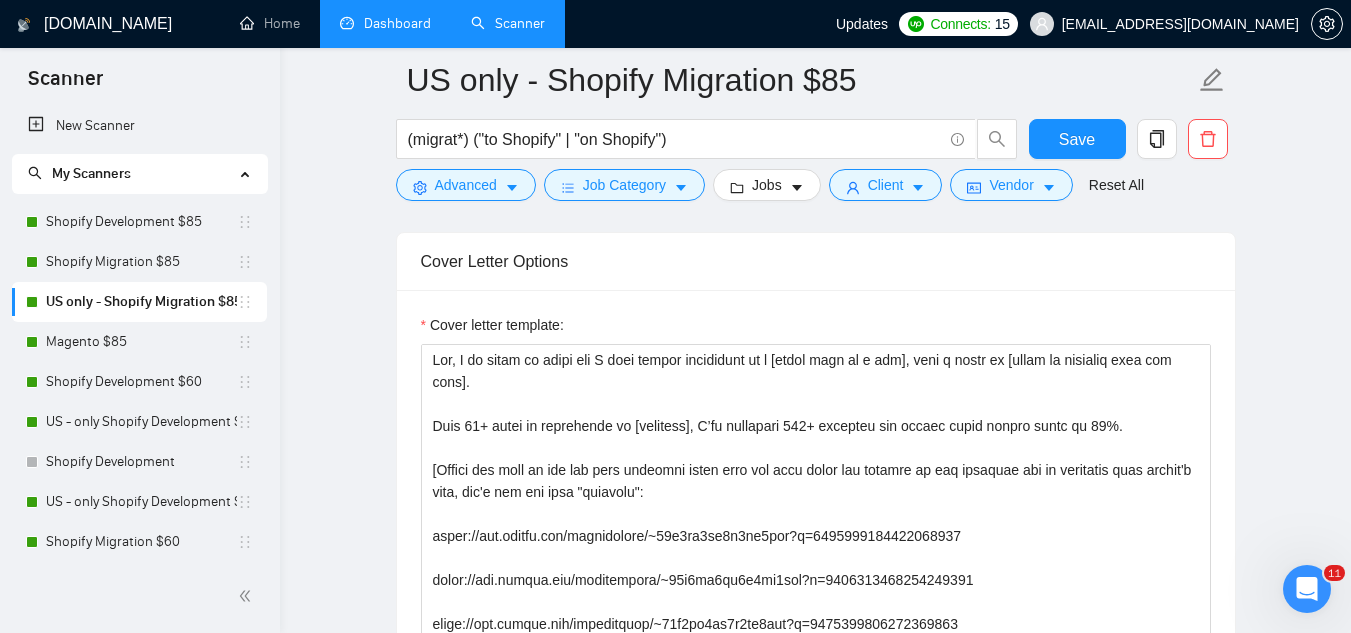 scroll, scrollTop: 2000, scrollLeft: 0, axis: vertical 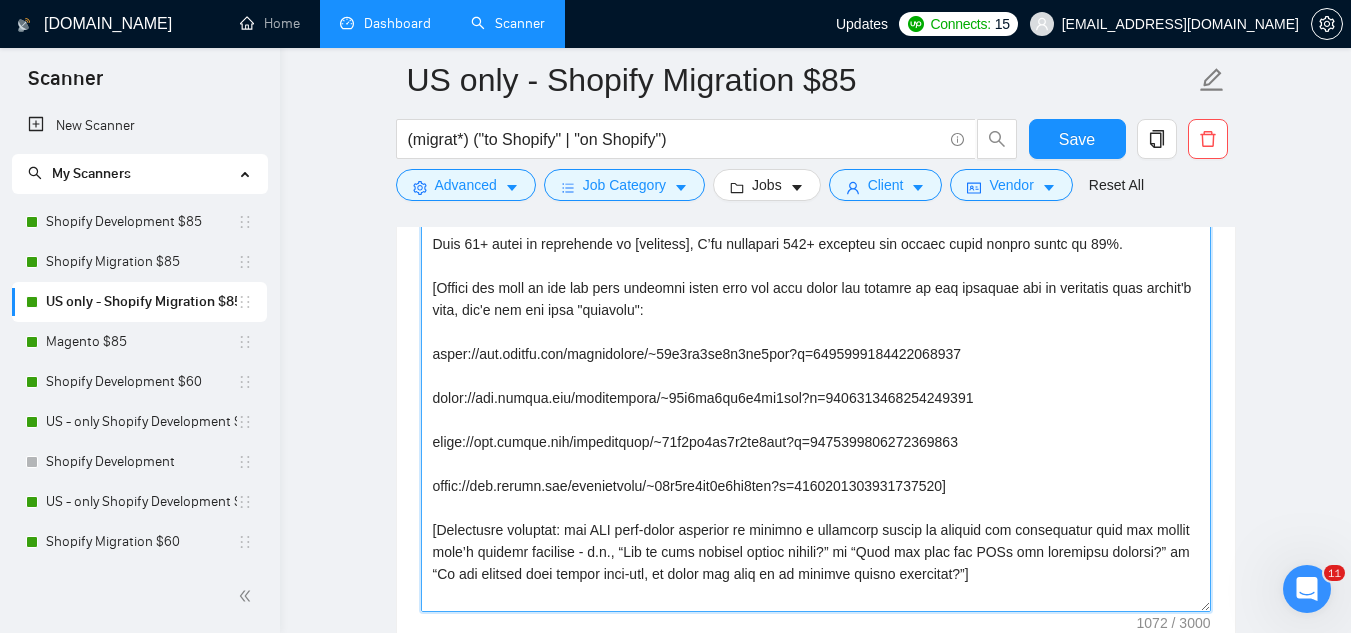 click on "Cover letter template:" at bounding box center [816, 387] 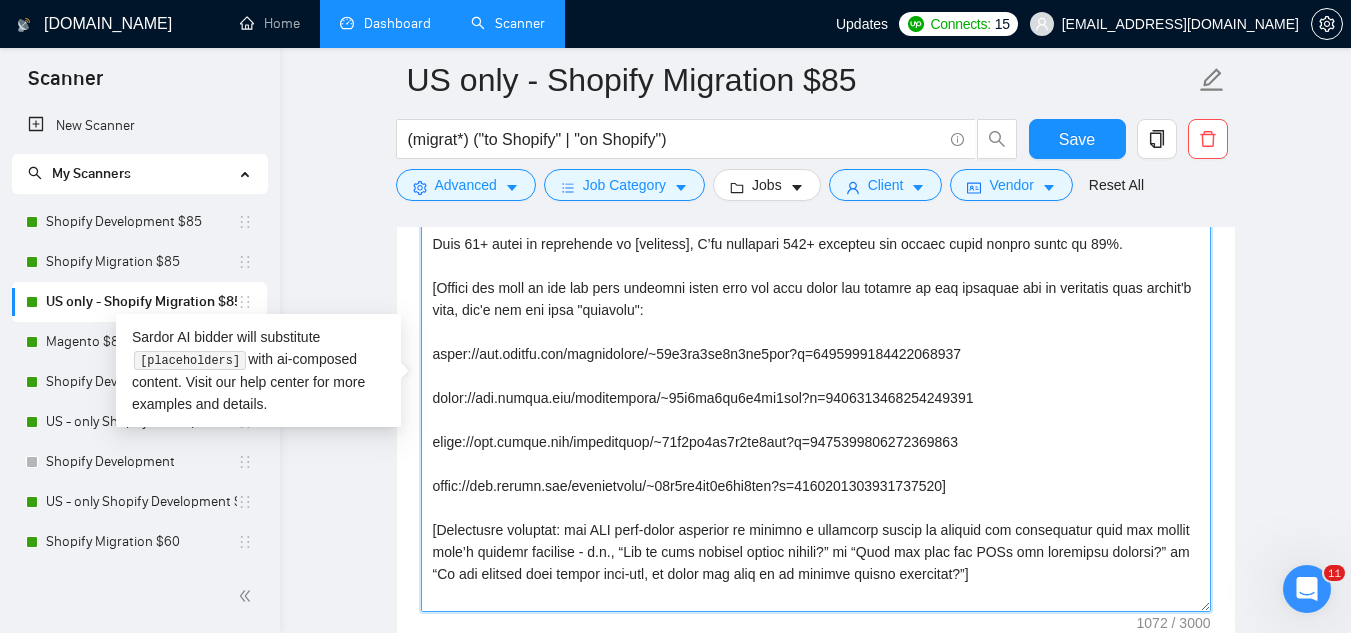 paste on "093154154167922688
https://www.upwork.com/freelancers/~01c7af2eb0d7ff5afe?p=1281693255796957184
https://www.upwork.com/freelancers/~01c7af2eb0d7ff5afe?p=1031975988238041088
https://www.upwork.com/freelancers/~01c7af2eb0d7ff5afe?p=1393231325031047168" 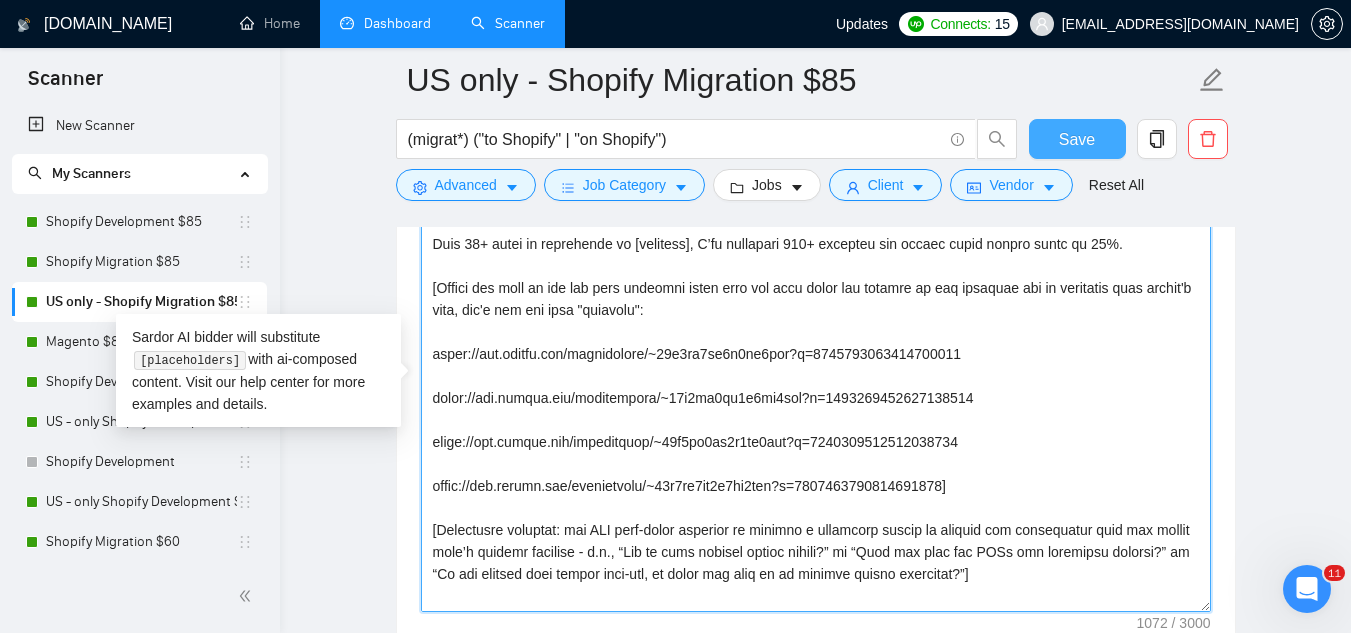 type on "Hey, I am ready to start and I have strong experience as a [title like in a job], with a focus on [niche or keywords from job post].
With 20+ years of experience in [category], I’ve completed 100+ projects and helped boost client sales by 76%.
[Attach the link of one the most relevant cases from the list below and explain in one sentence how it resonates with client's need, don't use the word "relevant":
https://www.upwork.com/freelancers/~01c7af2eb0d7ff5afe?p=1093154154167922688
https://www.upwork.com/freelancers/~01c7af2eb0d7ff5afe?p=1281693255796957184
https://www.upwork.com/freelancers/~01c7af2eb0d7ff5afe?p=1031975988238041088
https://www.upwork.com/freelancers/~01c7af2eb0d7ff5afe?p=1393231325031047168]
[Clarifying question: ask ONE high‐level question to uncover a strategic detail or missing key information that the client hasn’t already provided - e.g., “Who is your primary target market?” or “What are your top KPIs for measuring success?” or “Do you already have design mock-ups, or would you..." 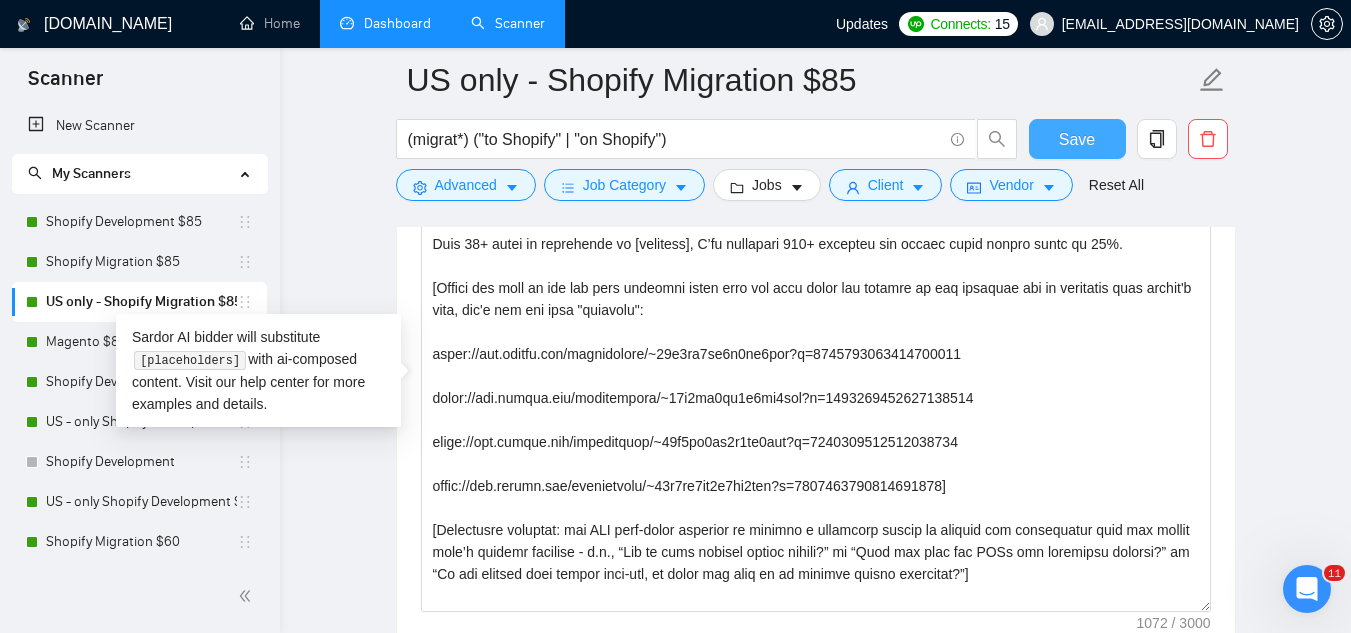 click on "Save" at bounding box center [1077, 139] 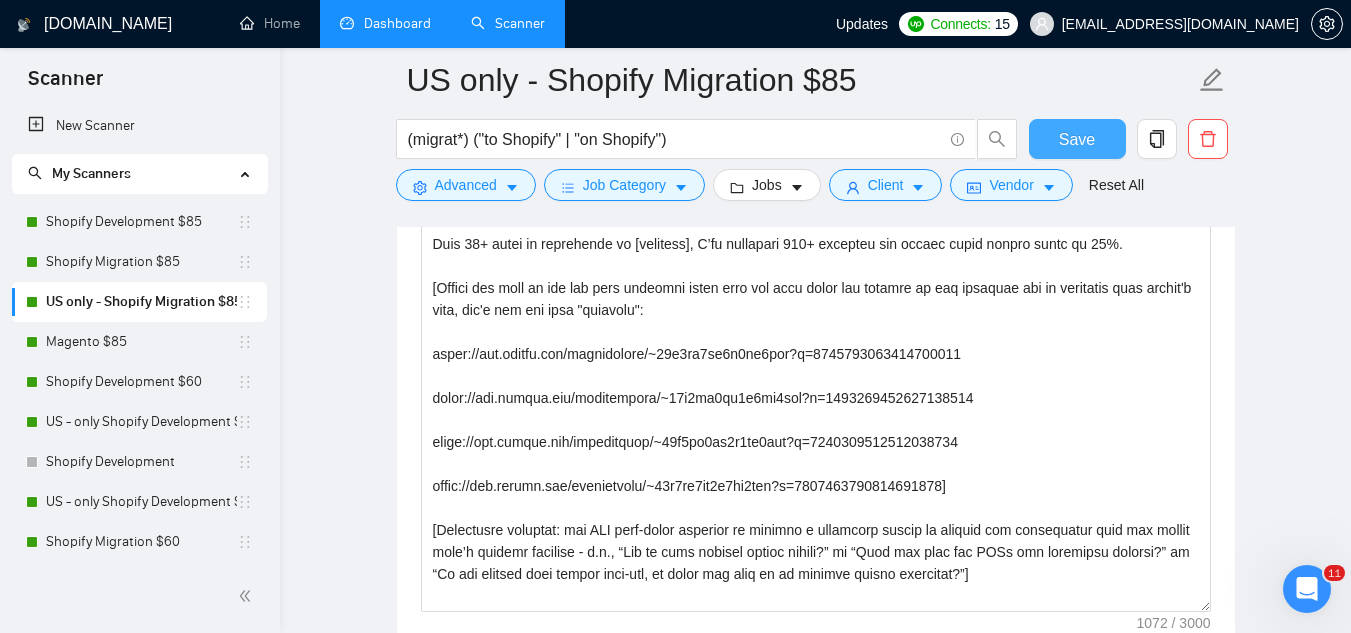 click on "Save" at bounding box center (1077, 139) 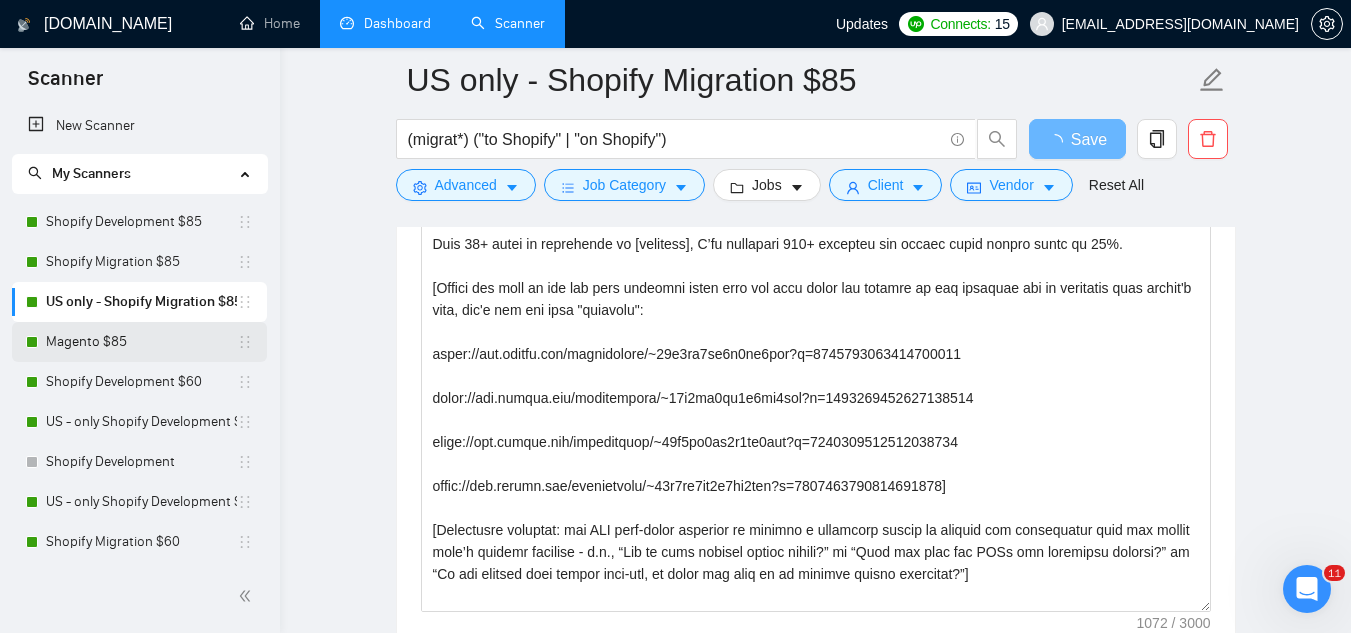click on "Magento $85" at bounding box center [141, 342] 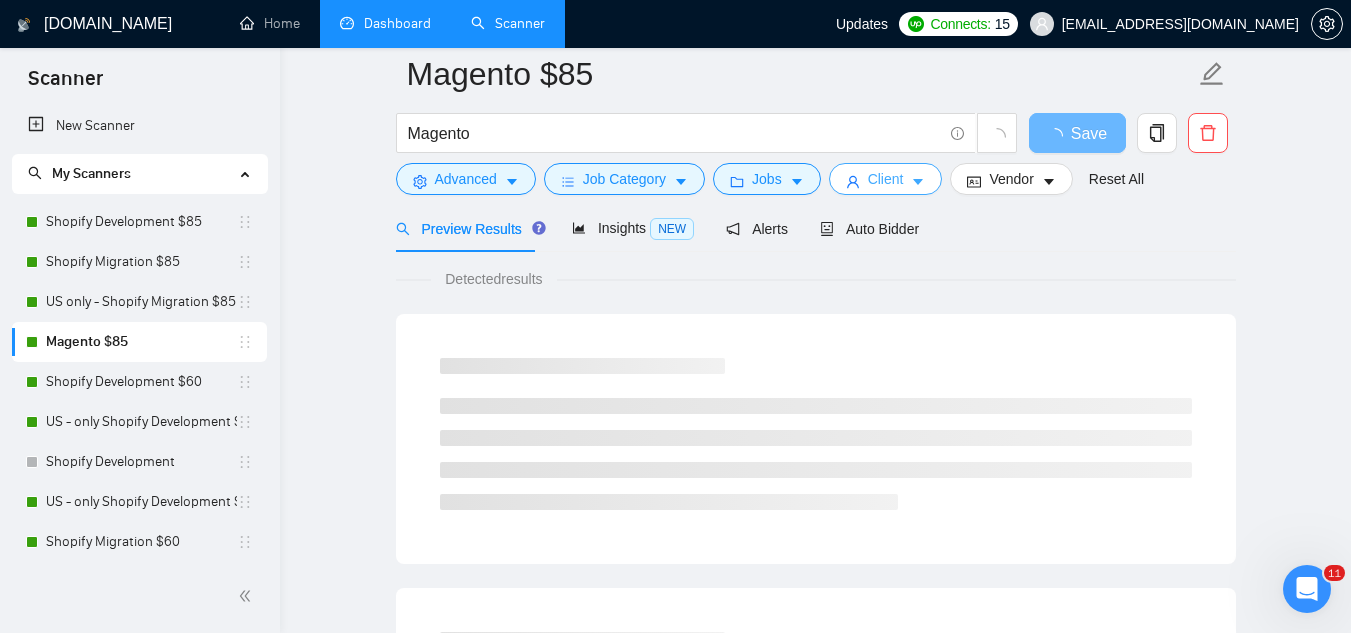 scroll, scrollTop: 0, scrollLeft: 0, axis: both 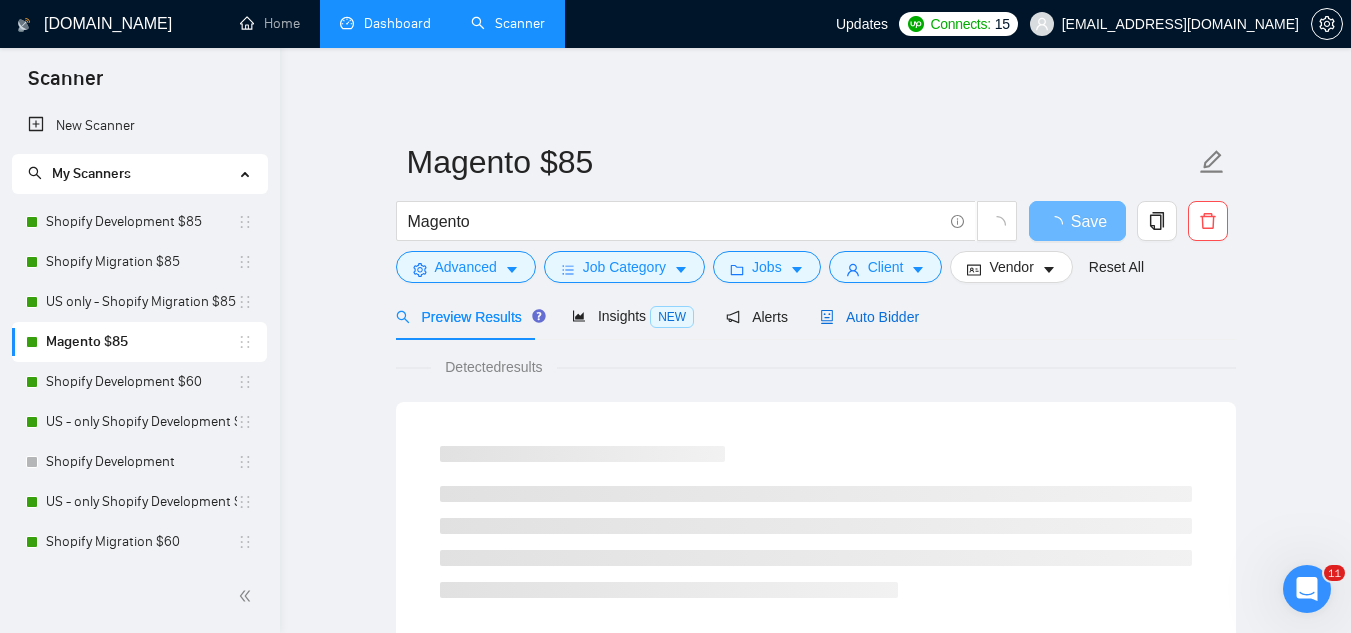 click on "Auto Bidder" at bounding box center [869, 317] 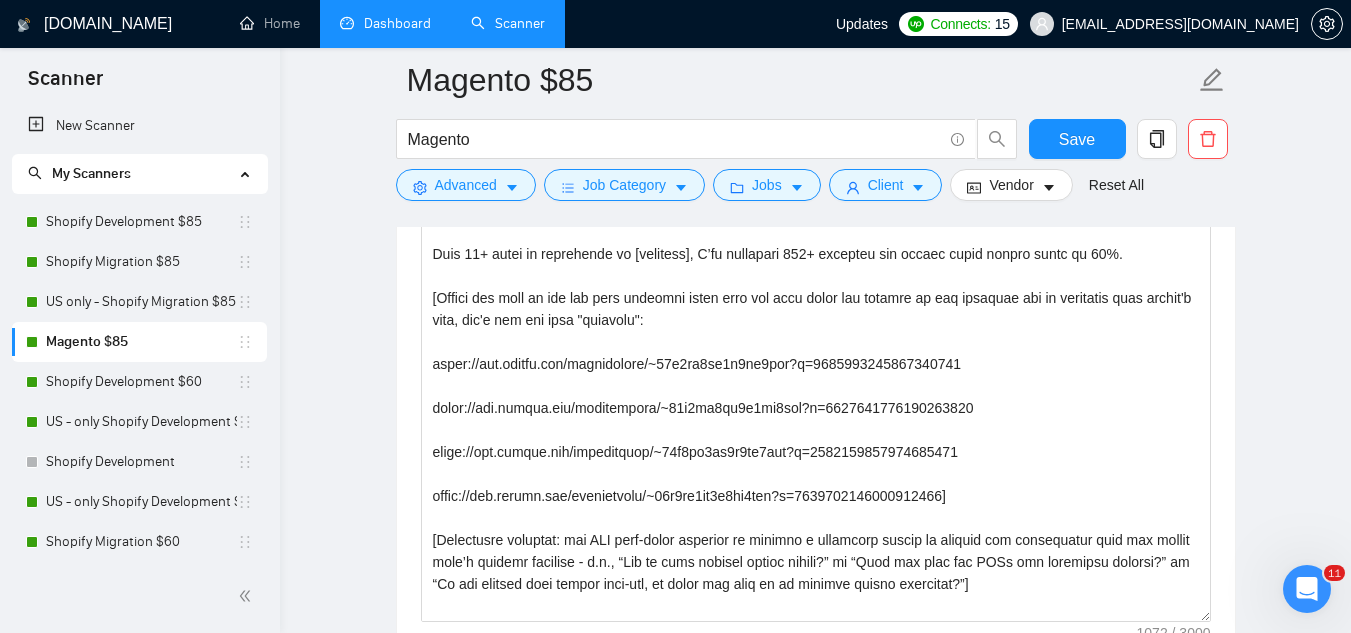 scroll, scrollTop: 2000, scrollLeft: 0, axis: vertical 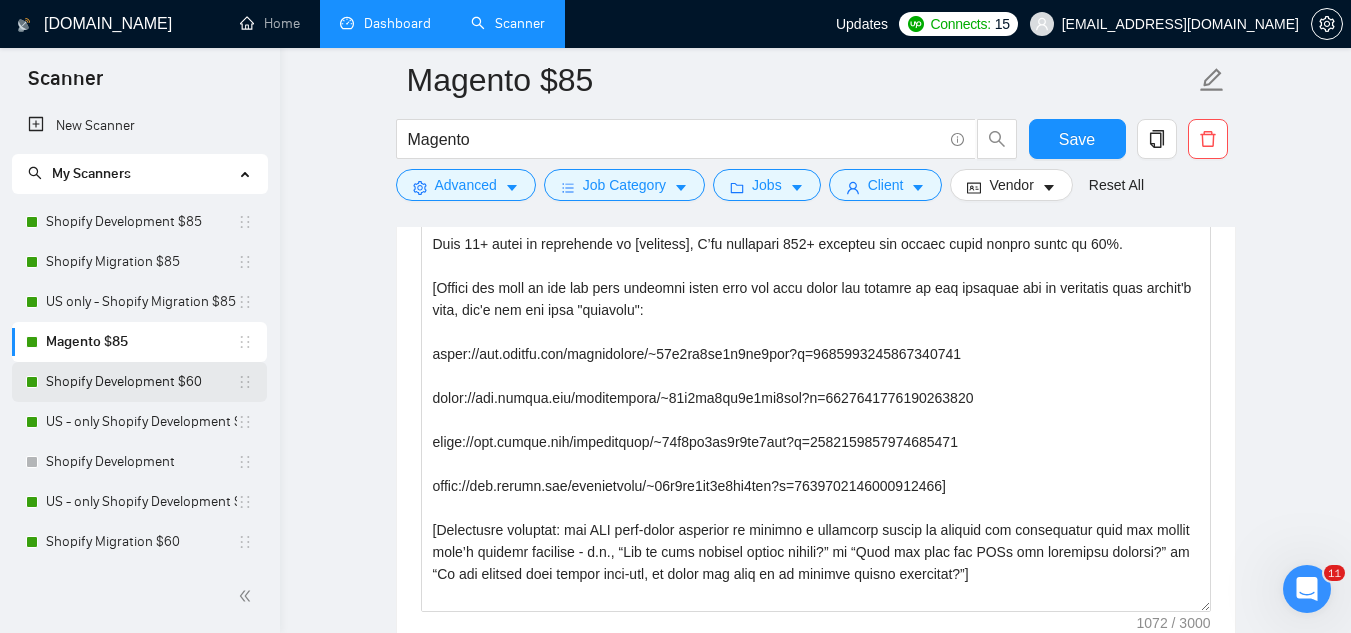 click on "Shopify Development $60" at bounding box center [141, 382] 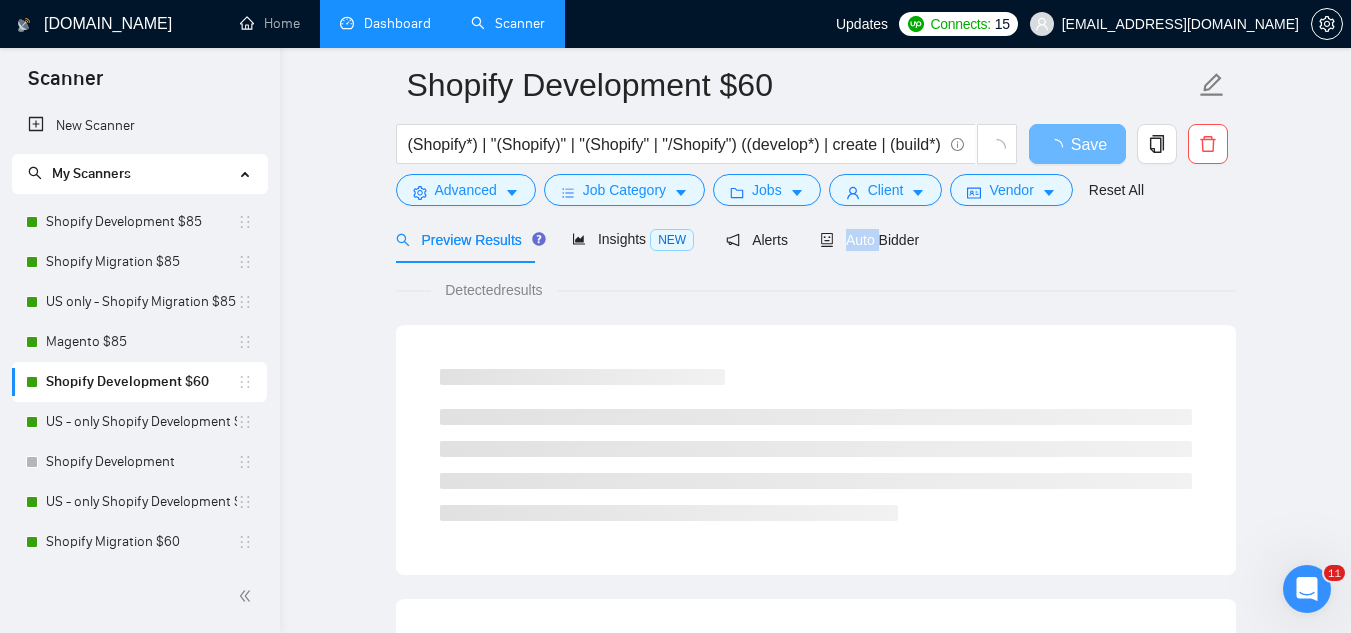 scroll, scrollTop: 0, scrollLeft: 0, axis: both 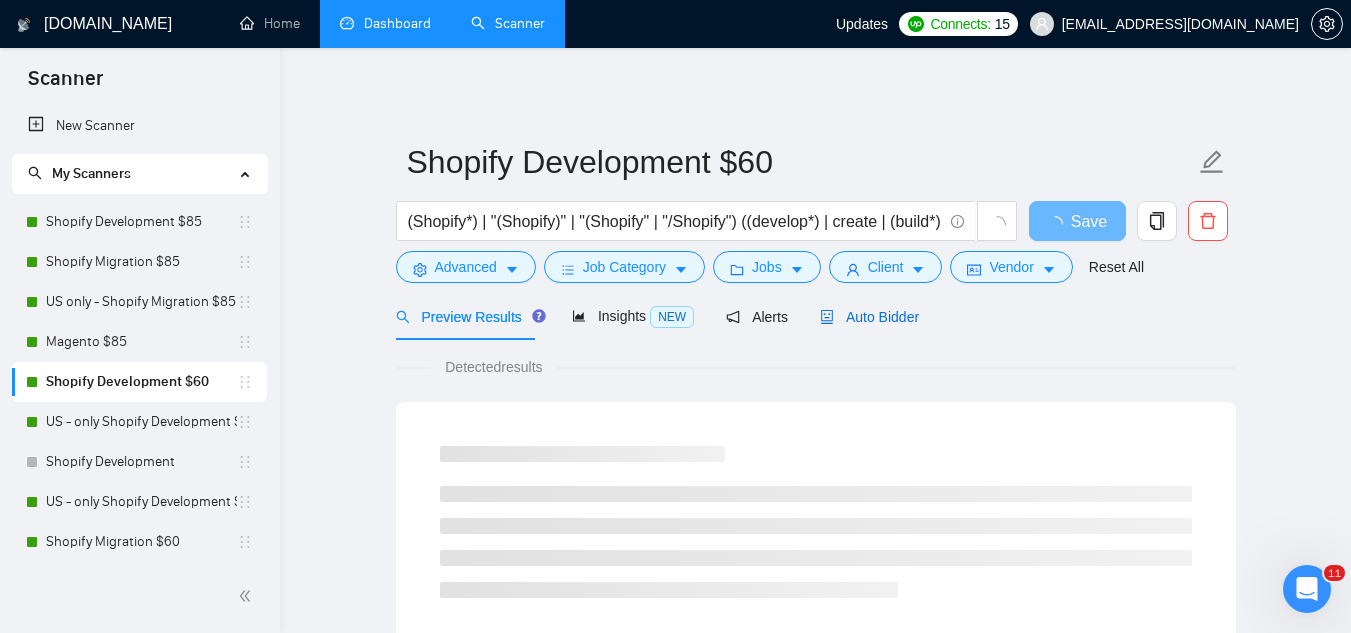 click on "Auto Bidder" at bounding box center [869, 317] 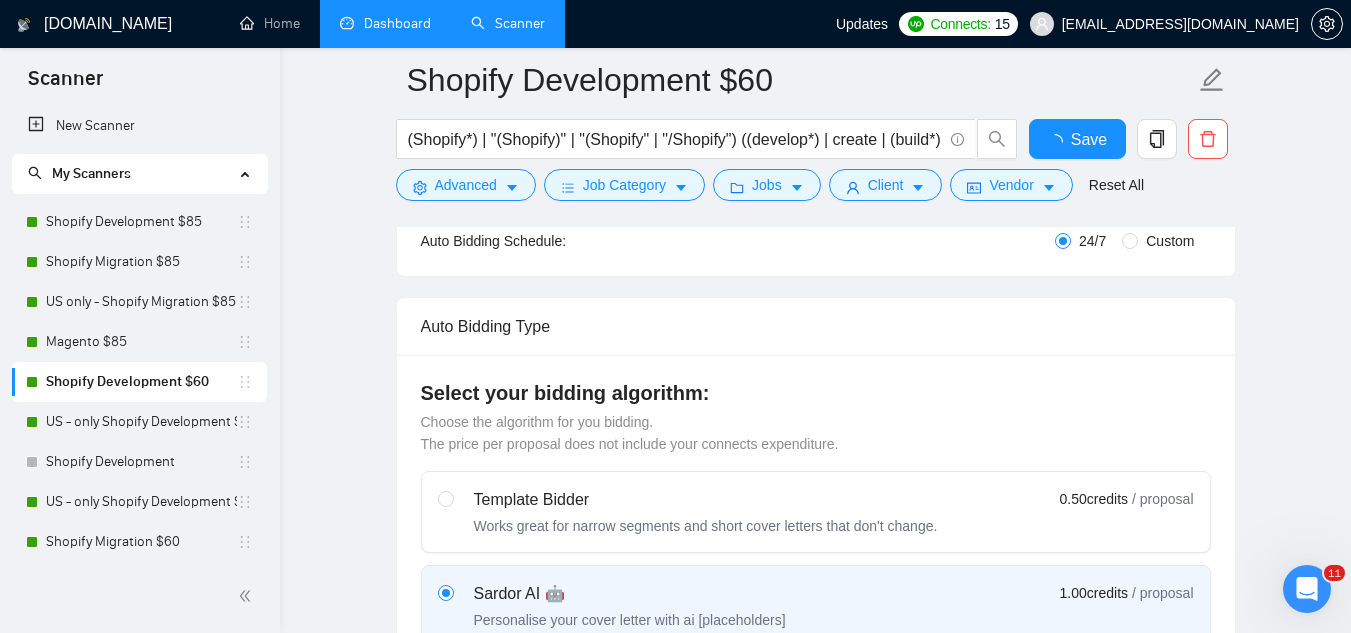 type 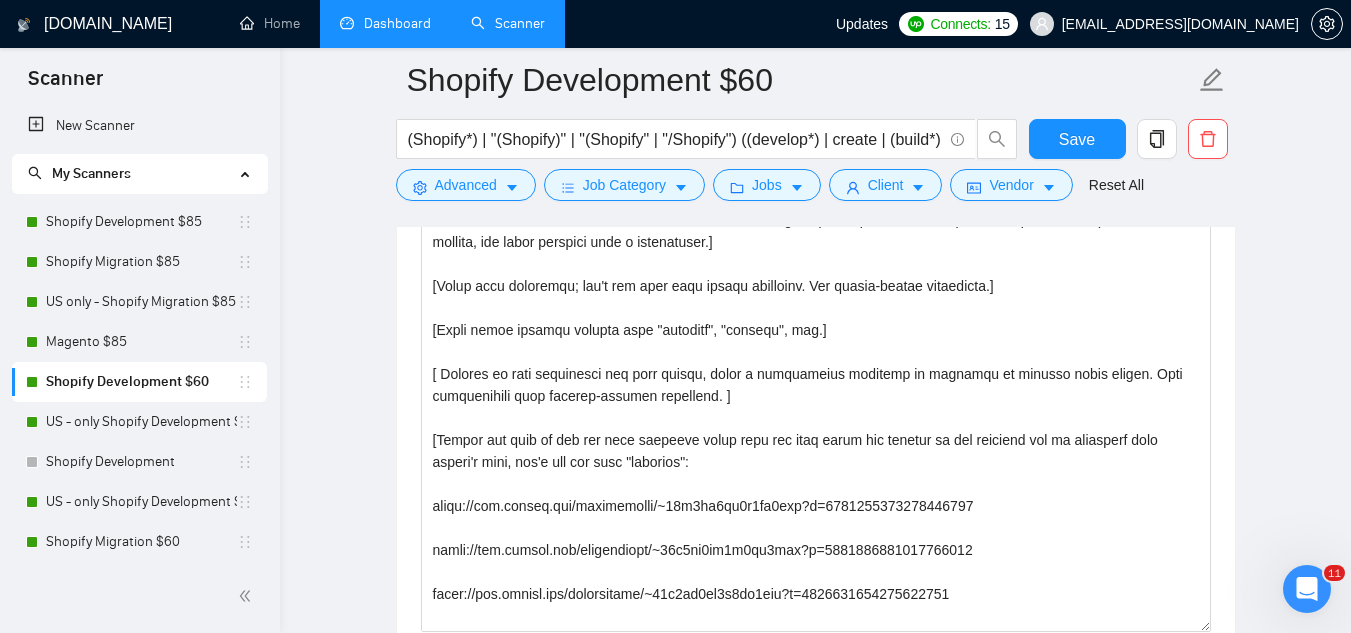 scroll, scrollTop: 2000, scrollLeft: 0, axis: vertical 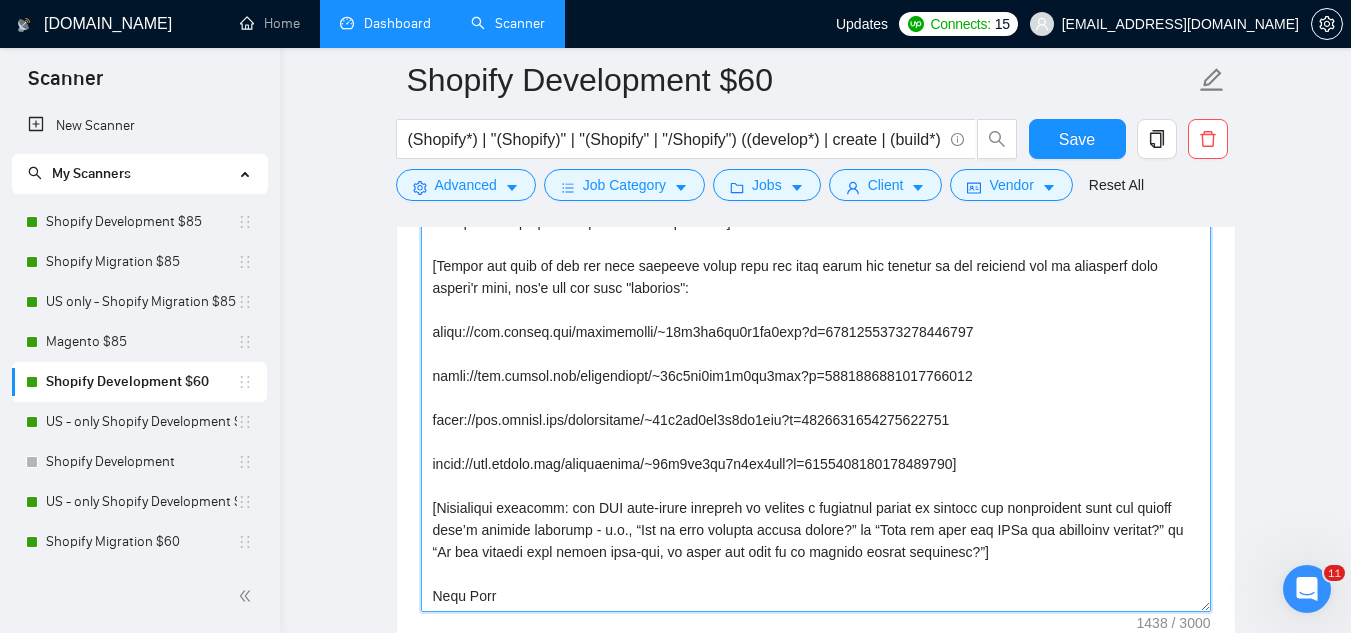 click on "Cover letter template:" at bounding box center (816, 387) 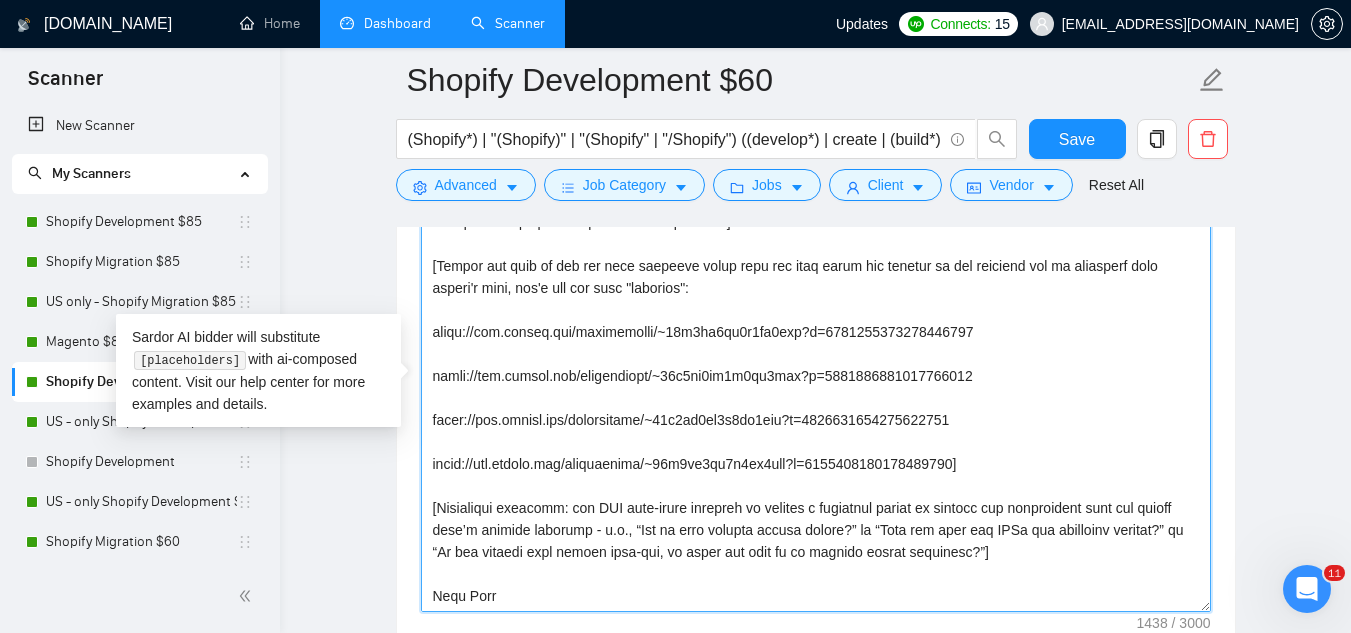 paste on "093154154167922688
https://www.upwork.com/freelancers/~01c7af2eb0d7ff5afe?p=1281693255796957184
https://www.upwork.com/freelancers/~01c7af2eb0d7ff5afe?p=1031975988238041088
https://www.upwork.com/freelancers/~01c7af2eb0d7ff5afe?p=1393231325031047168" 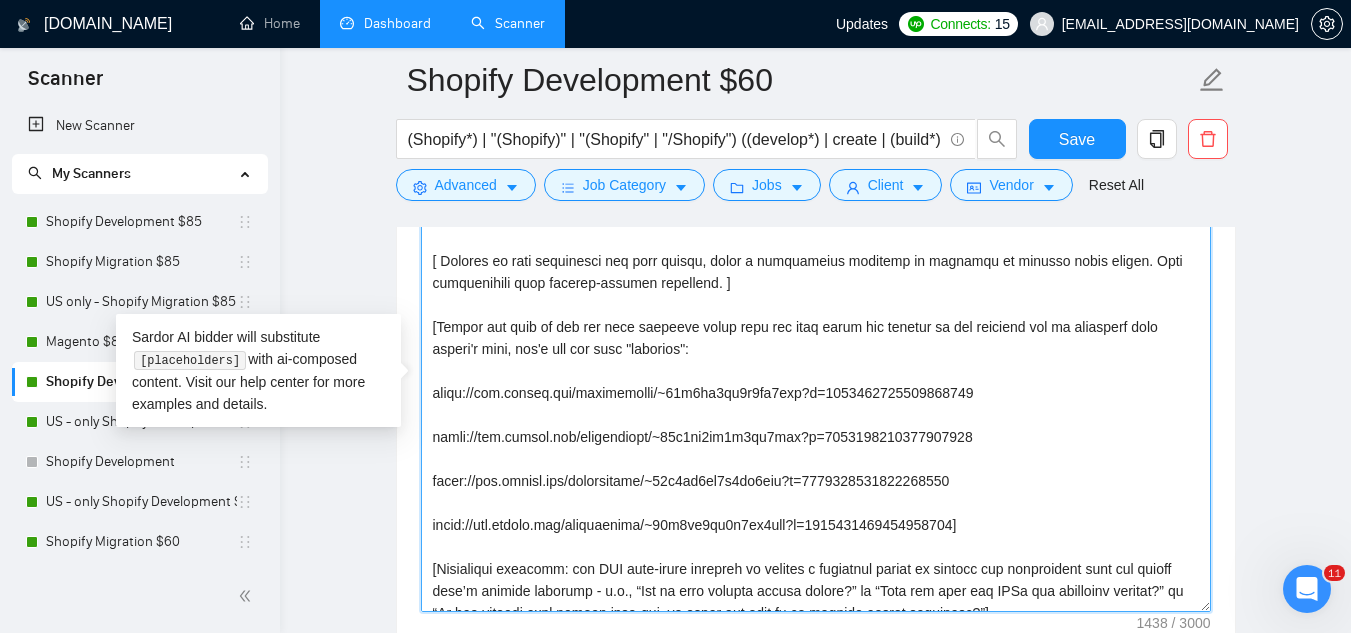 scroll, scrollTop: 138, scrollLeft: 0, axis: vertical 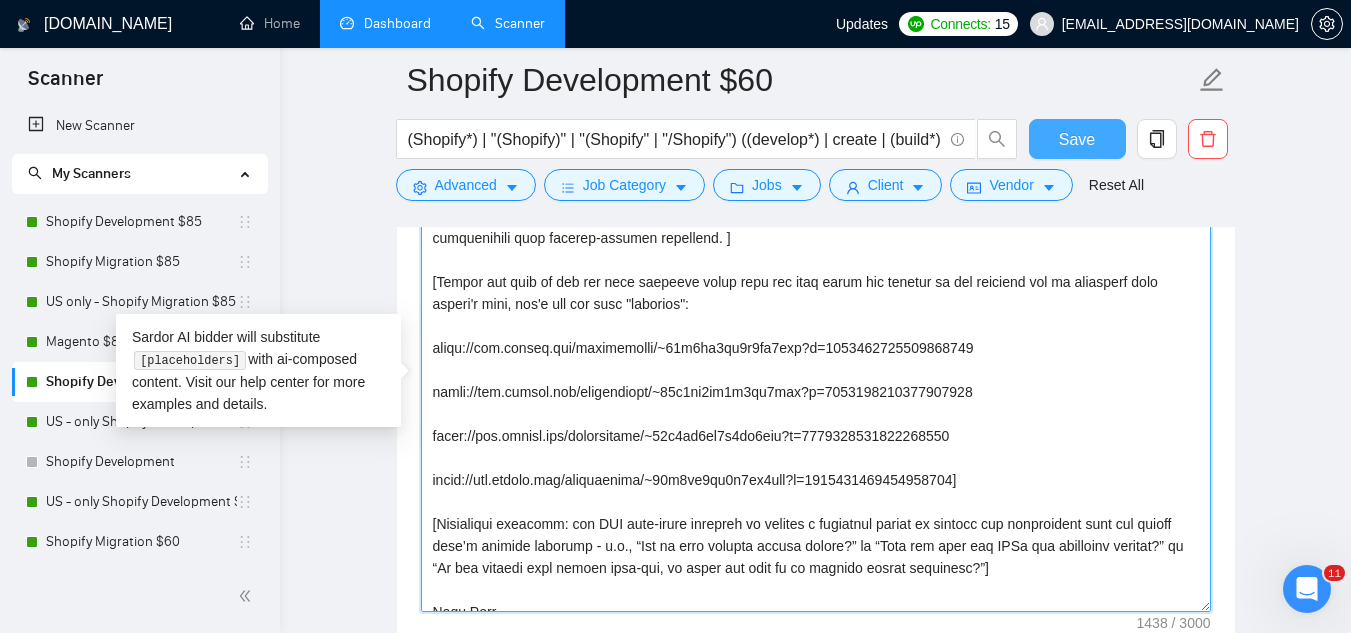 type on "[Personal greeting: start with the client’s name or company, in their local language and at the correct time of day - for example, “Buona sera, Luca!” Write the rest in English, keeping a professional-yet-conversational tone. Be direct, skip clichés, and avoid sounding like a salesperson.]
[Sound more humanlike; don't use very long formal sentences. Use middle-school vocabulary.]
[Avoid using generic phrases like "thrilled", "delight", etc.]
[ Instead of just addressing the pain points, offer a preliminary solution or strategy to address those issues. This demonstrates your problem-solving abilities. ]
[Attach the link of one the most relevant cases from the list below and explain in one sentence how it resonates with client's need, don't use the word "relevant":
https://www.upwork.com/freelancers/~01c7af2eb0d7ff5afe?p=1093154154167922688
https://www.upwork.com/freelancers/~01c7af2eb0d7ff5afe?p=1281693255796957184
https://www.upwork.com/freelancers/~01c7af2eb0d7ff5afe?p=1031975988238041088
https://..." 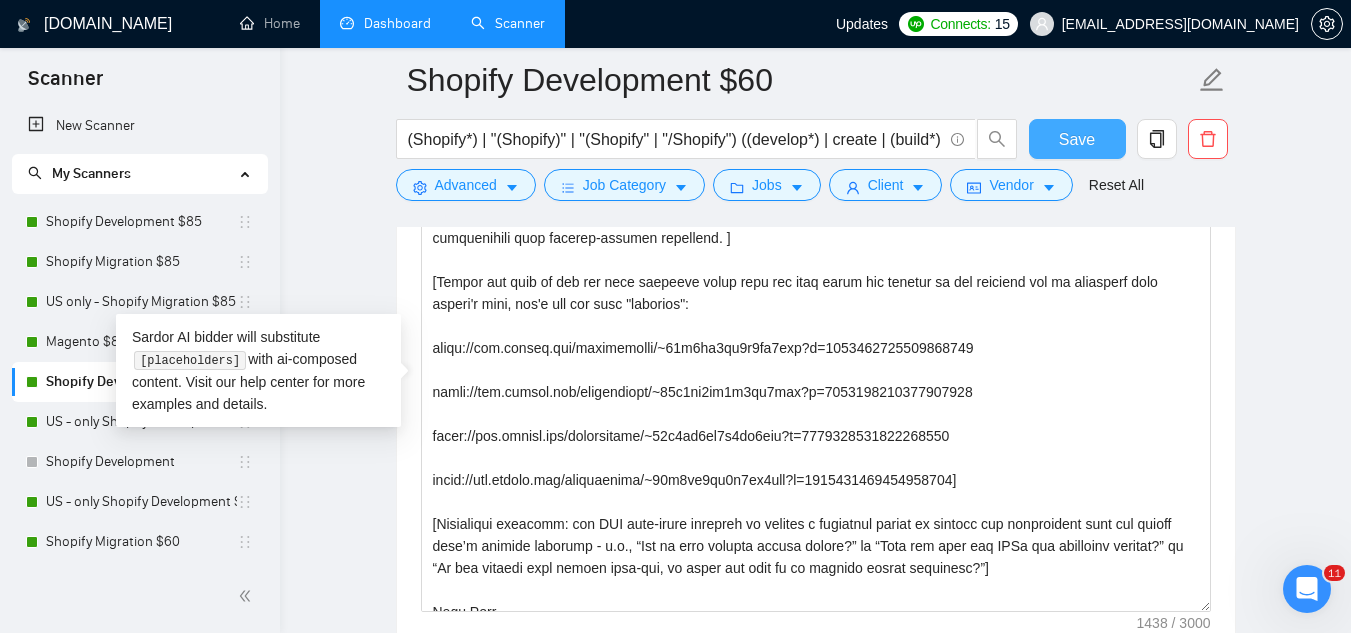 click on "Save" at bounding box center (1077, 139) 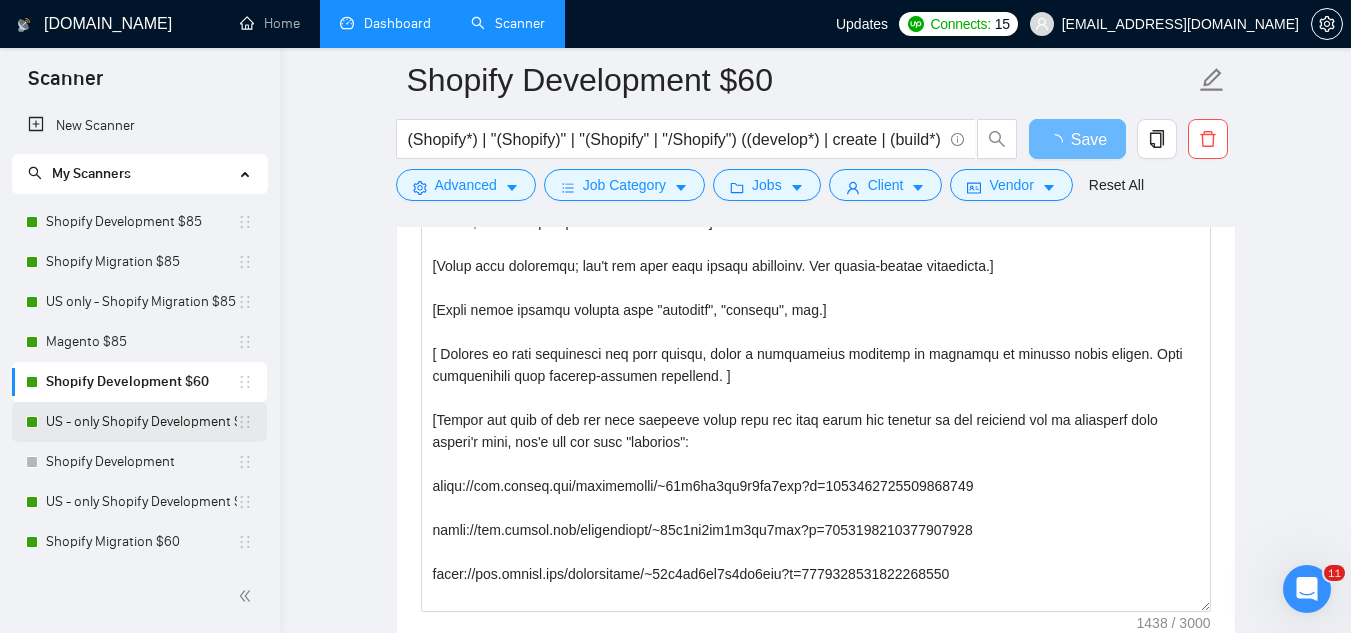 click on "US - only Shopify Development $85" at bounding box center [141, 422] 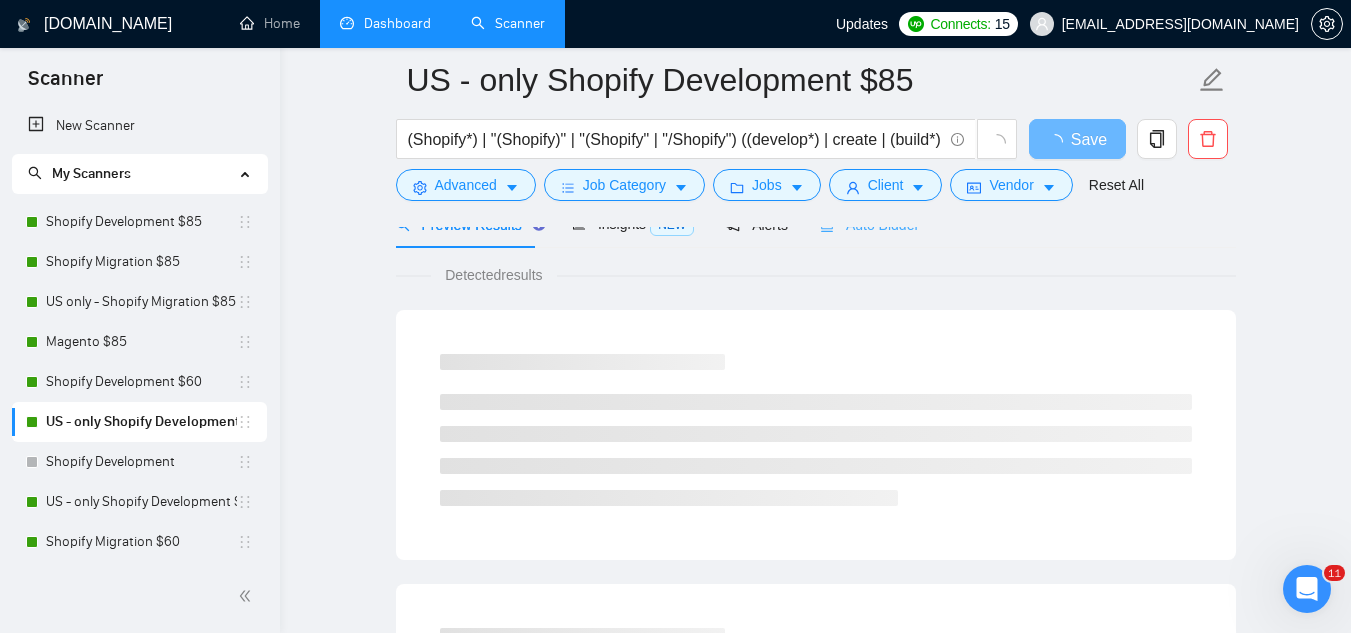 scroll, scrollTop: 0, scrollLeft: 0, axis: both 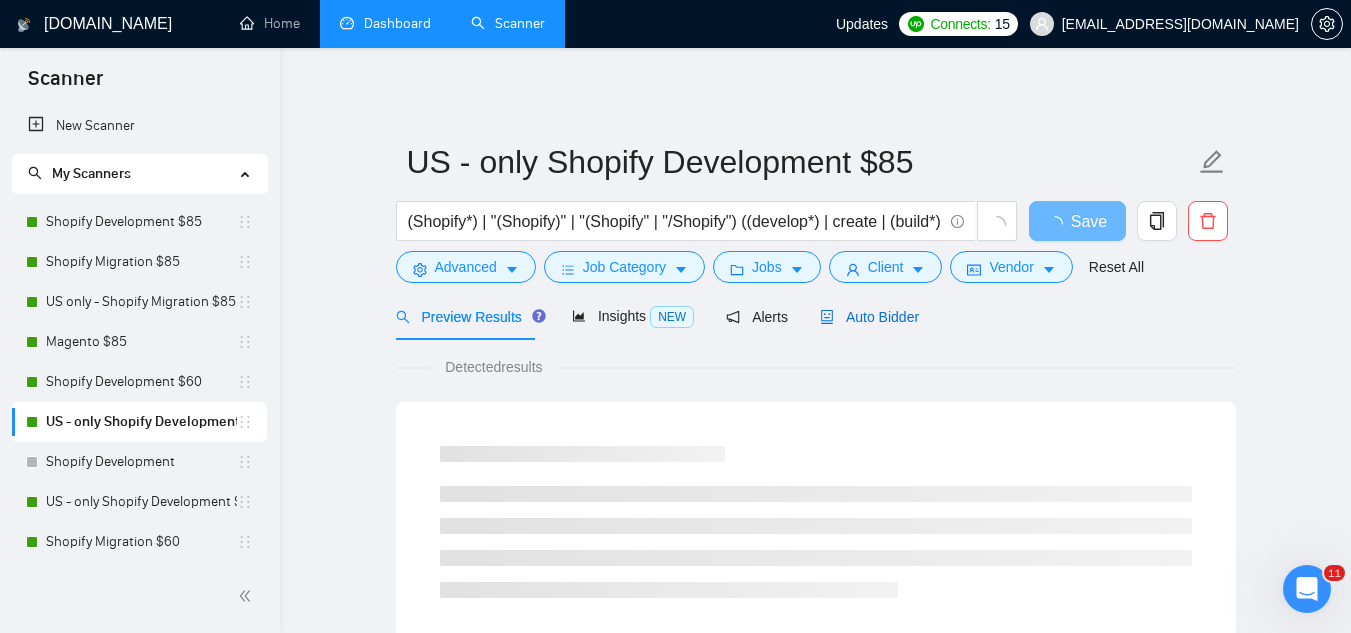click on "Auto Bidder" at bounding box center [869, 317] 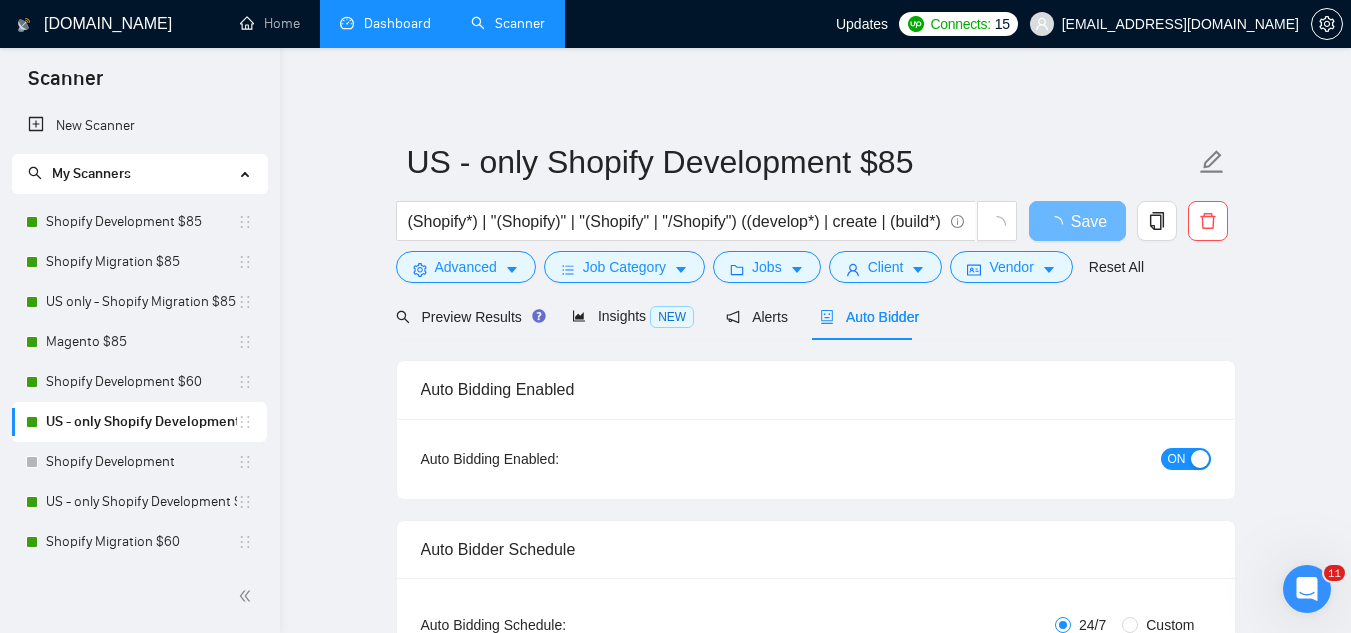 type 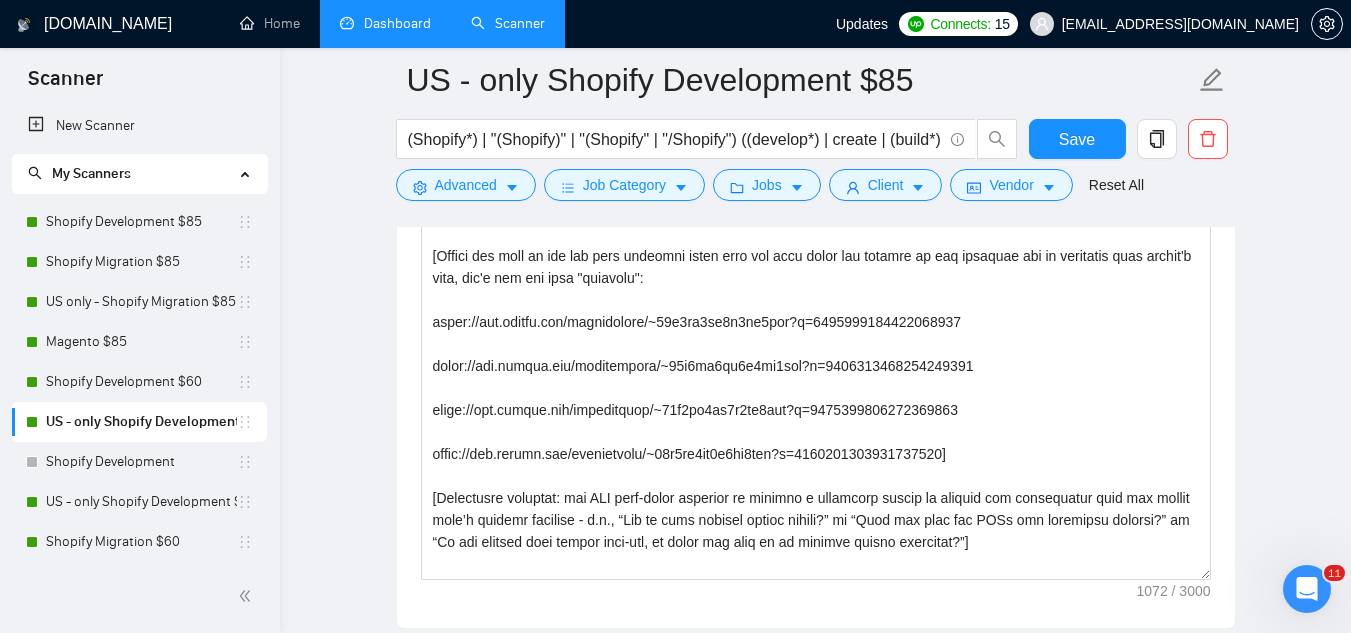 scroll, scrollTop: 2000, scrollLeft: 0, axis: vertical 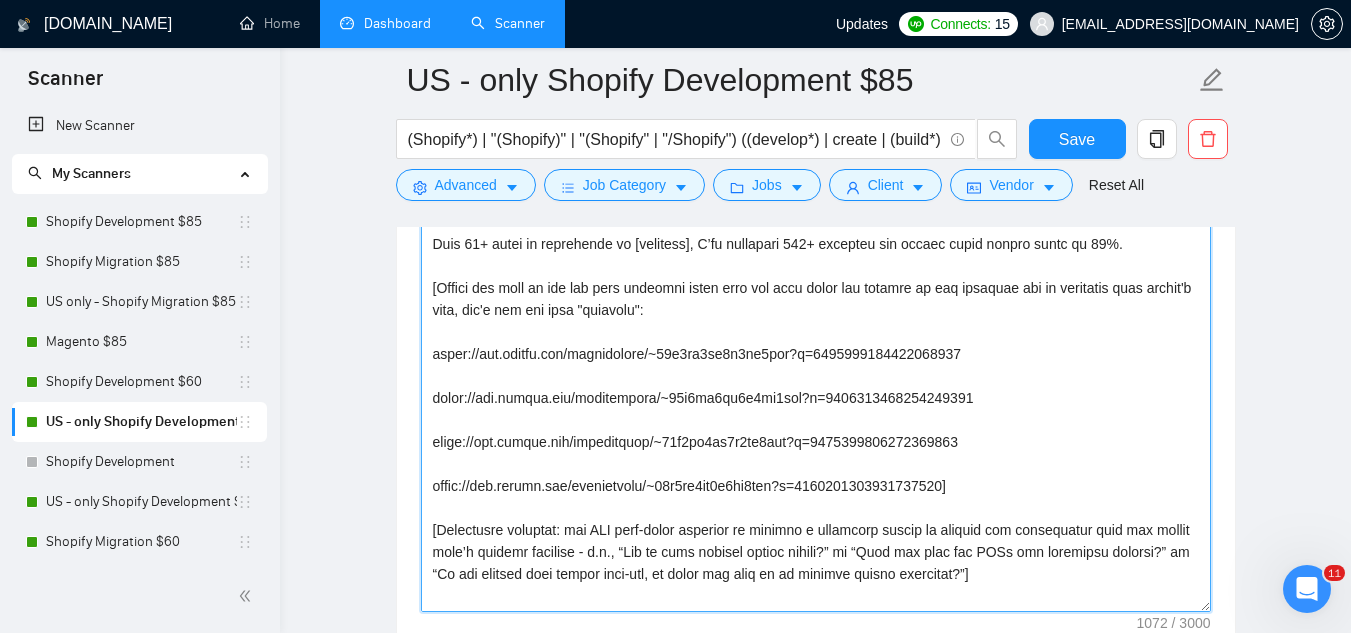 click on "Cover letter template:" at bounding box center (816, 387) 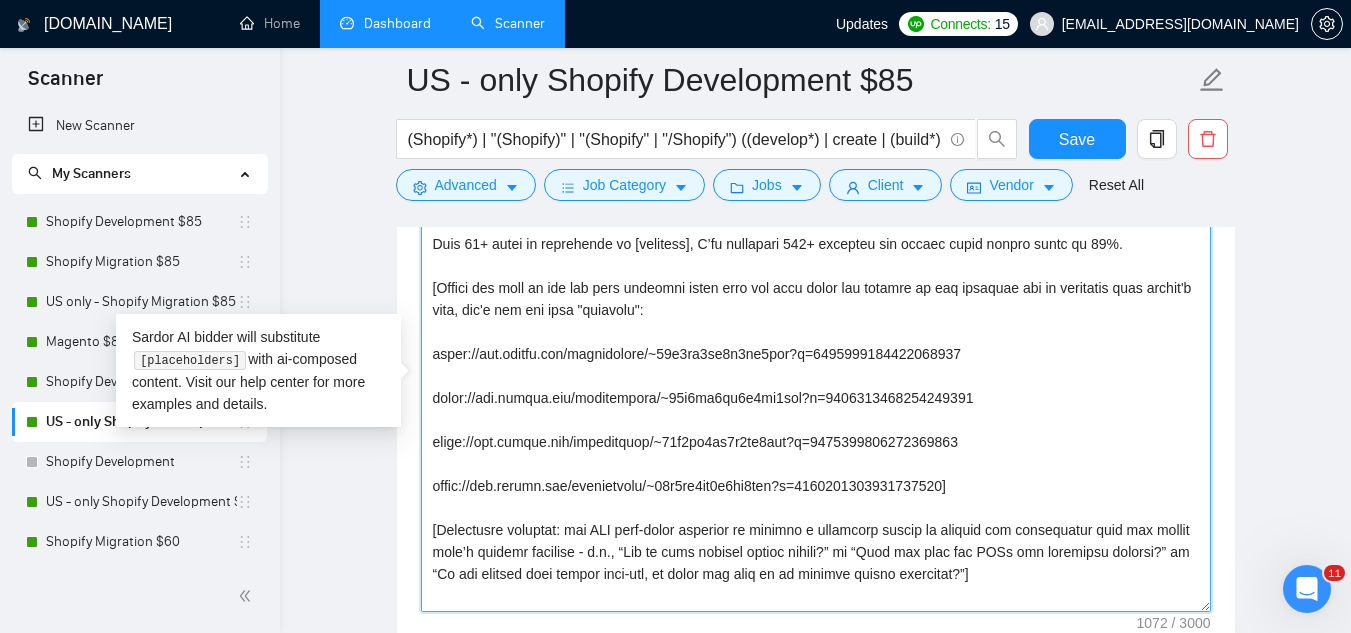paste on "093154154167922688
https://www.upwork.com/freelancers/~01c7af2eb0d7ff5afe?p=1281693255796957184
https://www.upwork.com/freelancers/~01c7af2eb0d7ff5afe?p=1031975988238041088
https://www.upwork.com/freelancers/~01c7af2eb0d7ff5afe?p=1393231325031047168" 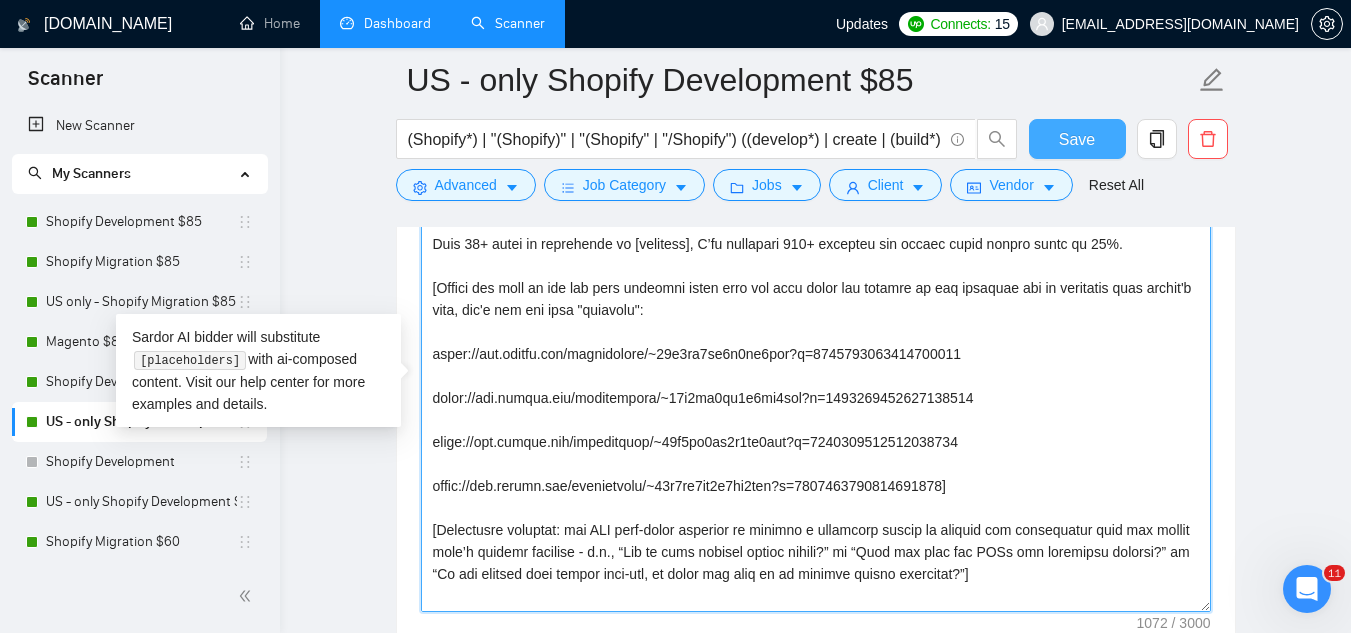 type on "Hey, I am ready to start and I have strong experience as a [title like in a job], with a focus on [niche or keywords from job post].
With 20+ years of experience in [category], I’ve completed 100+ projects and helped boost client sales by 76%.
[Attach the link of one the most relevant cases from the list below and explain in one sentence how it resonates with client's need, don't use the word "relevant":
https://www.upwork.com/freelancers/~01c7af2eb0d7ff5afe?p=1093154154167922688
https://www.upwork.com/freelancers/~01c7af2eb0d7ff5afe?p=1281693255796957184
https://www.upwork.com/freelancers/~01c7af2eb0d7ff5afe?p=1031975988238041088
https://www.upwork.com/freelancers/~01c7af2eb0d7ff5afe?p=1393231325031047168]
[Clarifying question: ask ONE high‐level question to uncover a strategic detail or missing key information that the client hasn’t already provided - e.g., “Who is your primary target market?” or “What are your top KPIs for measuring success?” or “Do you already have design mock-ups, or would you..." 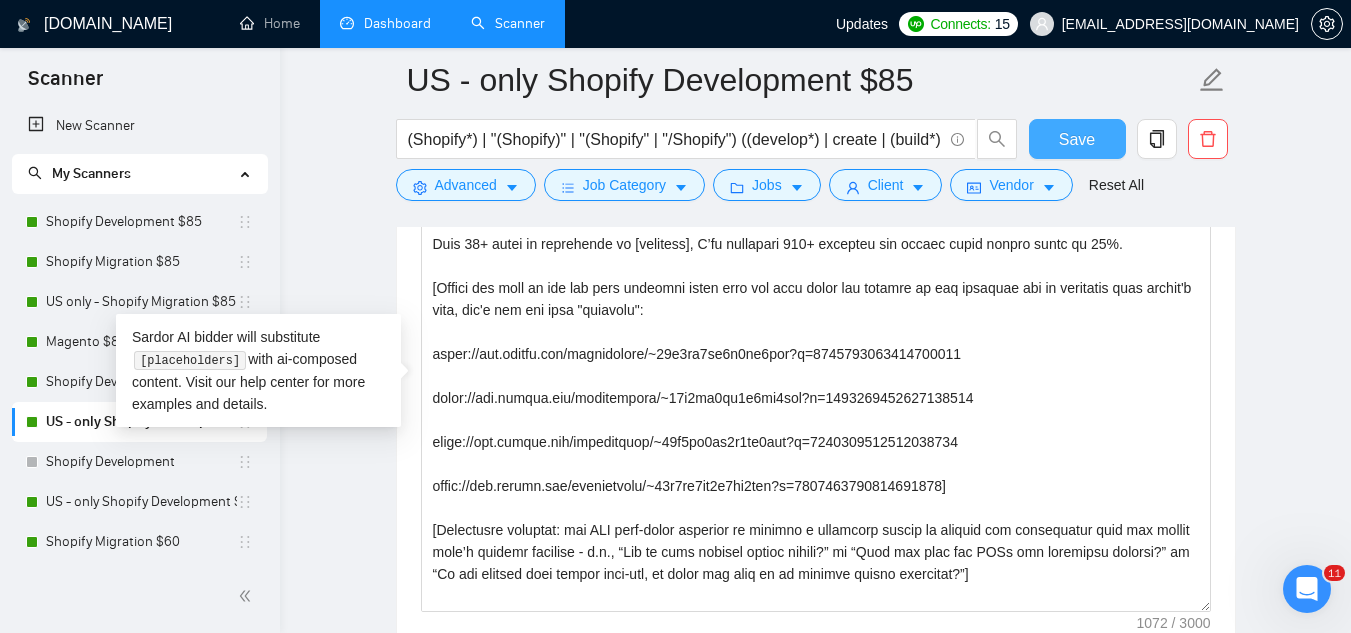click on "Save" at bounding box center [1077, 139] 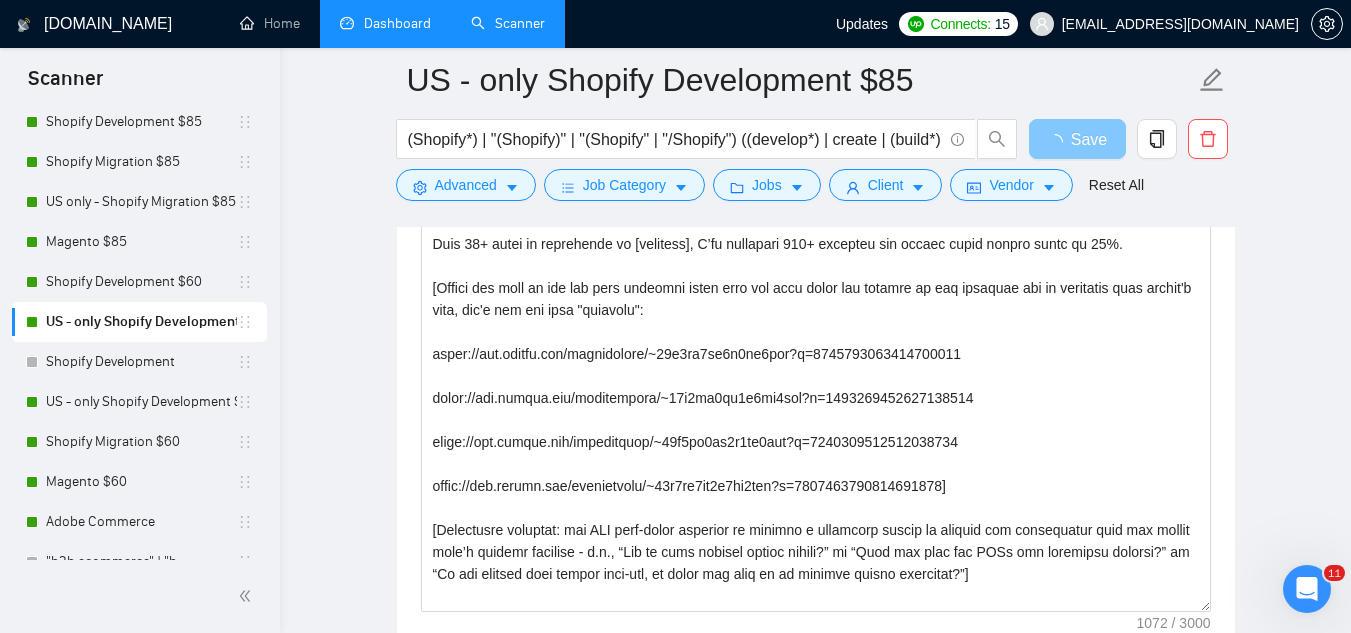 scroll, scrollTop: 200, scrollLeft: 0, axis: vertical 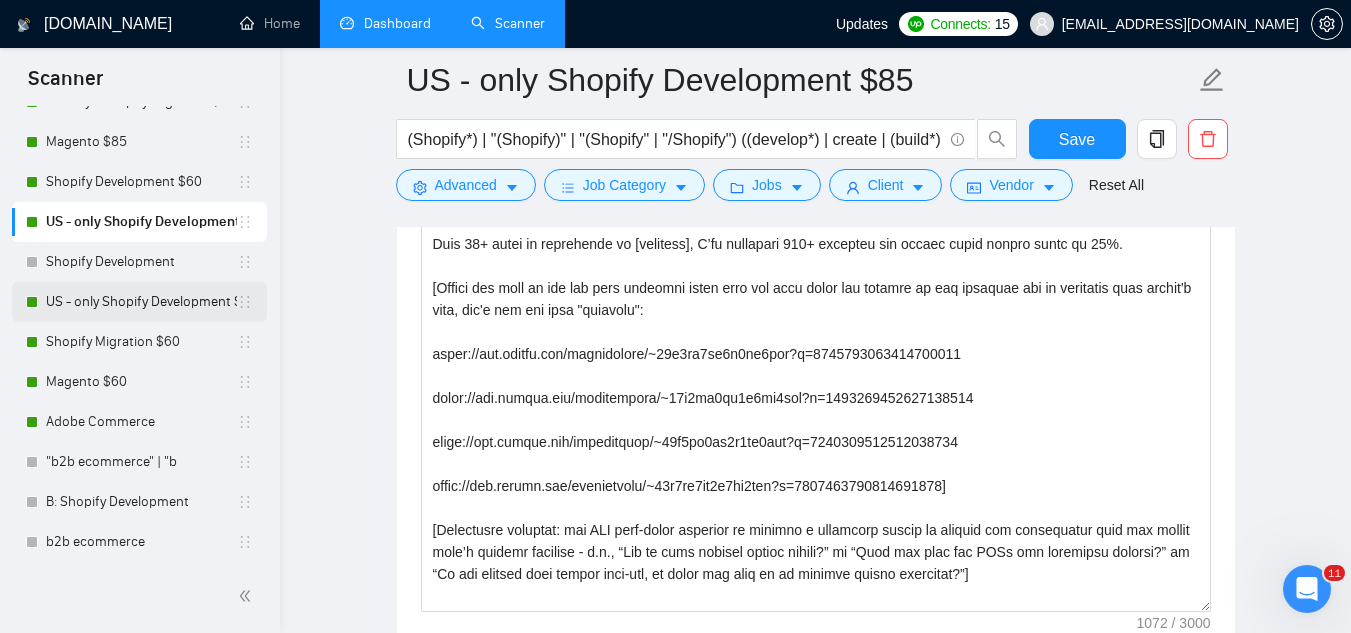 click on "US - only Shopify Development $60" at bounding box center [141, 302] 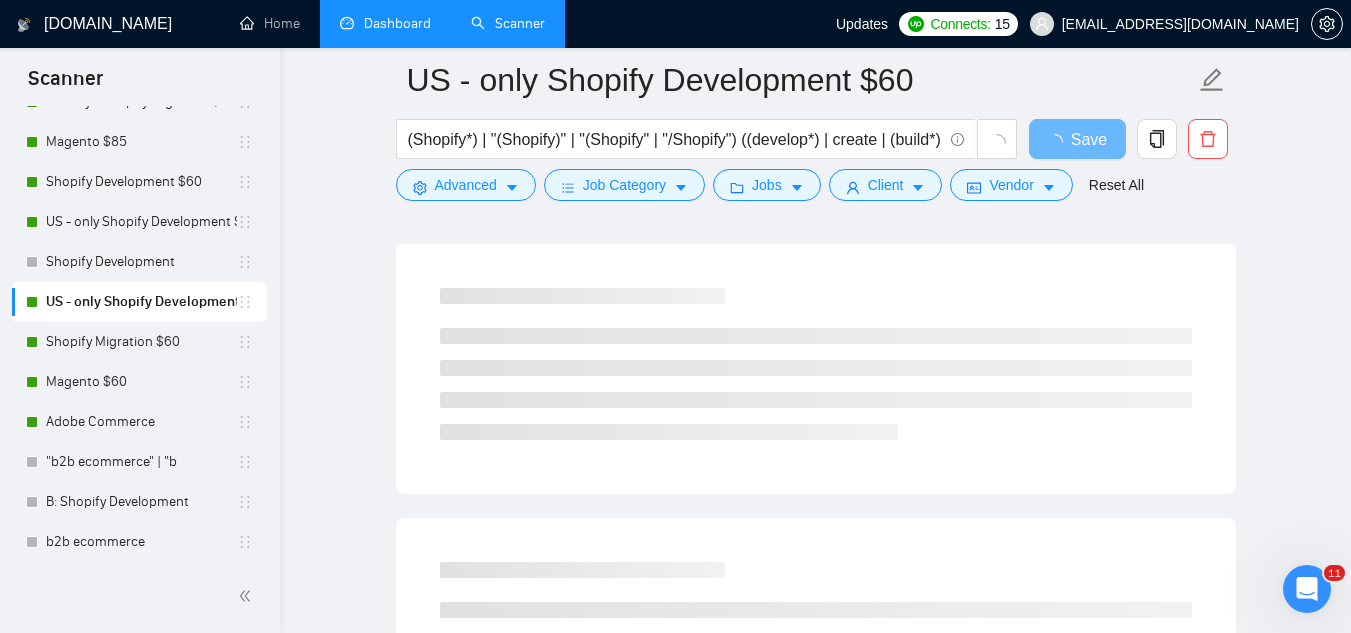 scroll, scrollTop: 0, scrollLeft: 0, axis: both 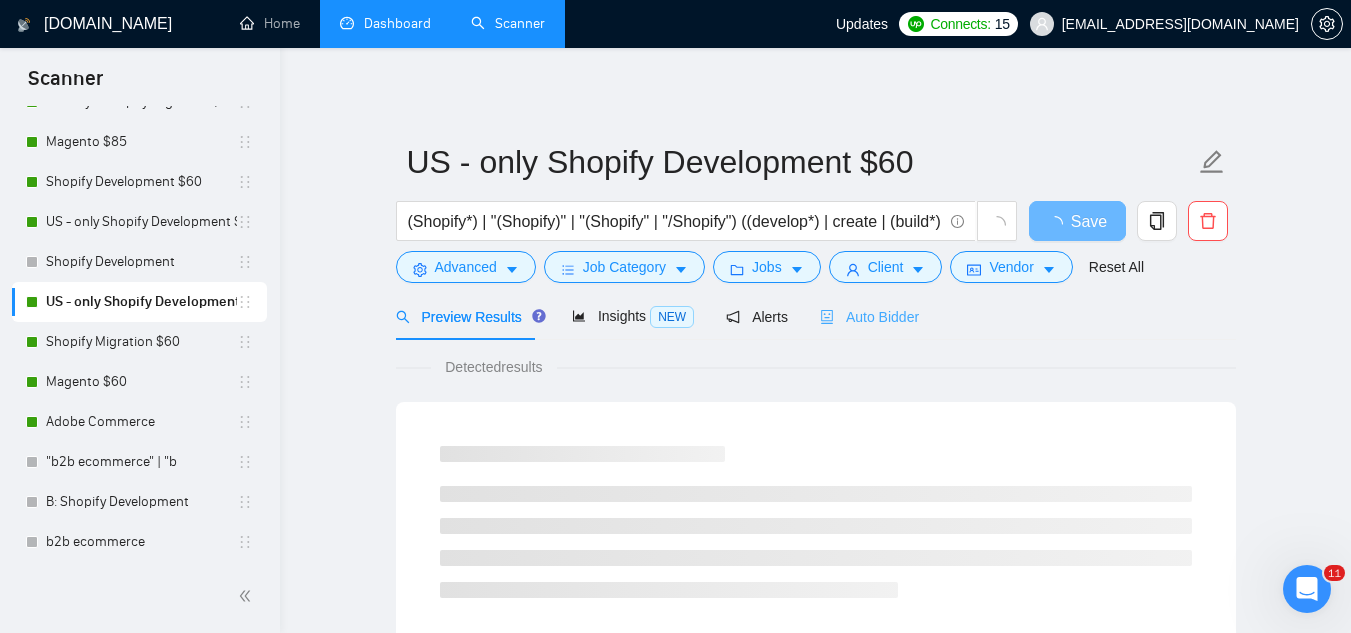 click on "Auto Bidder" at bounding box center [869, 316] 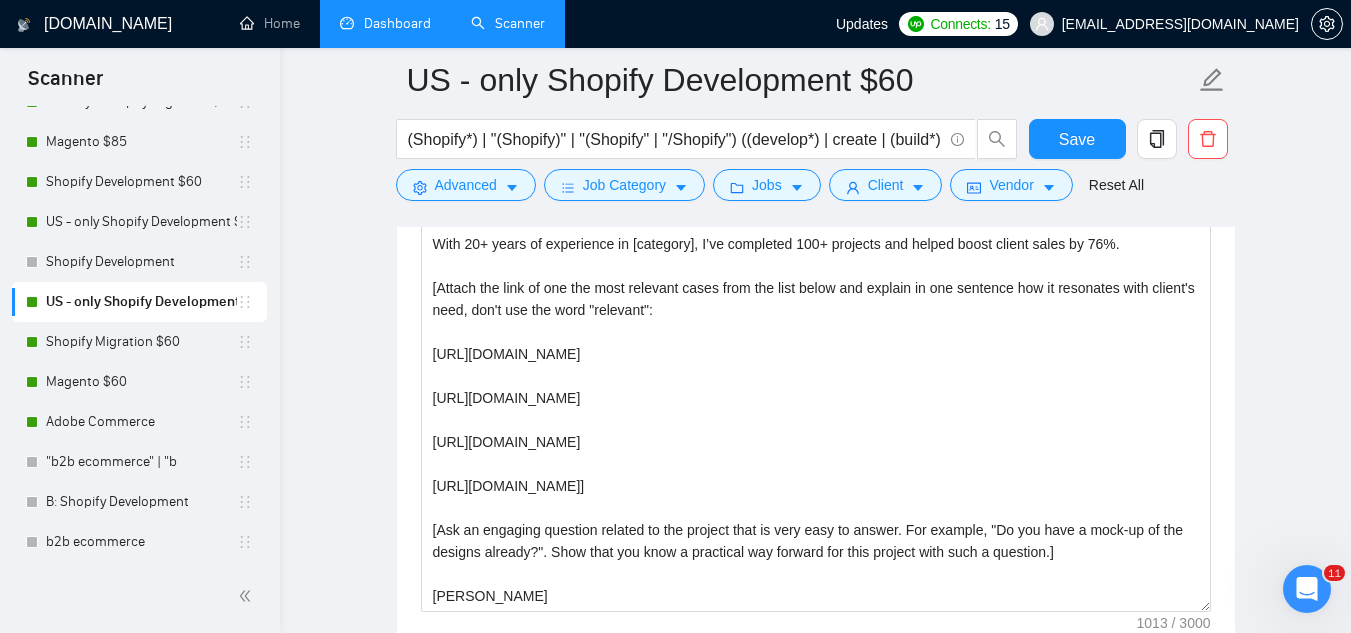 scroll, scrollTop: 2100, scrollLeft: 0, axis: vertical 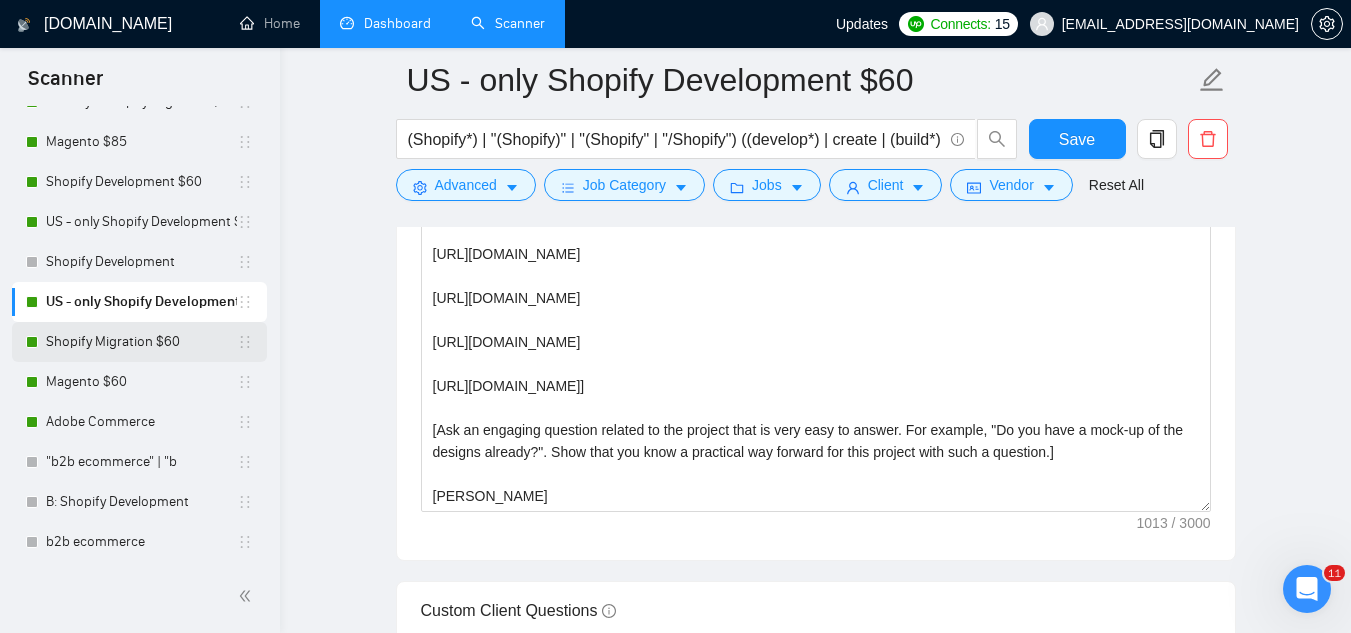 click on "Shopify Migration $60" at bounding box center (141, 342) 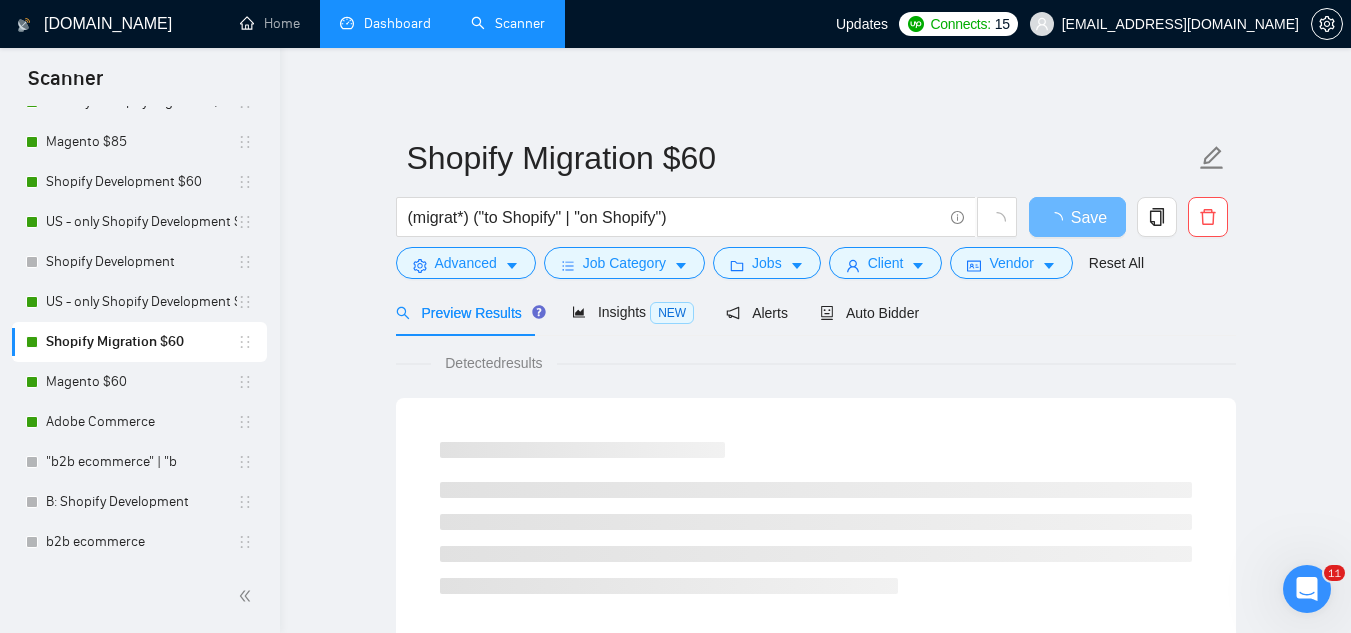scroll, scrollTop: 0, scrollLeft: 0, axis: both 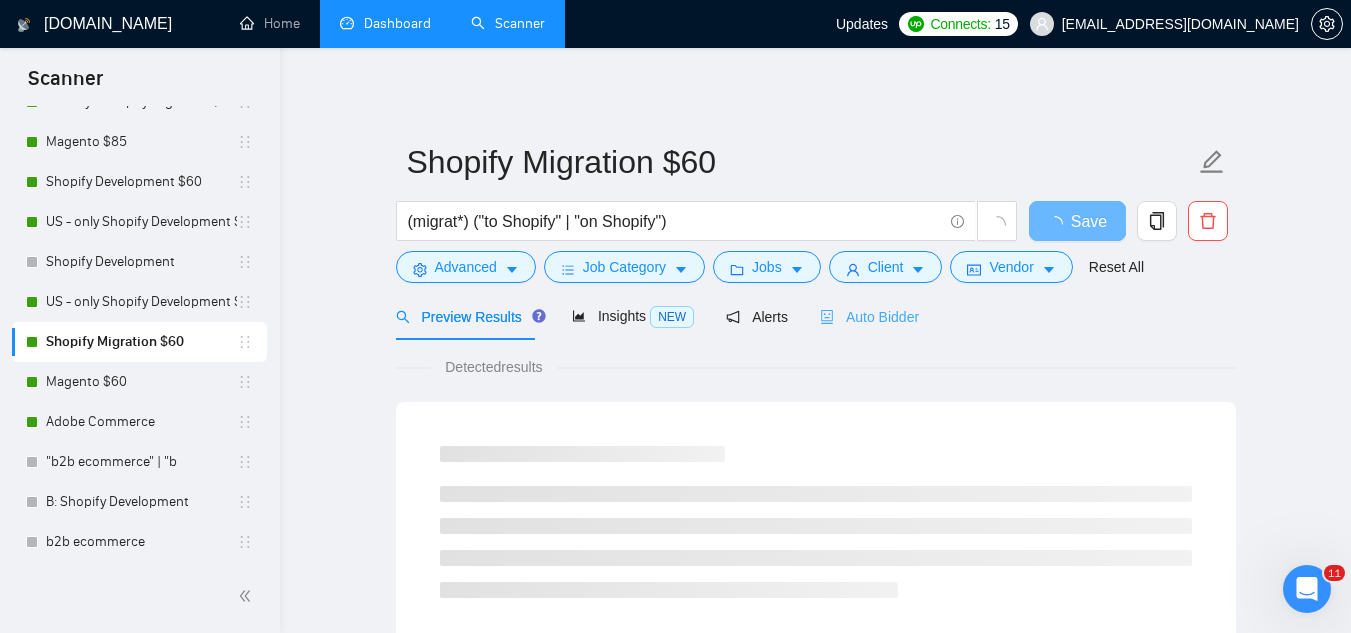 click on "Auto Bidder" at bounding box center [869, 316] 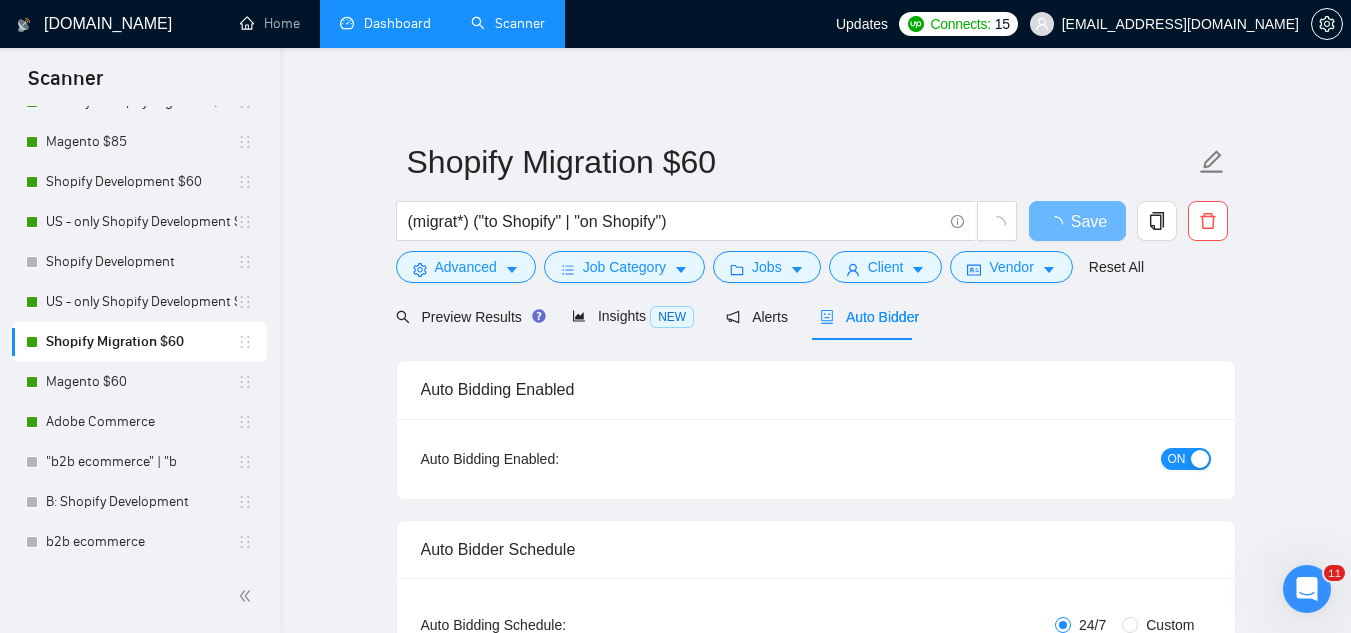 type 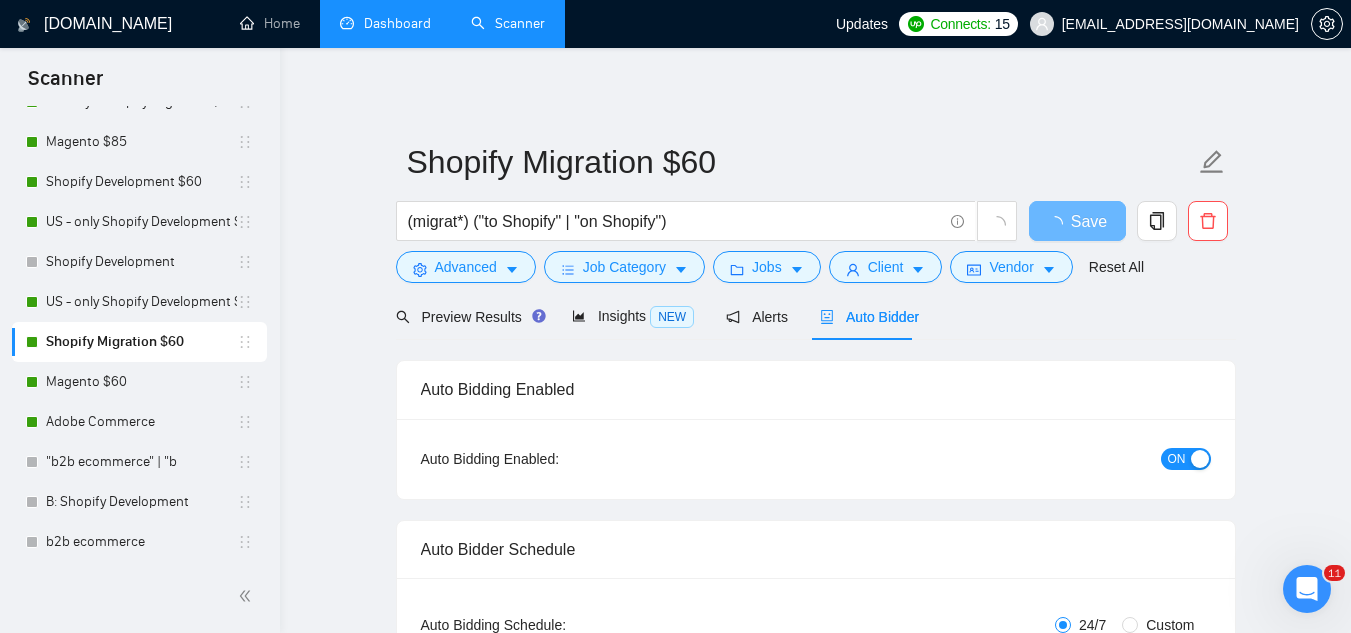 checkbox on "true" 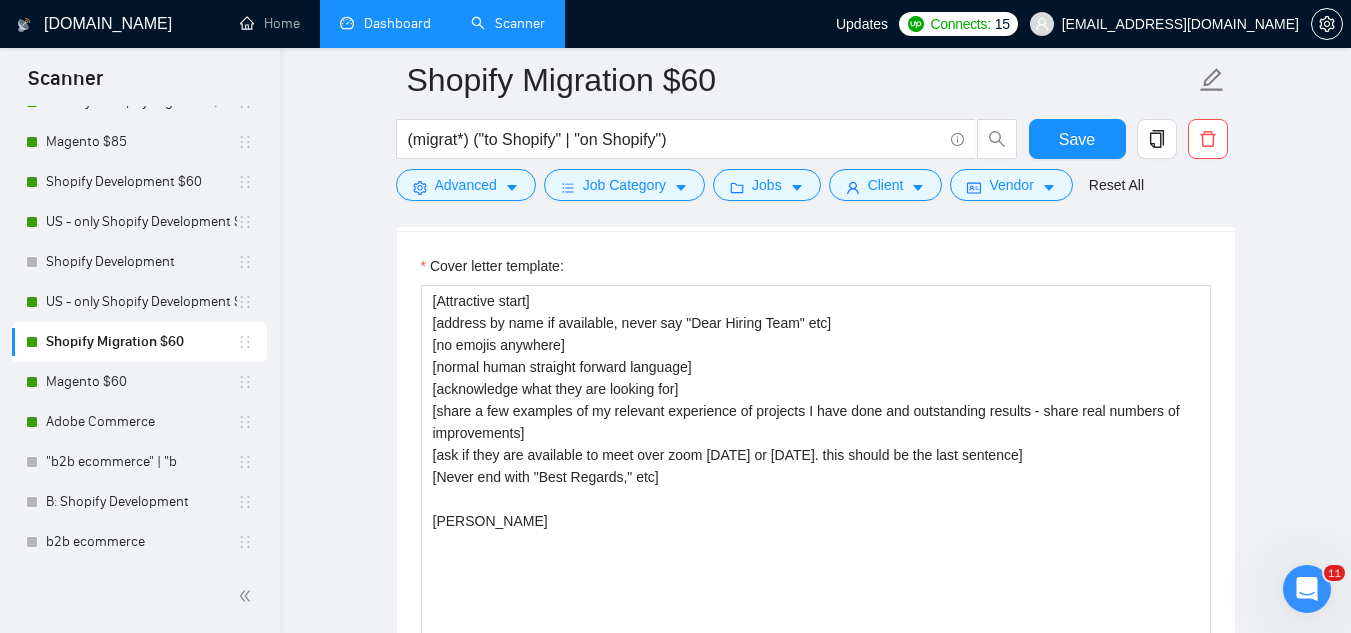 scroll, scrollTop: 1900, scrollLeft: 0, axis: vertical 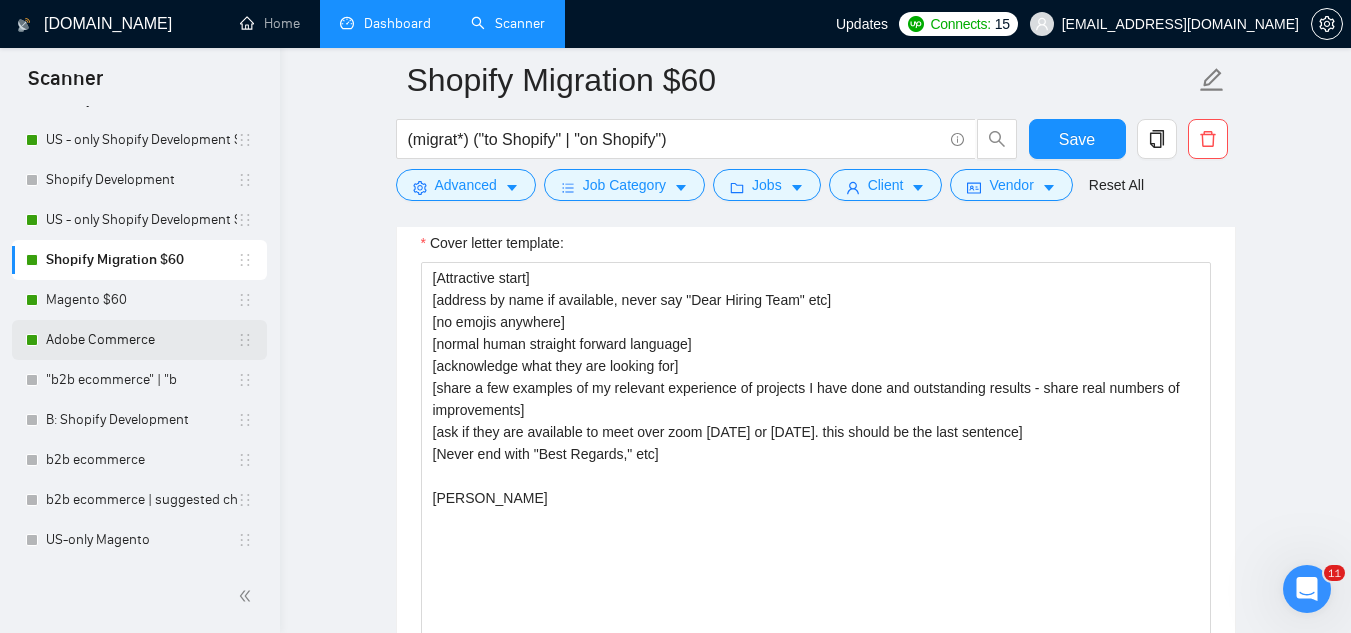 click on "Adobe Commerce" at bounding box center [141, 340] 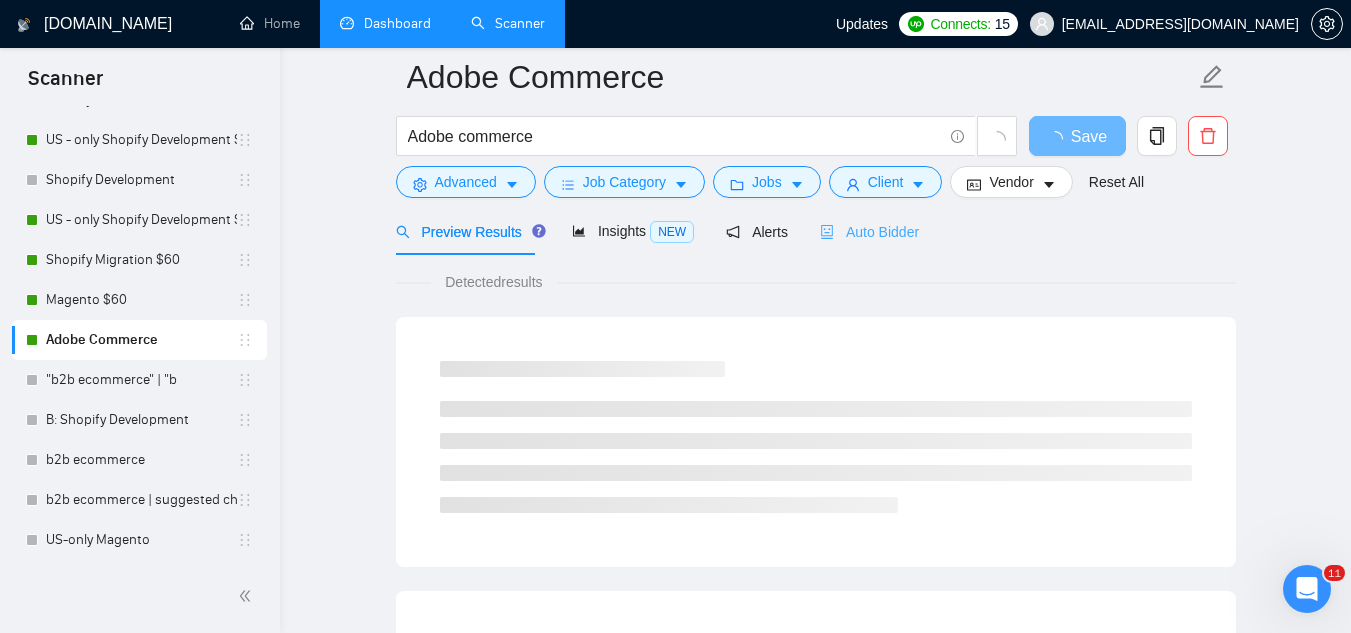 scroll, scrollTop: 0, scrollLeft: 0, axis: both 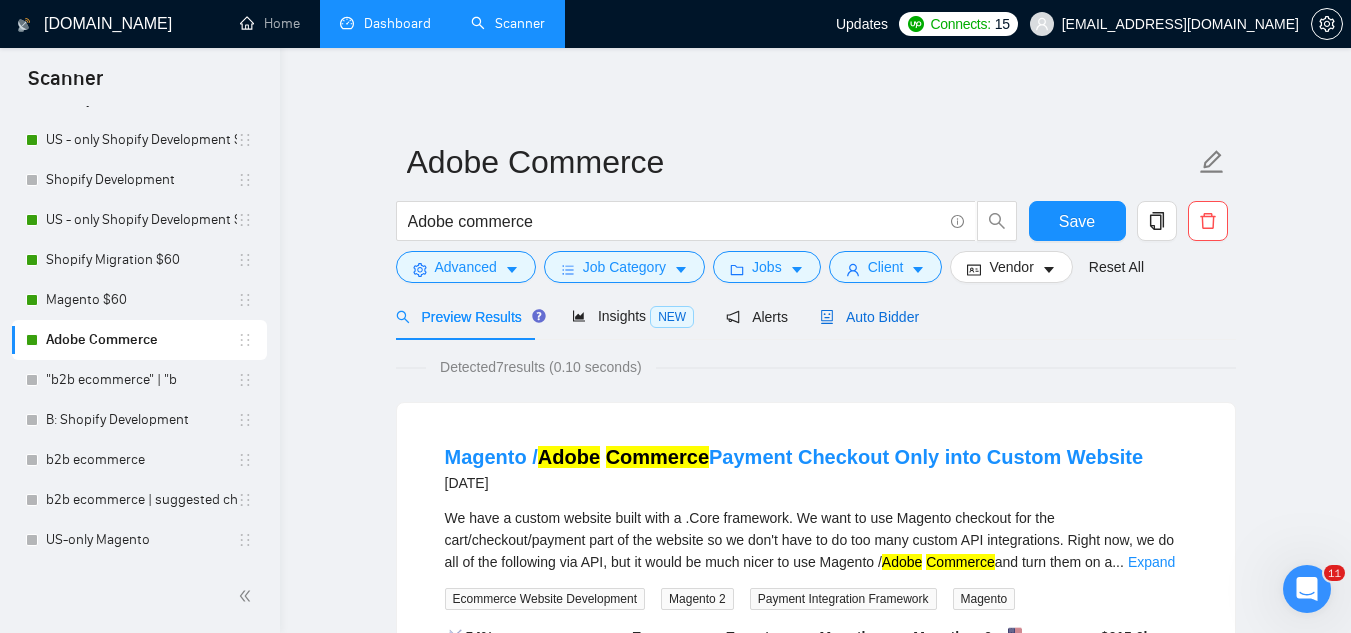 click on "Auto Bidder" at bounding box center [869, 317] 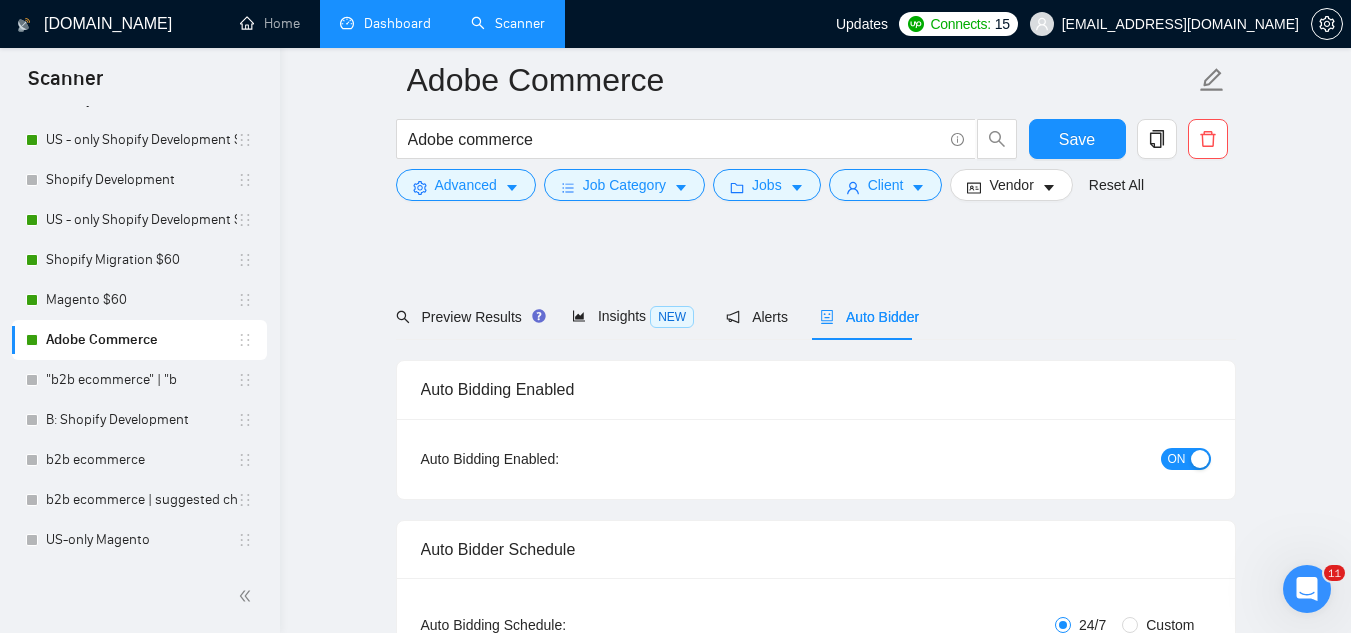 type 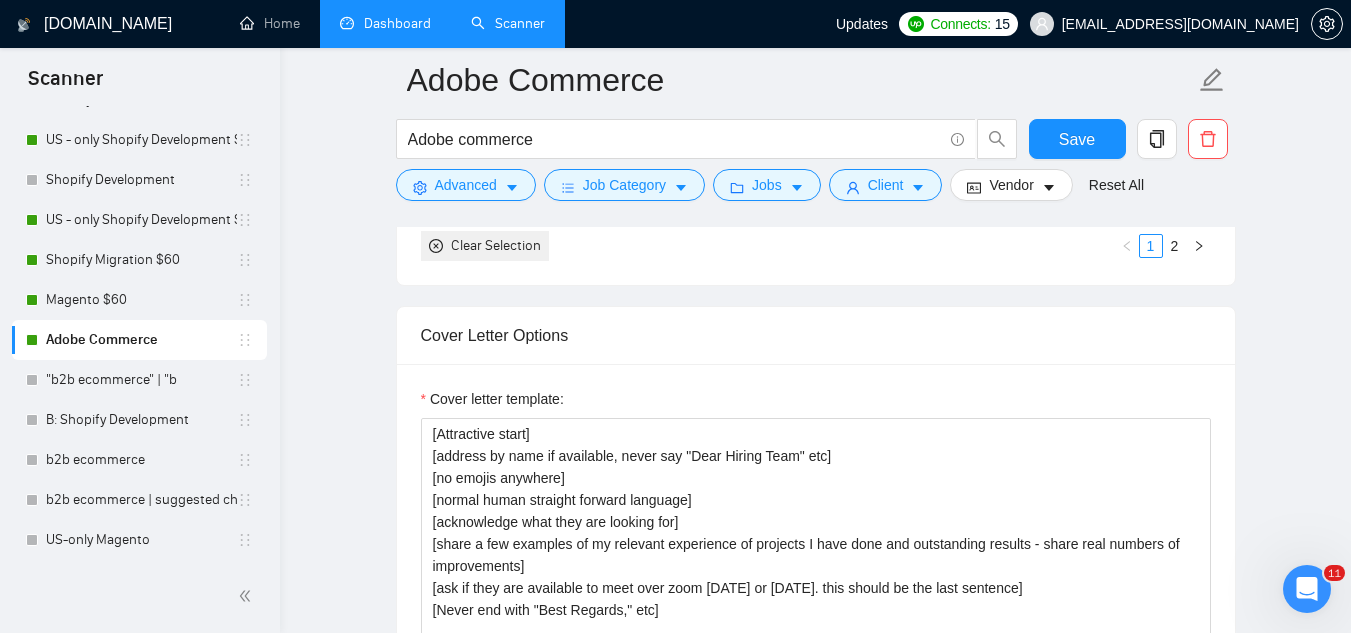 scroll, scrollTop: 1900, scrollLeft: 0, axis: vertical 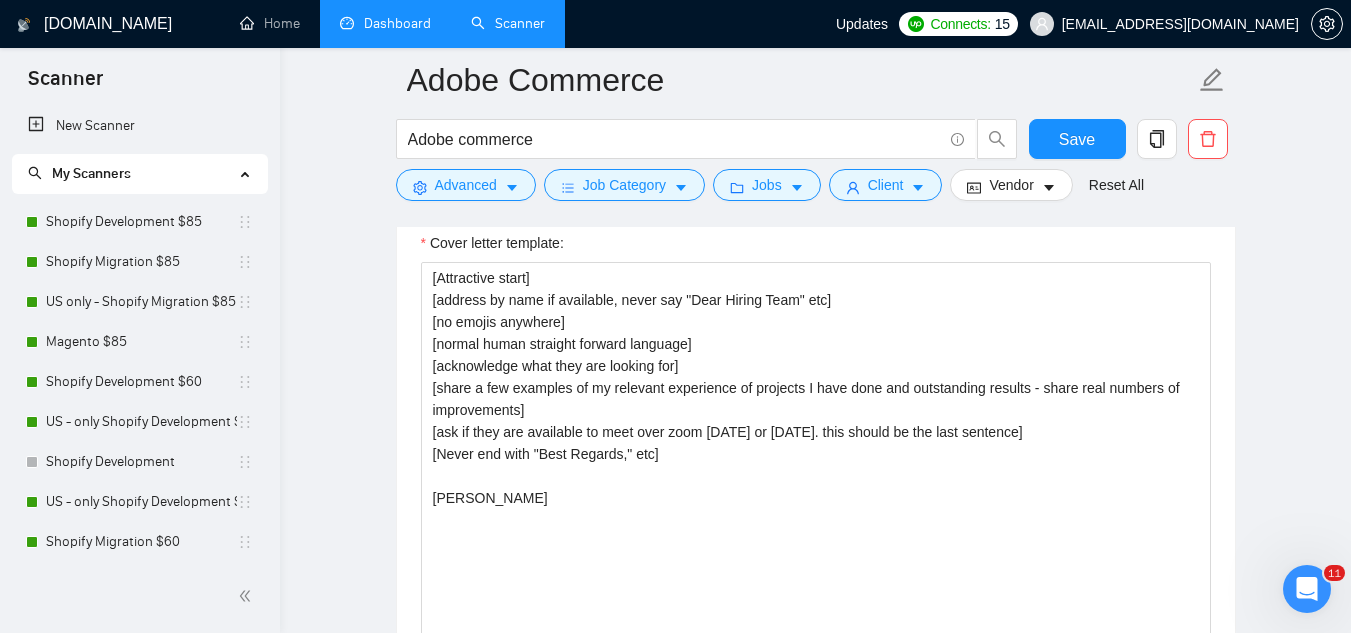 click on "Dashboard" at bounding box center (385, 23) 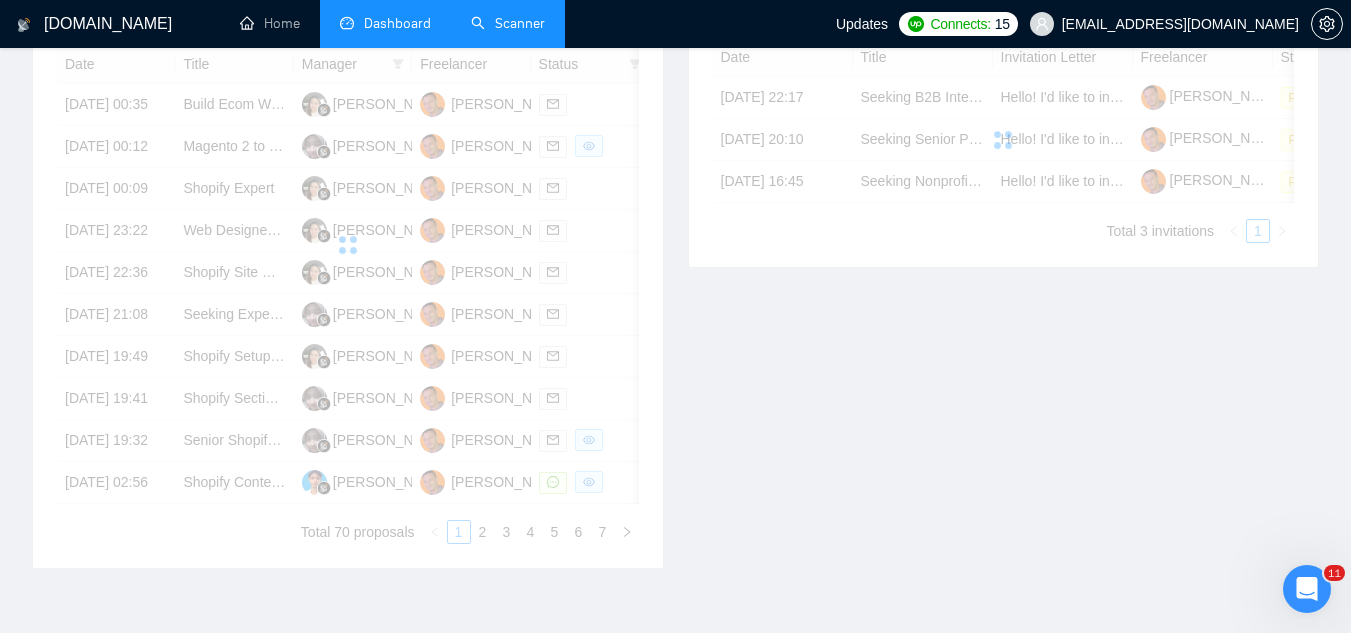 scroll, scrollTop: 560, scrollLeft: 0, axis: vertical 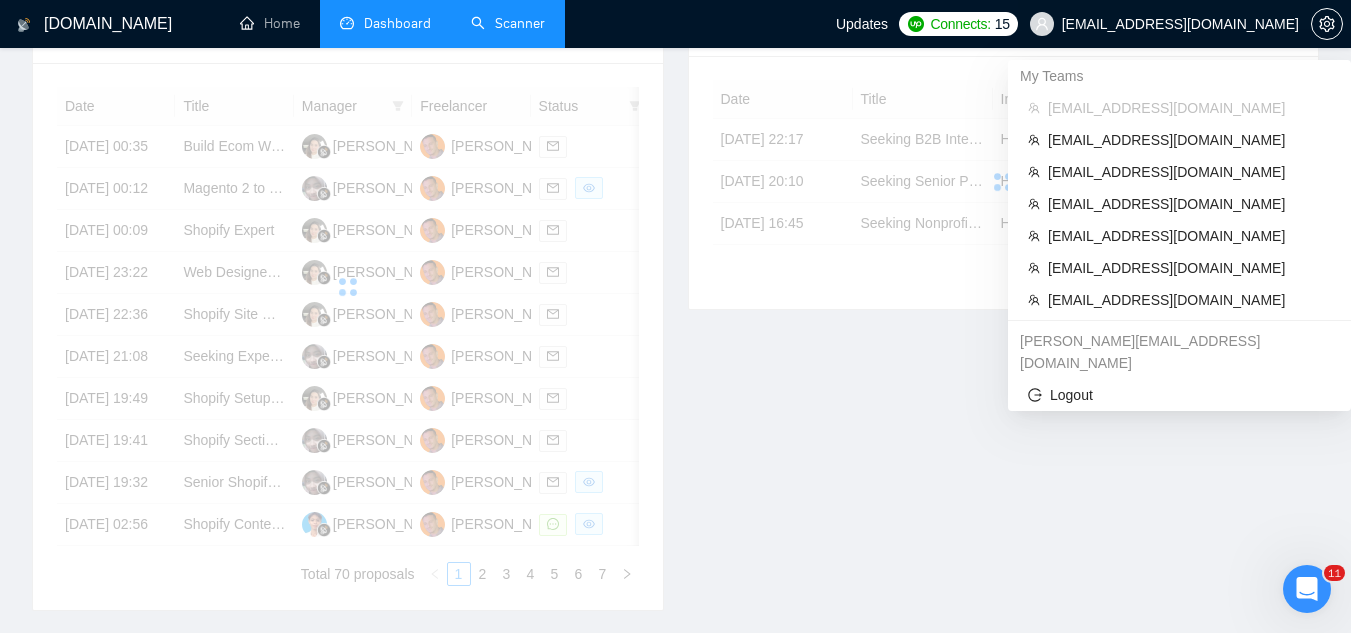 click on "[EMAIL_ADDRESS][DOMAIN_NAME]" at bounding box center (1180, 24) 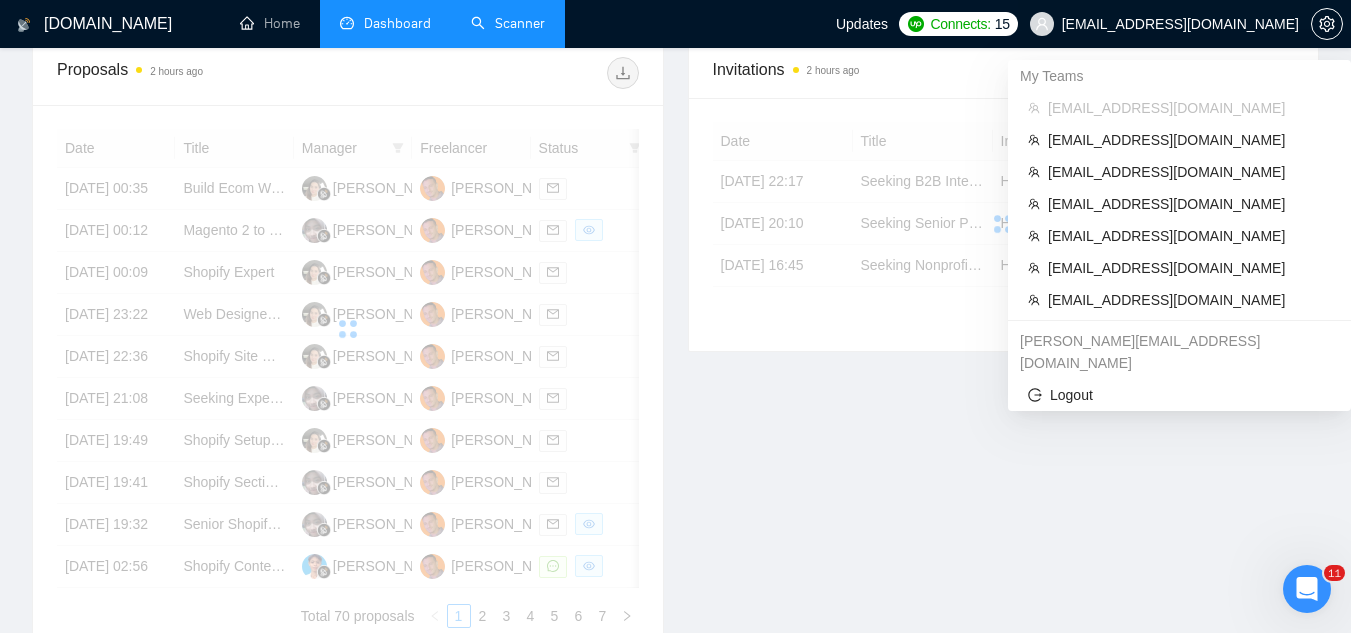 scroll, scrollTop: 602, scrollLeft: 0, axis: vertical 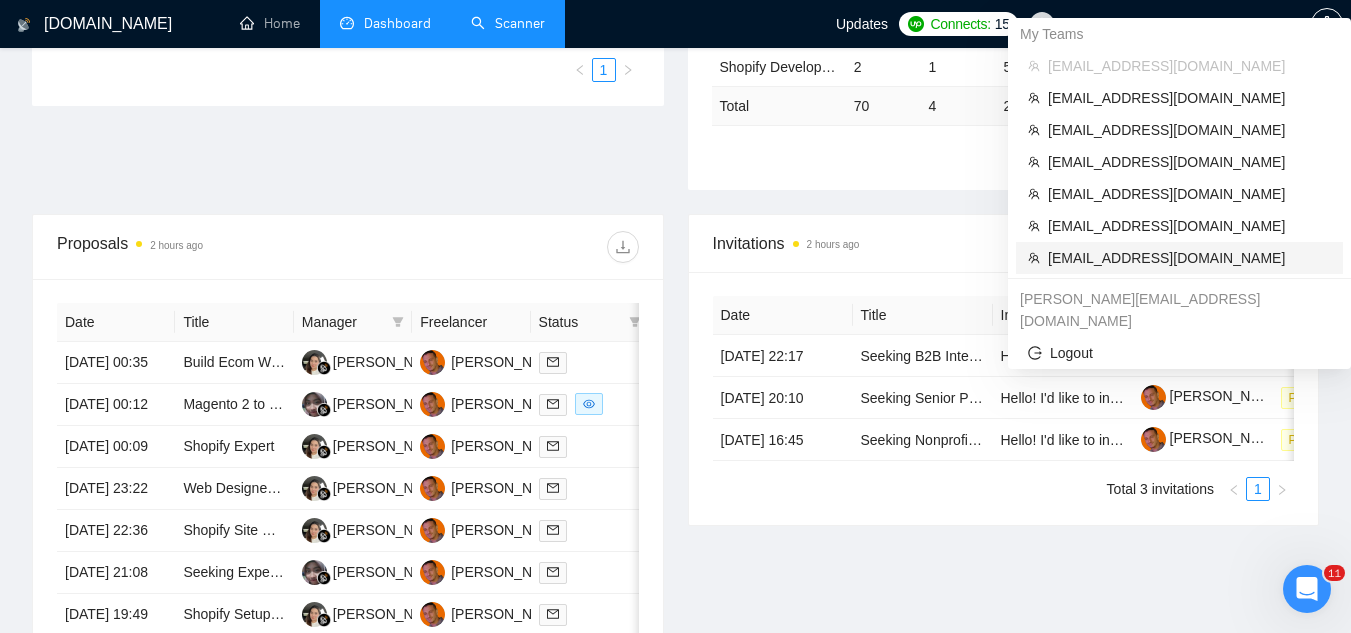 click on "[EMAIL_ADDRESS][DOMAIN_NAME]" at bounding box center (1189, 258) 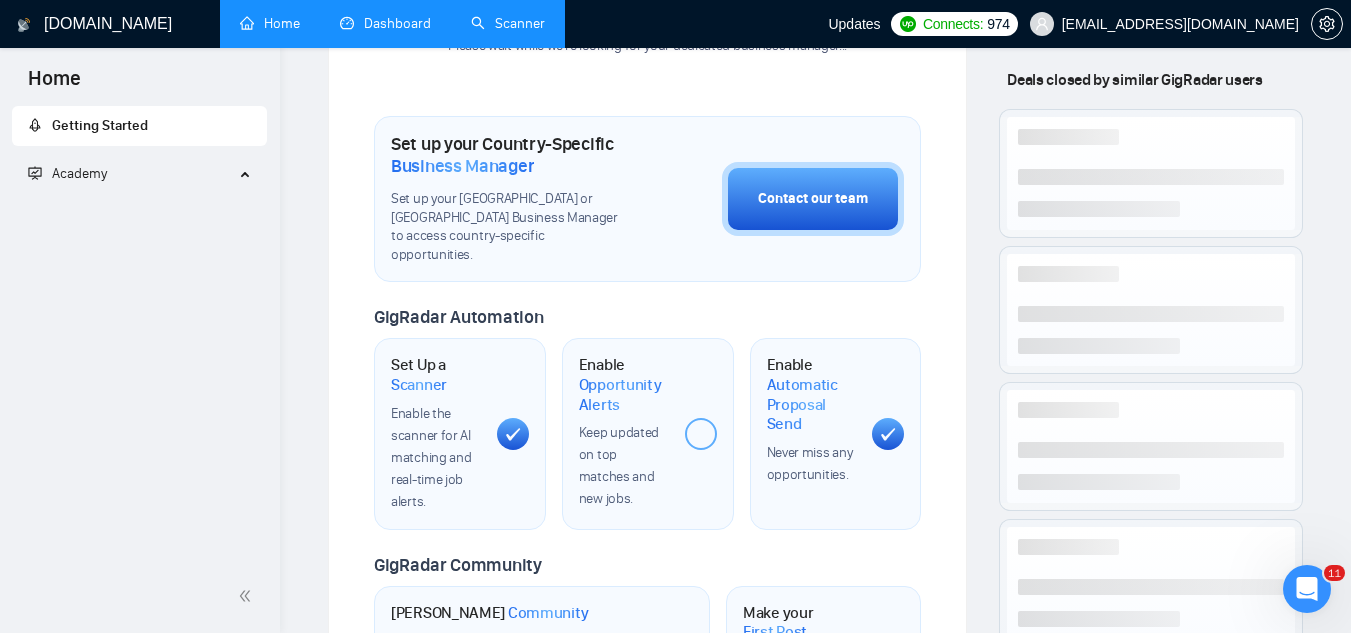 scroll, scrollTop: 882, scrollLeft: 0, axis: vertical 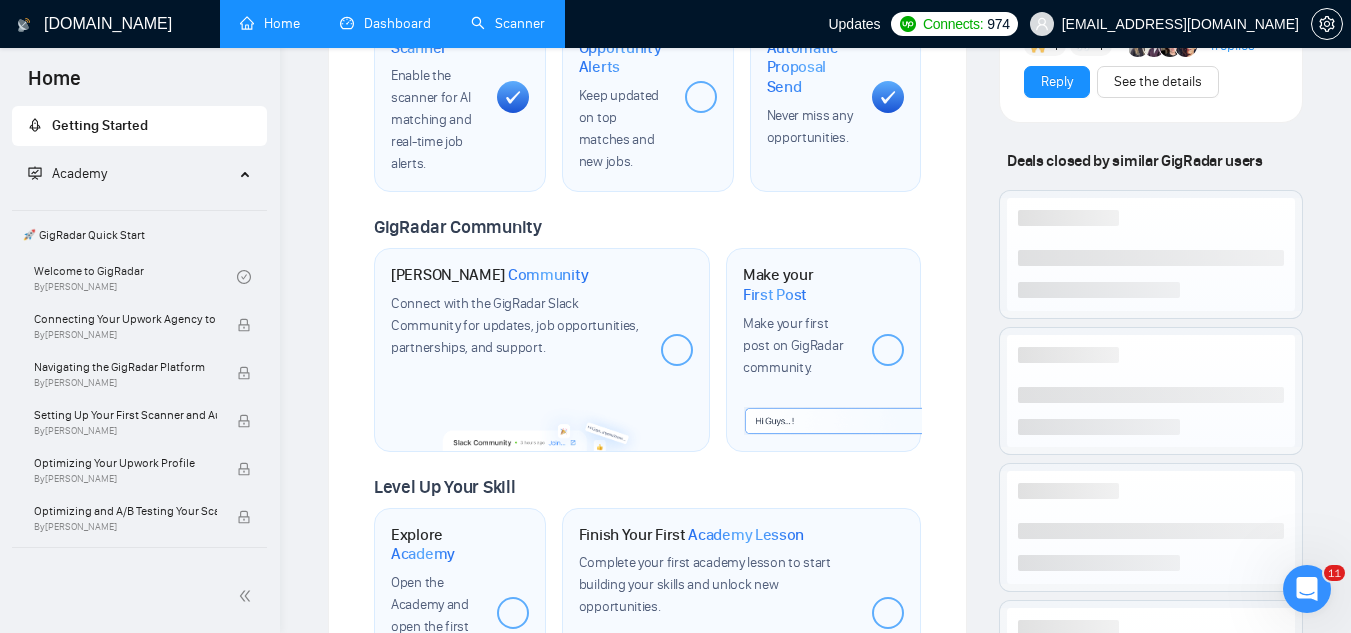 click on "Dashboard" at bounding box center (385, 23) 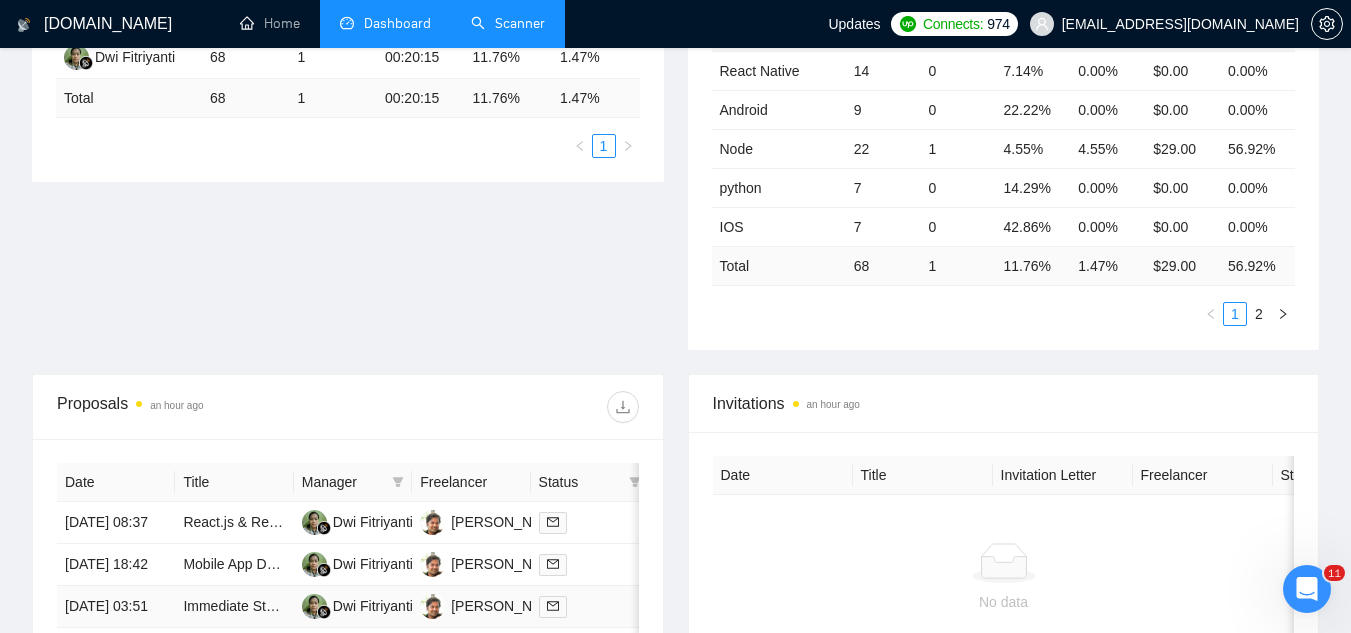 scroll, scrollTop: 702, scrollLeft: 0, axis: vertical 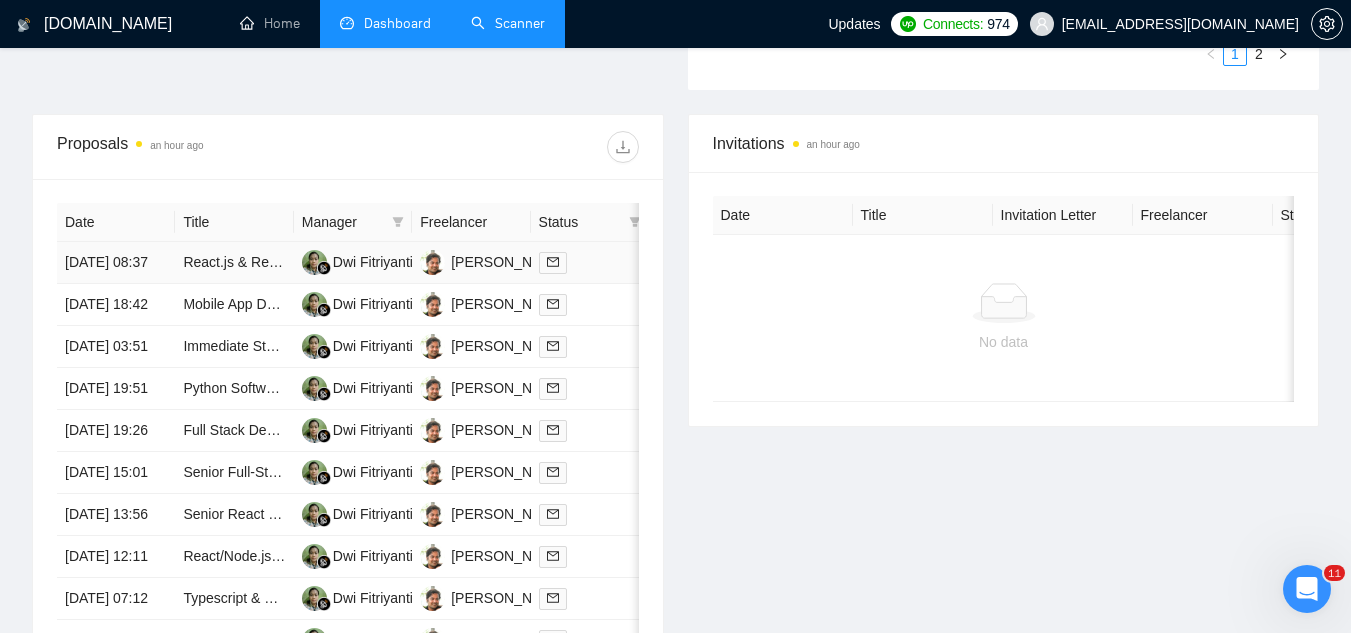 click on "React.js & React Native Developer with NFC and AWS Experience" at bounding box center [234, 263] 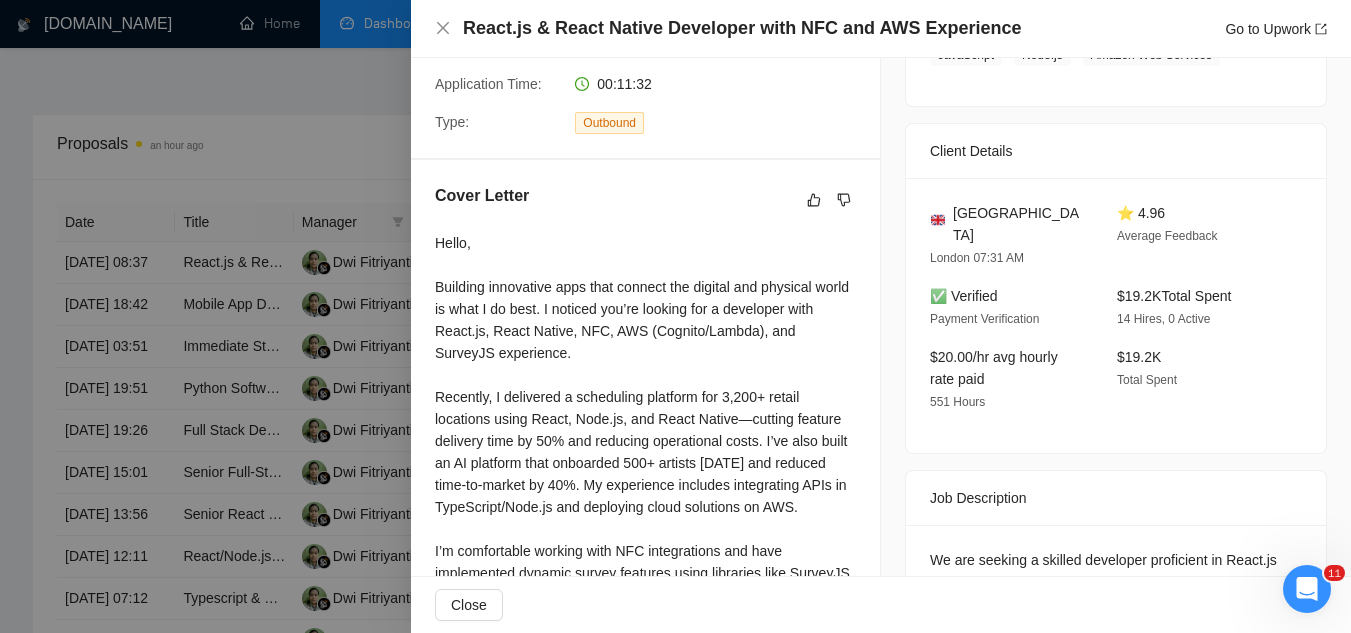 scroll, scrollTop: 600, scrollLeft: 0, axis: vertical 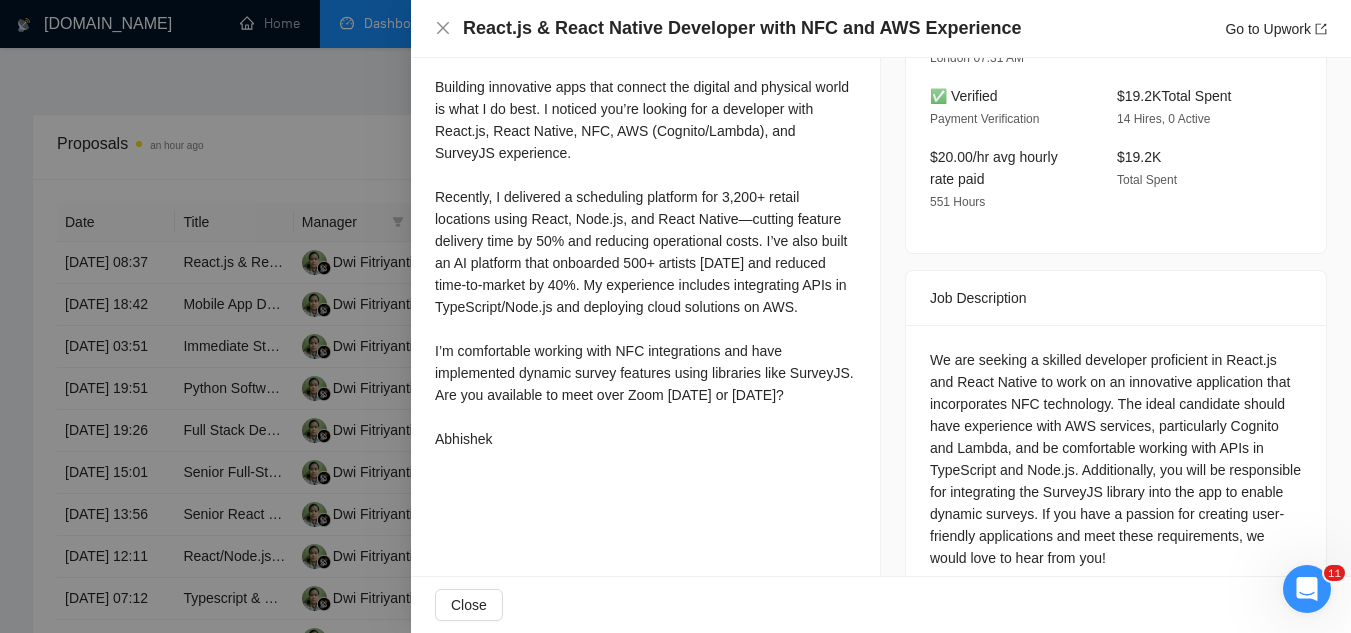 click at bounding box center [675, 316] 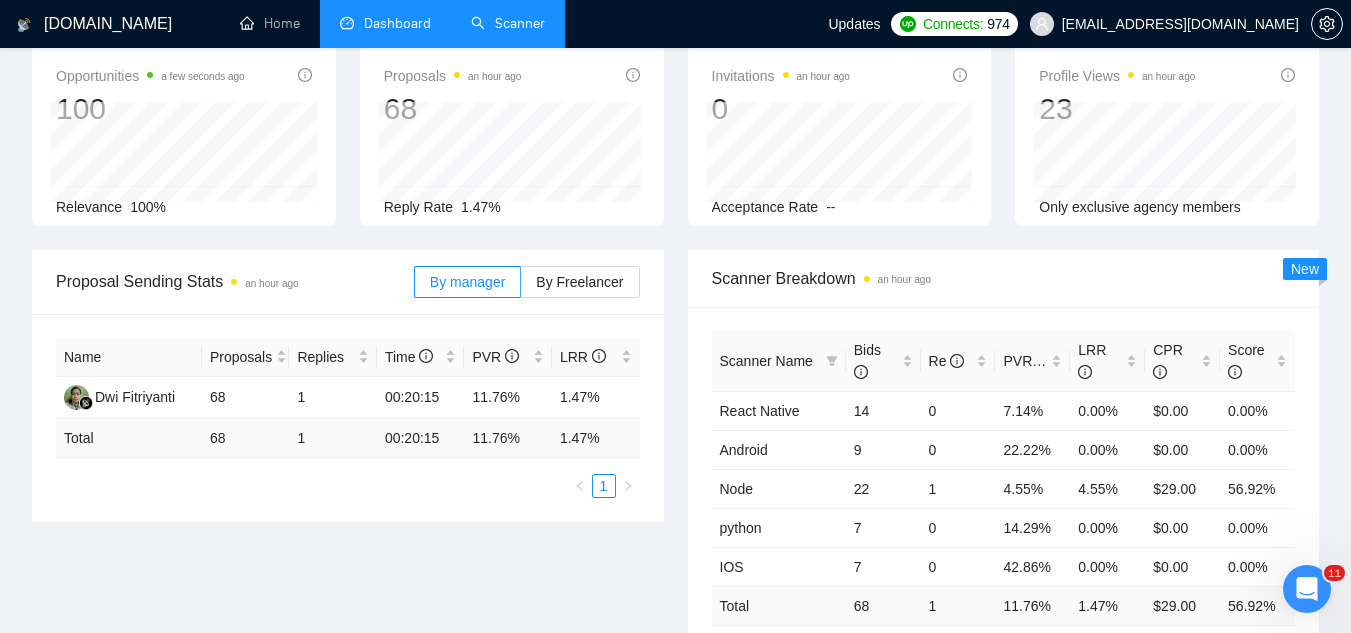 scroll, scrollTop: 0, scrollLeft: 0, axis: both 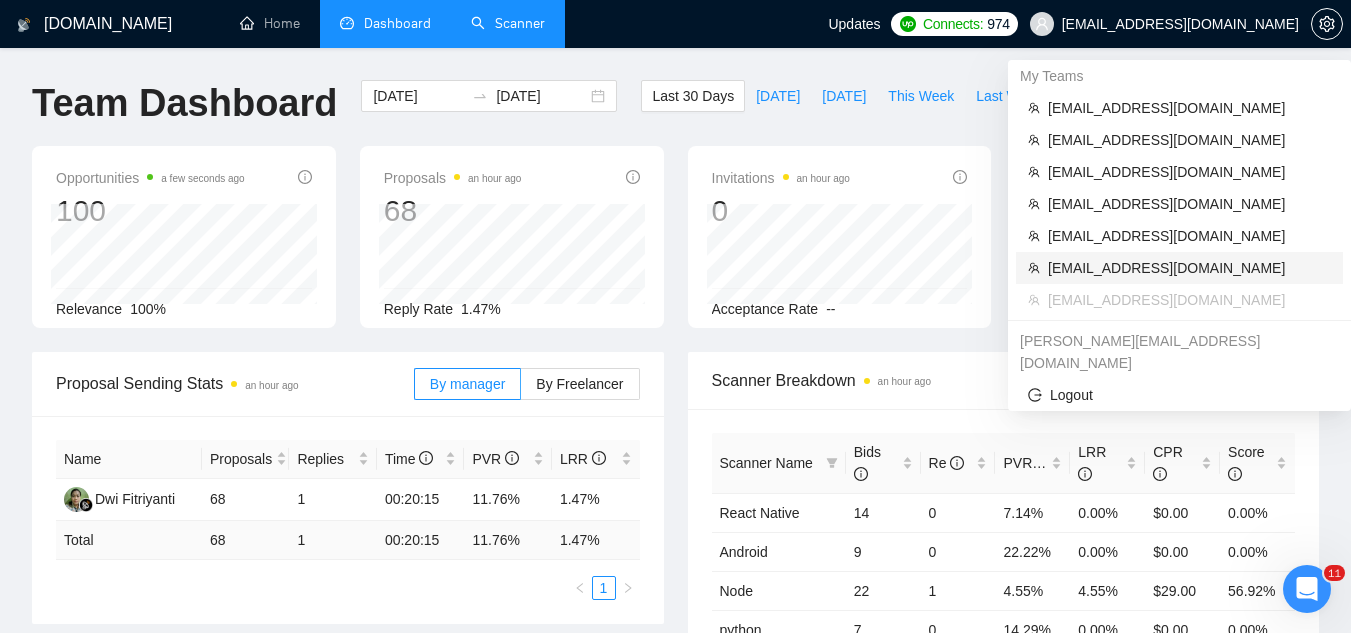 click on "[EMAIL_ADDRESS][DOMAIN_NAME]" at bounding box center (1189, 268) 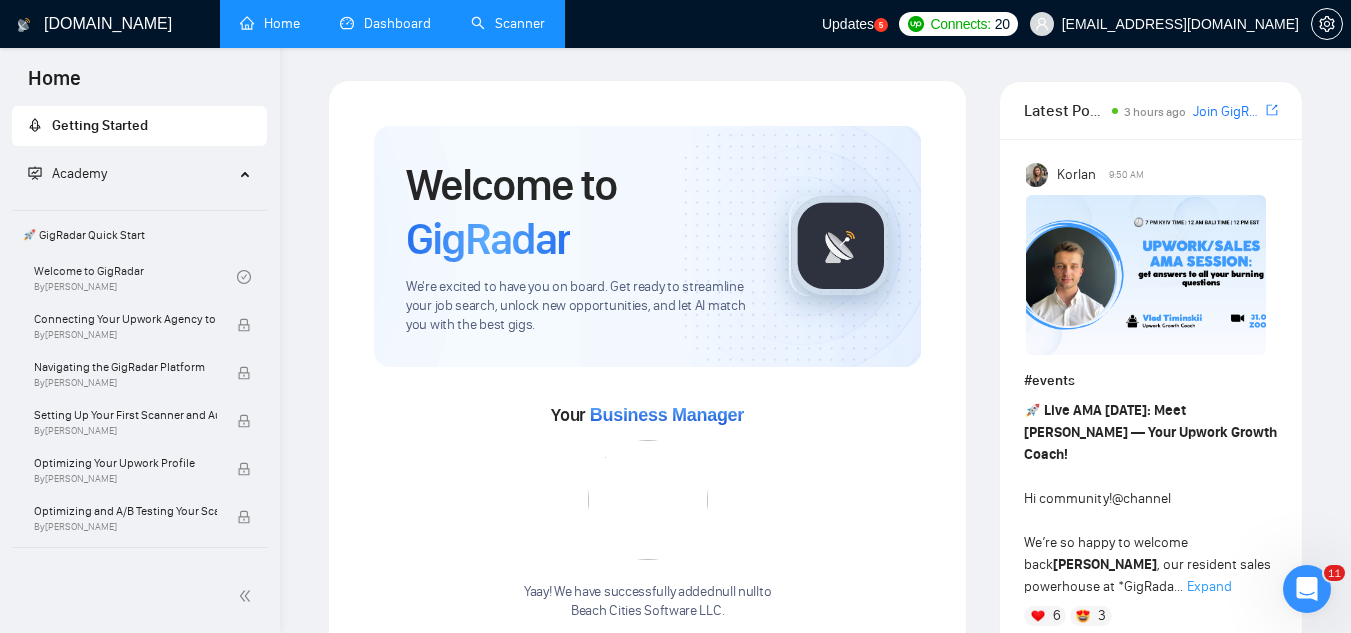 click on "Dashboard" at bounding box center [385, 23] 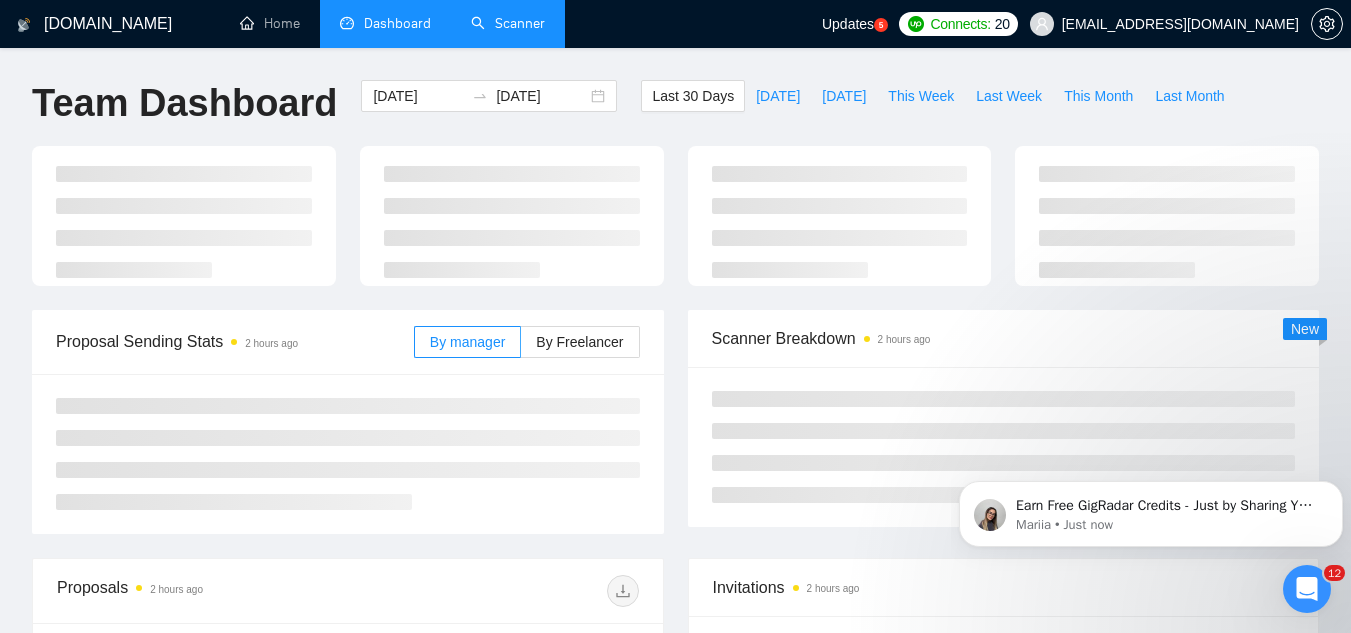 scroll, scrollTop: 0, scrollLeft: 0, axis: both 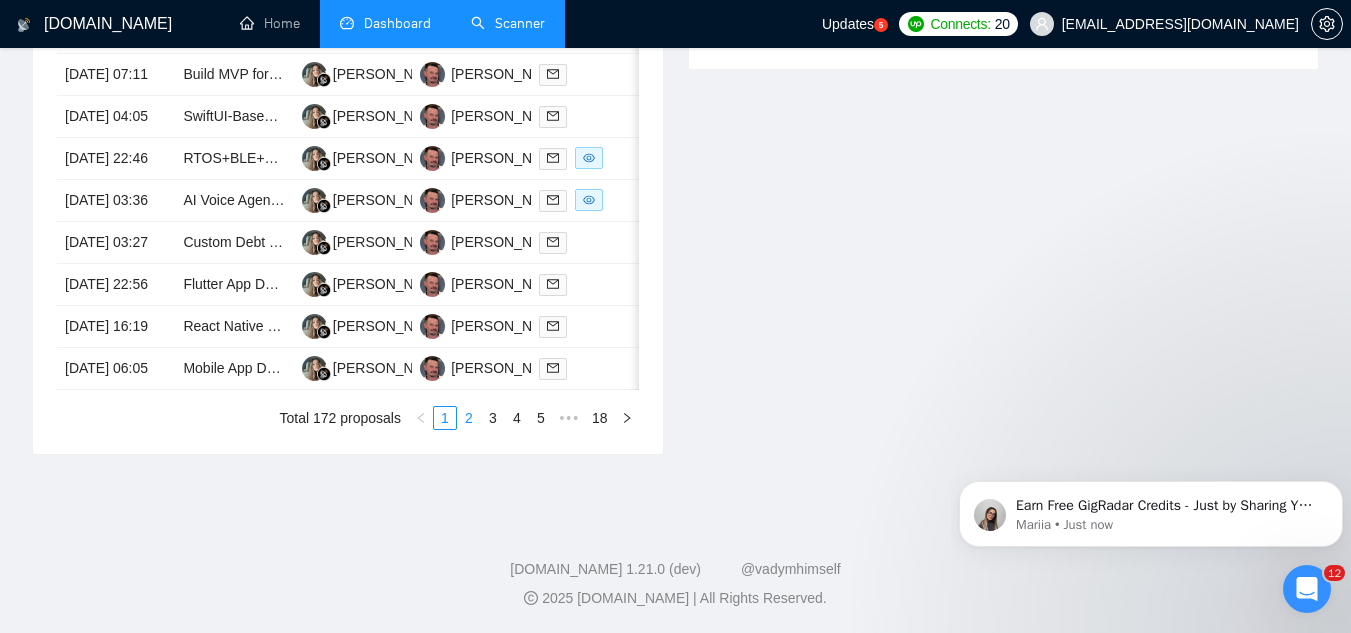 click on "2" at bounding box center (469, 418) 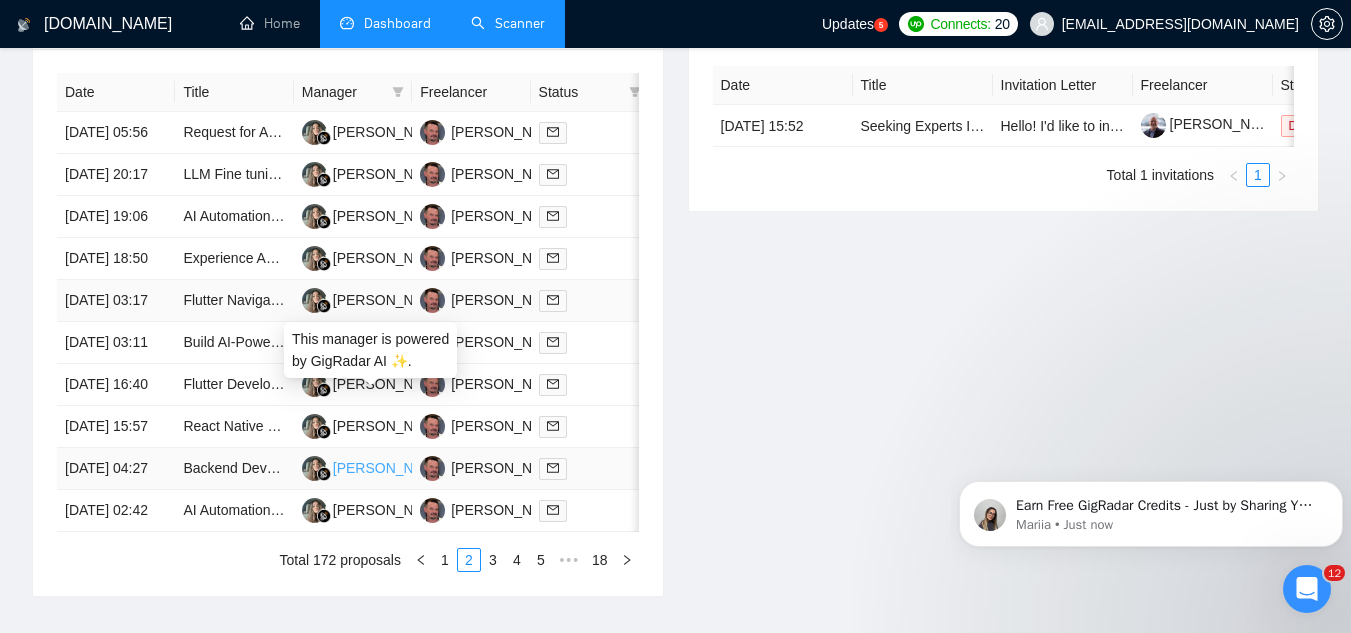 scroll, scrollTop: 1100, scrollLeft: 0, axis: vertical 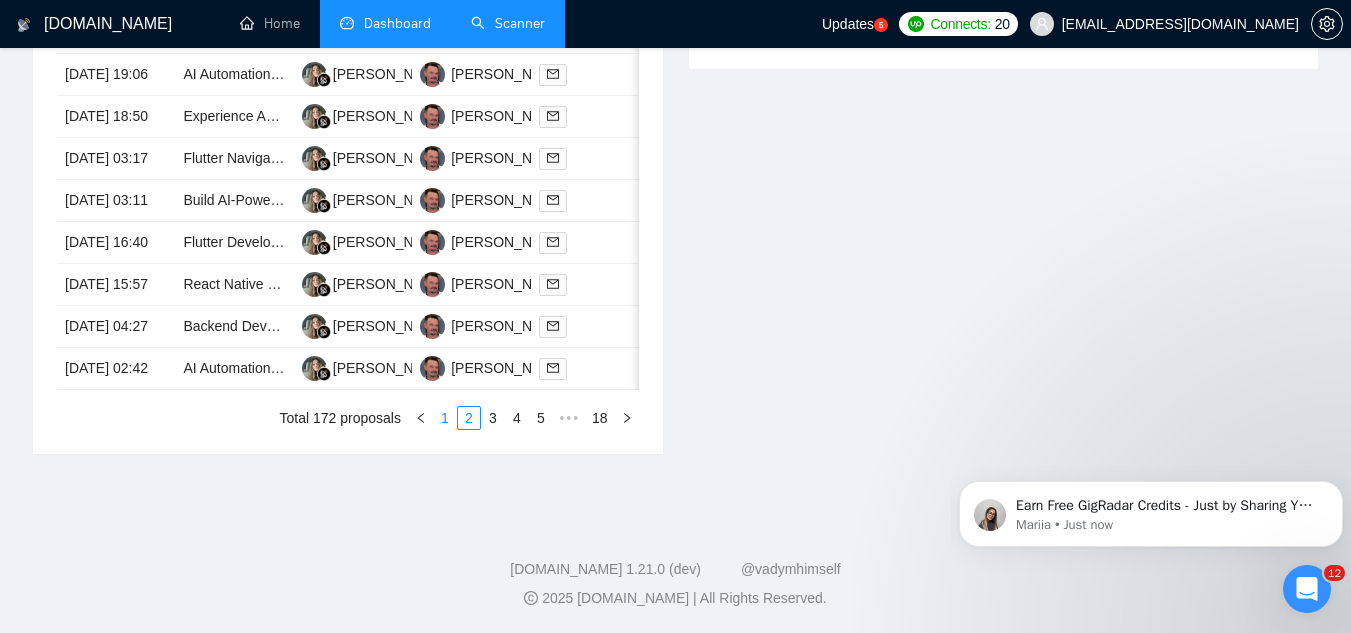 click on "1" at bounding box center [445, 418] 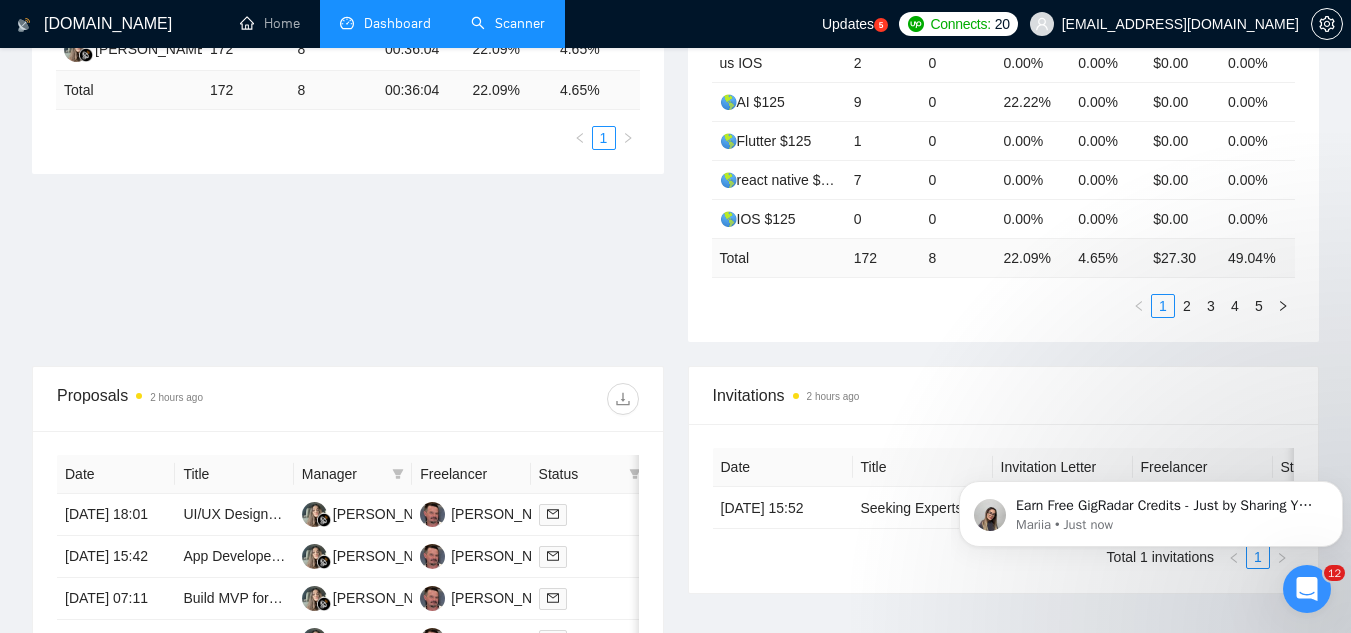 scroll, scrollTop: 300, scrollLeft: 0, axis: vertical 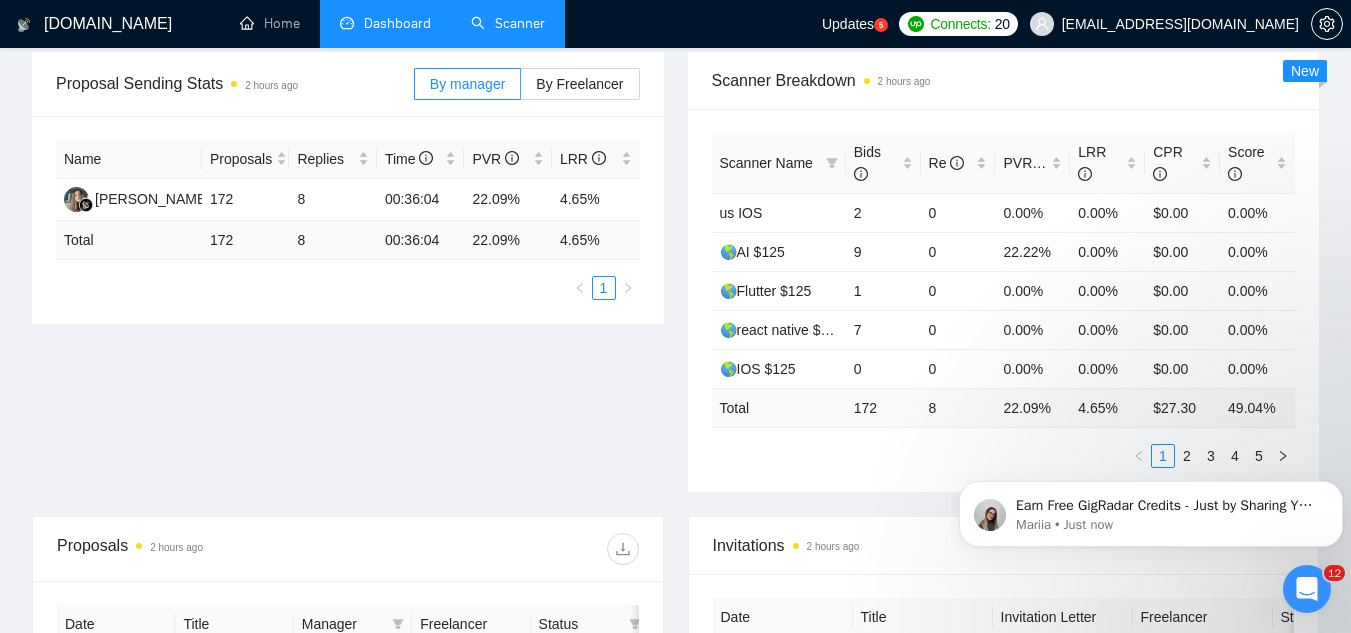 click on "Scanner" at bounding box center [508, 23] 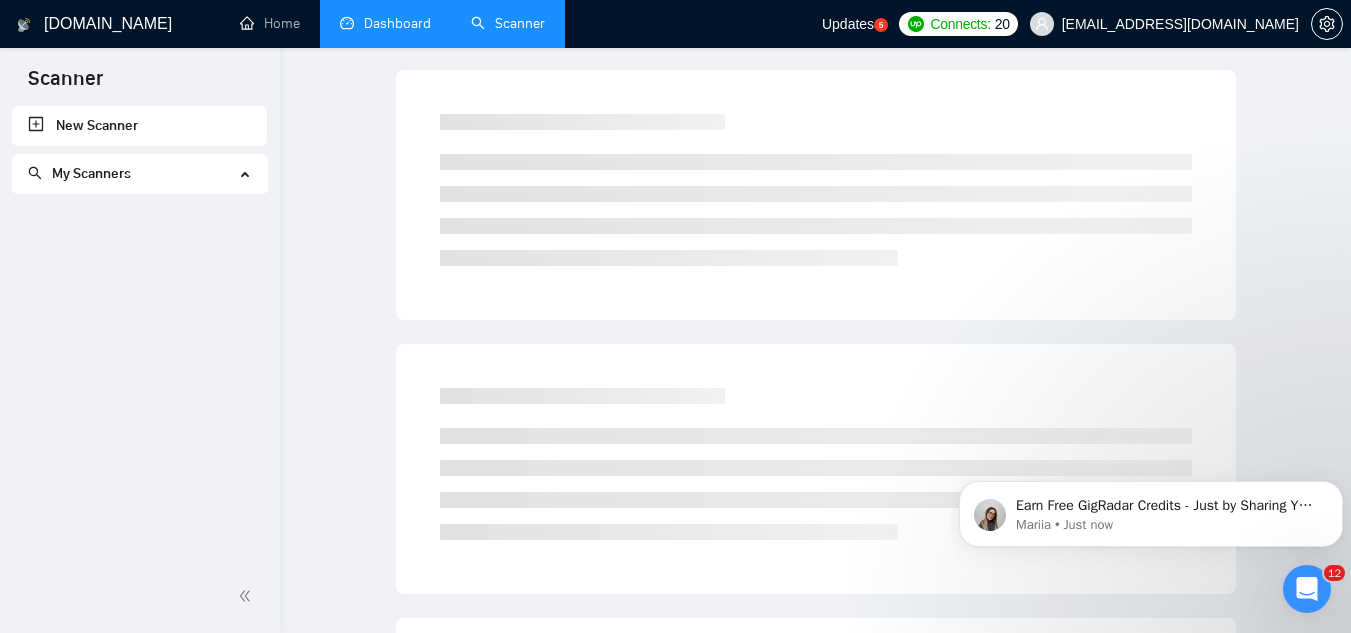 scroll, scrollTop: 0, scrollLeft: 0, axis: both 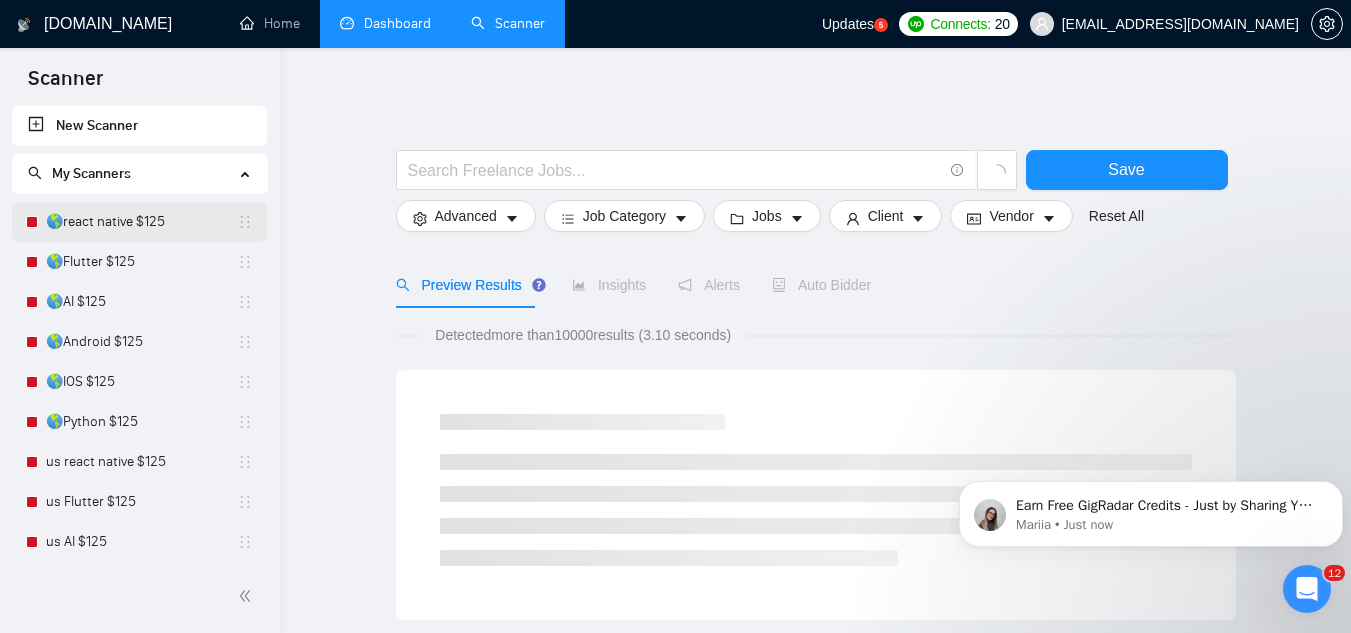 click on "🌎react native $125" at bounding box center (141, 222) 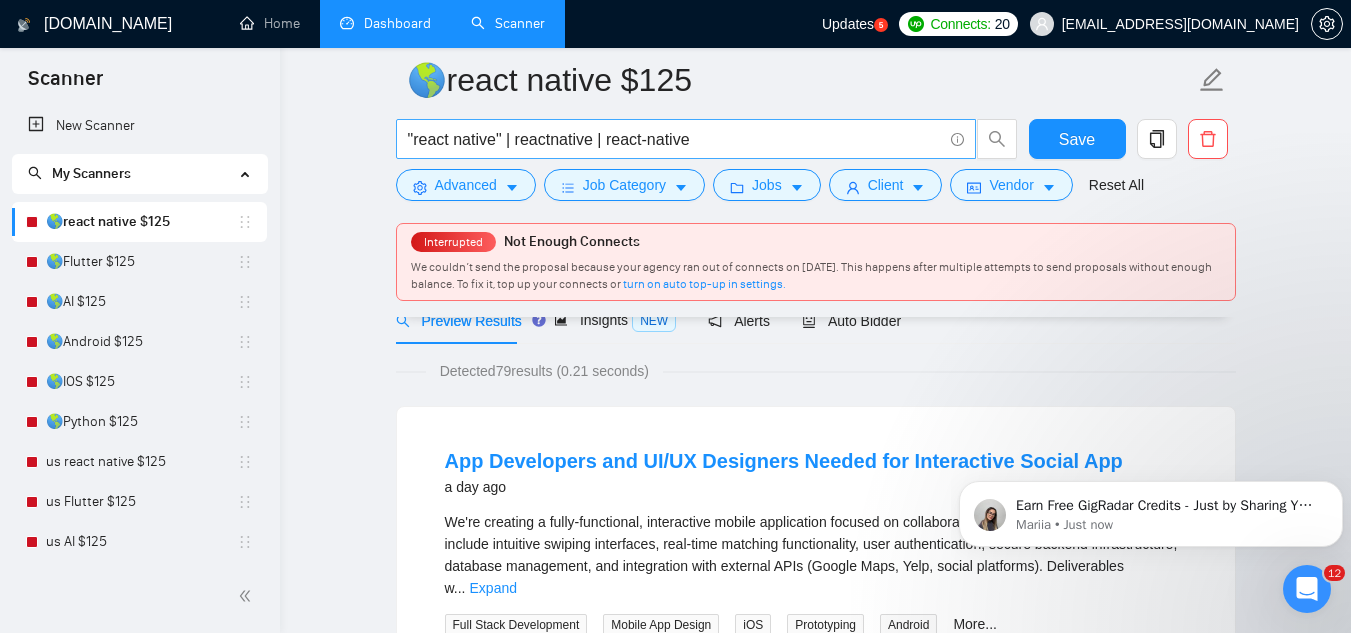scroll, scrollTop: 400, scrollLeft: 0, axis: vertical 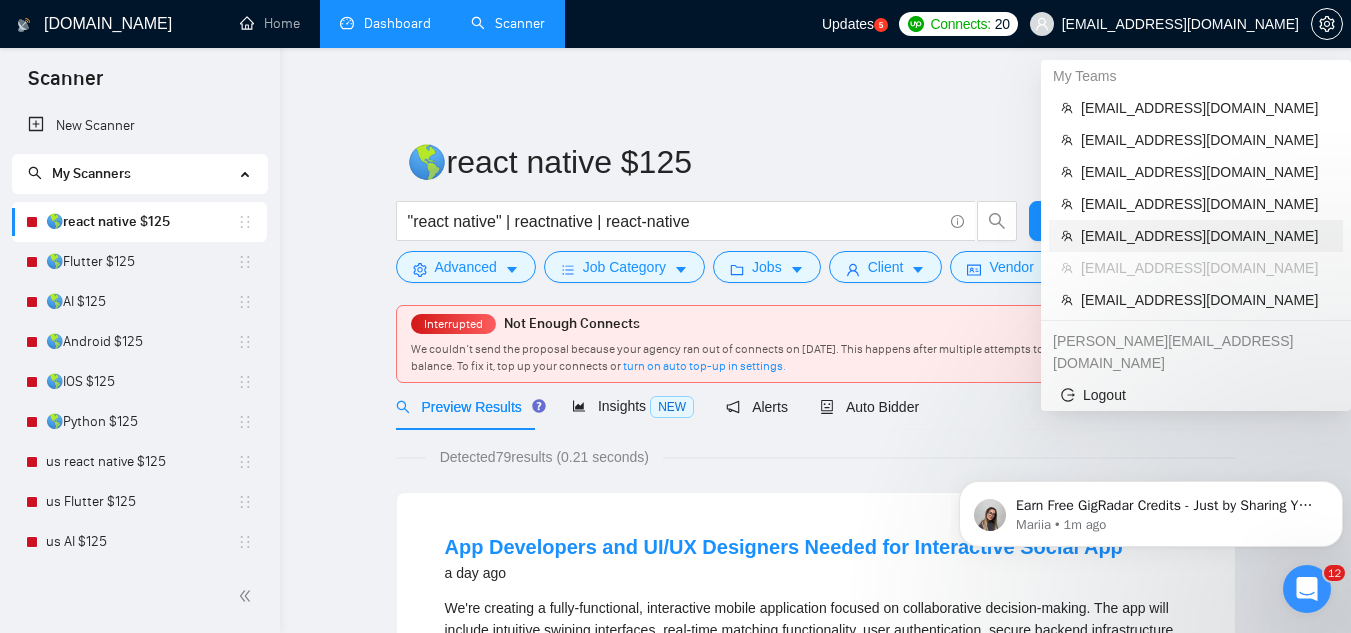 click on "[EMAIL_ADDRESS][DOMAIN_NAME]" at bounding box center (1206, 236) 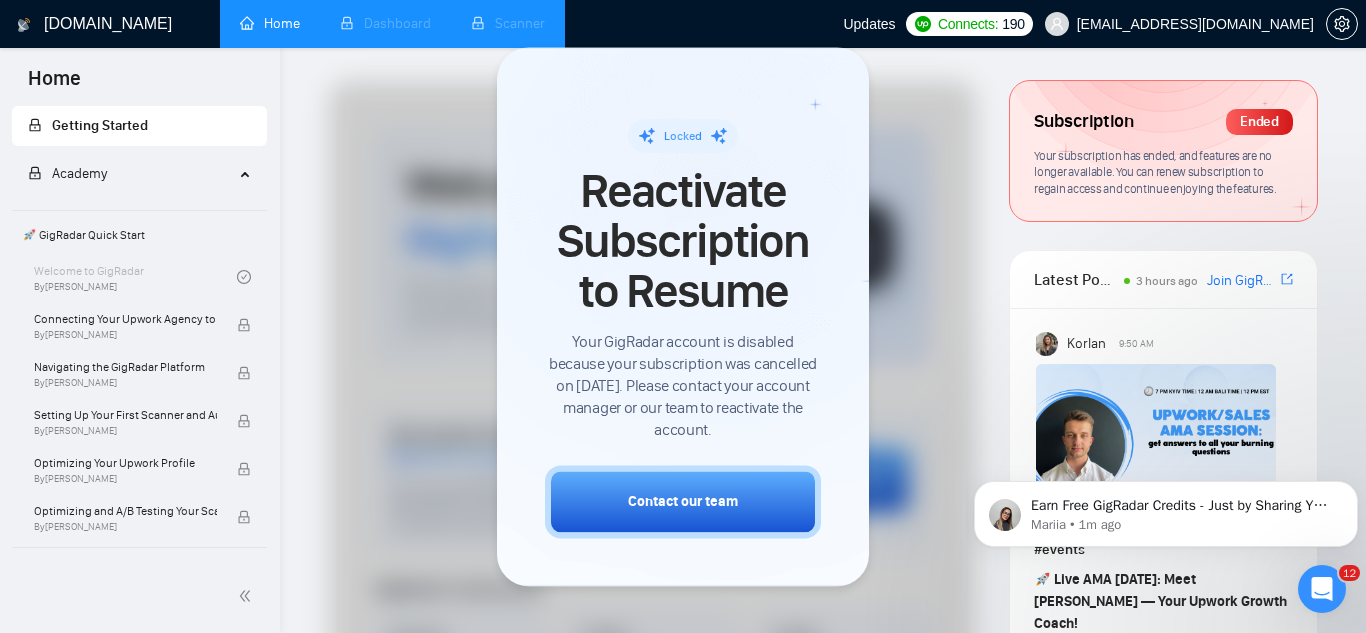 click on "Dashboard" at bounding box center (385, 24) 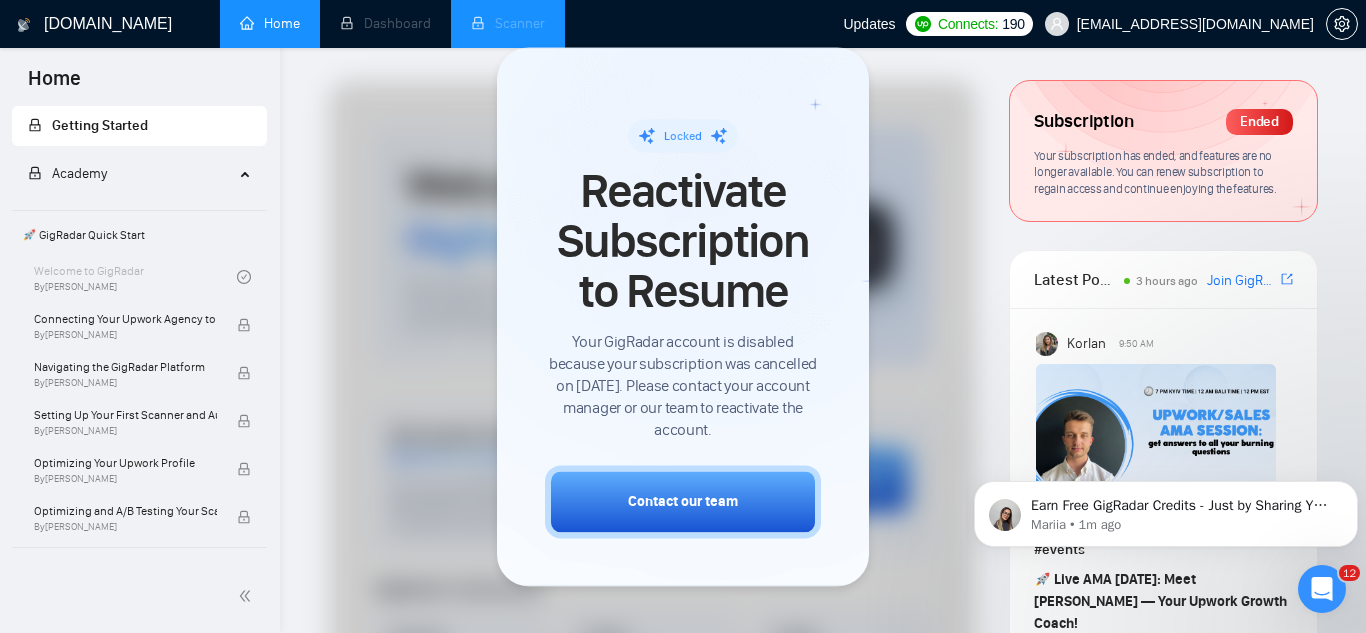 click on "Scanner" at bounding box center (508, 24) 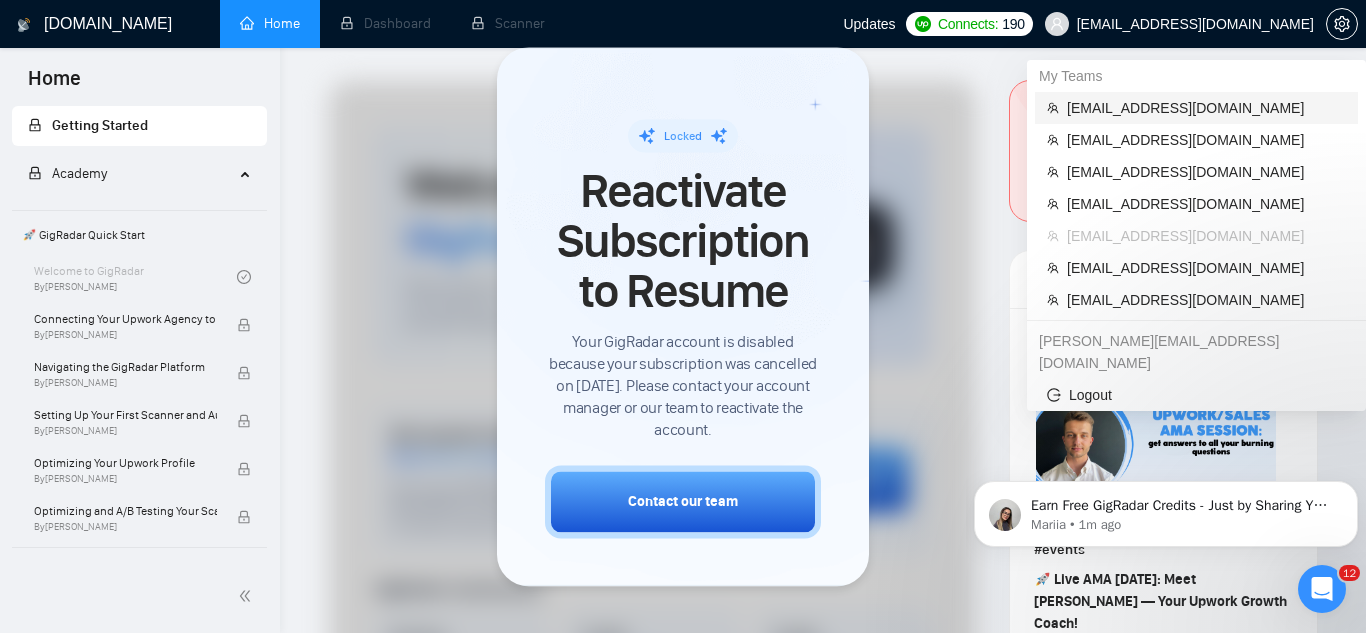 click on "[EMAIL_ADDRESS][DOMAIN_NAME]" at bounding box center [1206, 108] 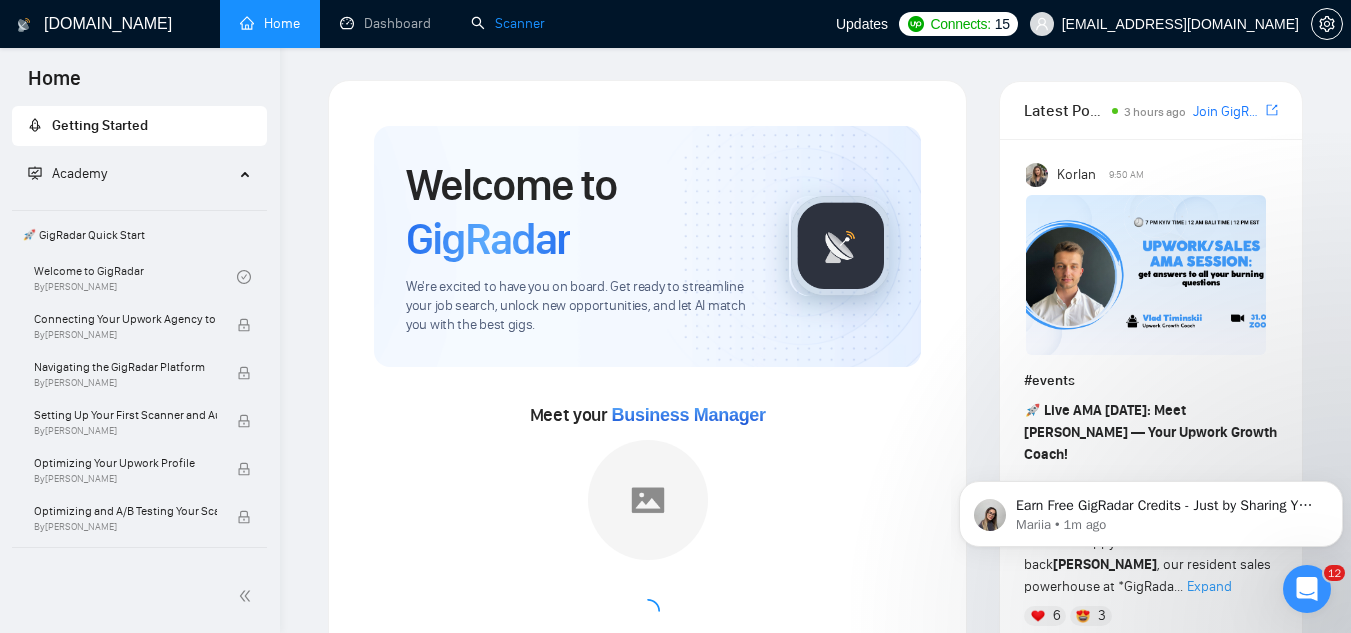 click on "Scanner" at bounding box center (508, 23) 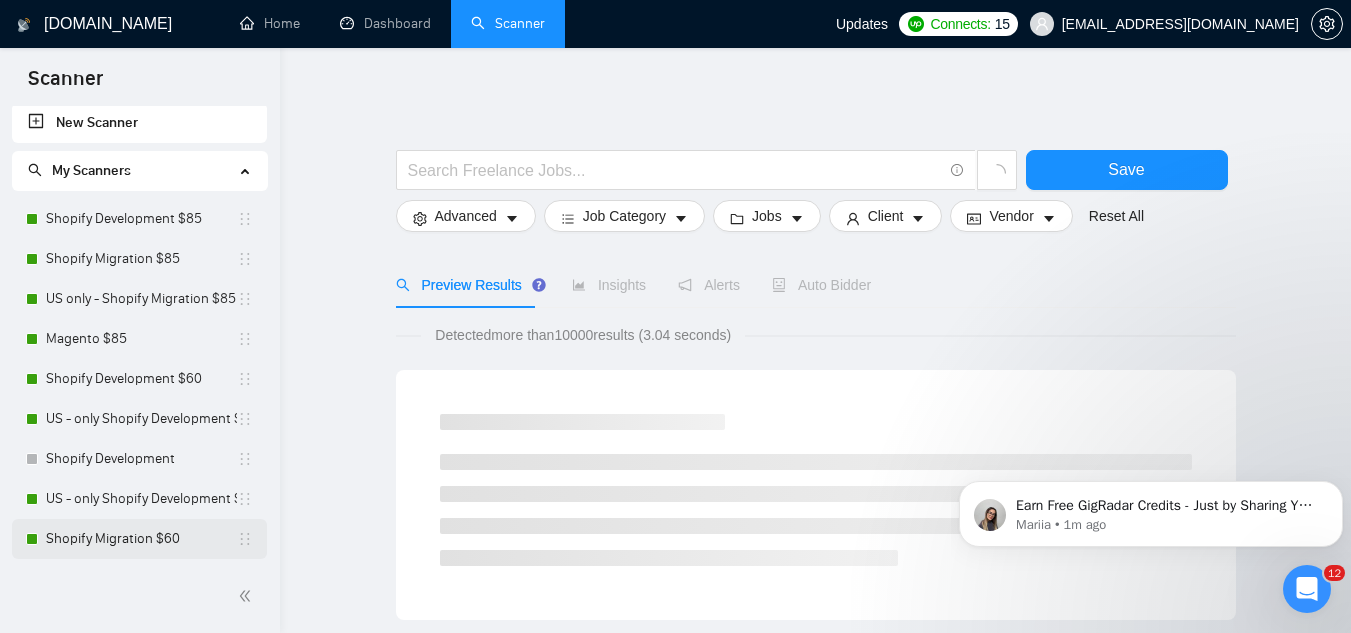 scroll, scrollTop: 0, scrollLeft: 0, axis: both 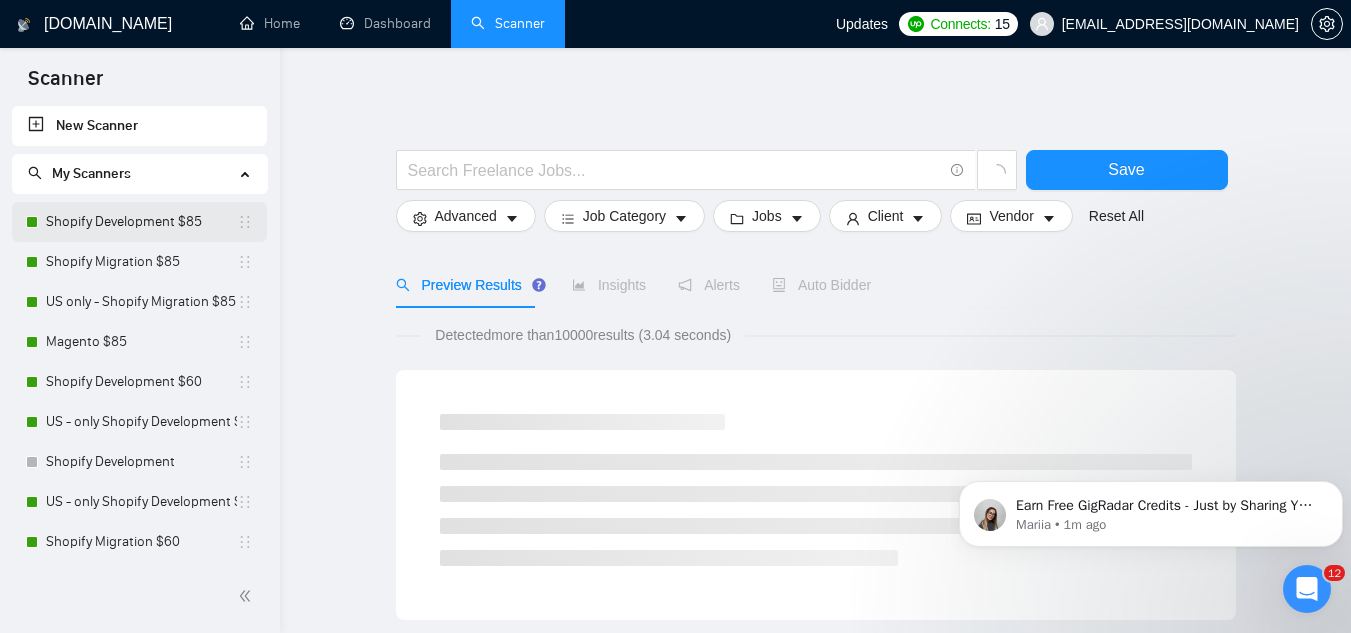 click on "Shopify Development $85" at bounding box center (141, 222) 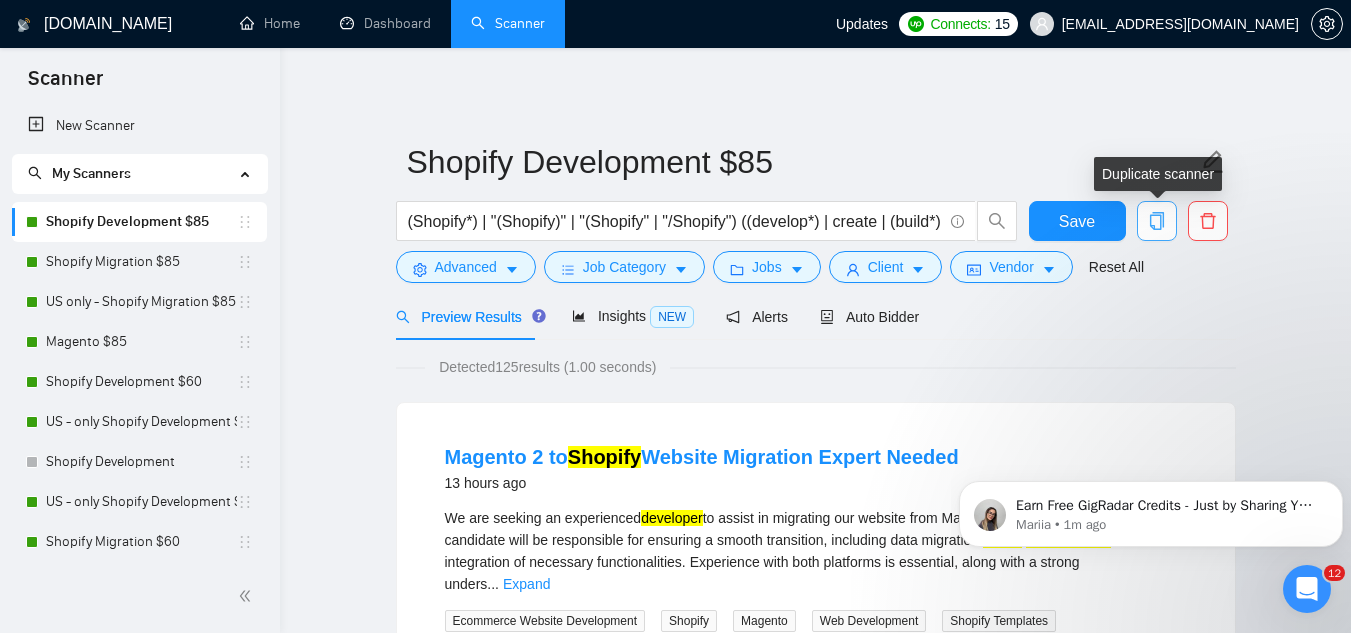 click 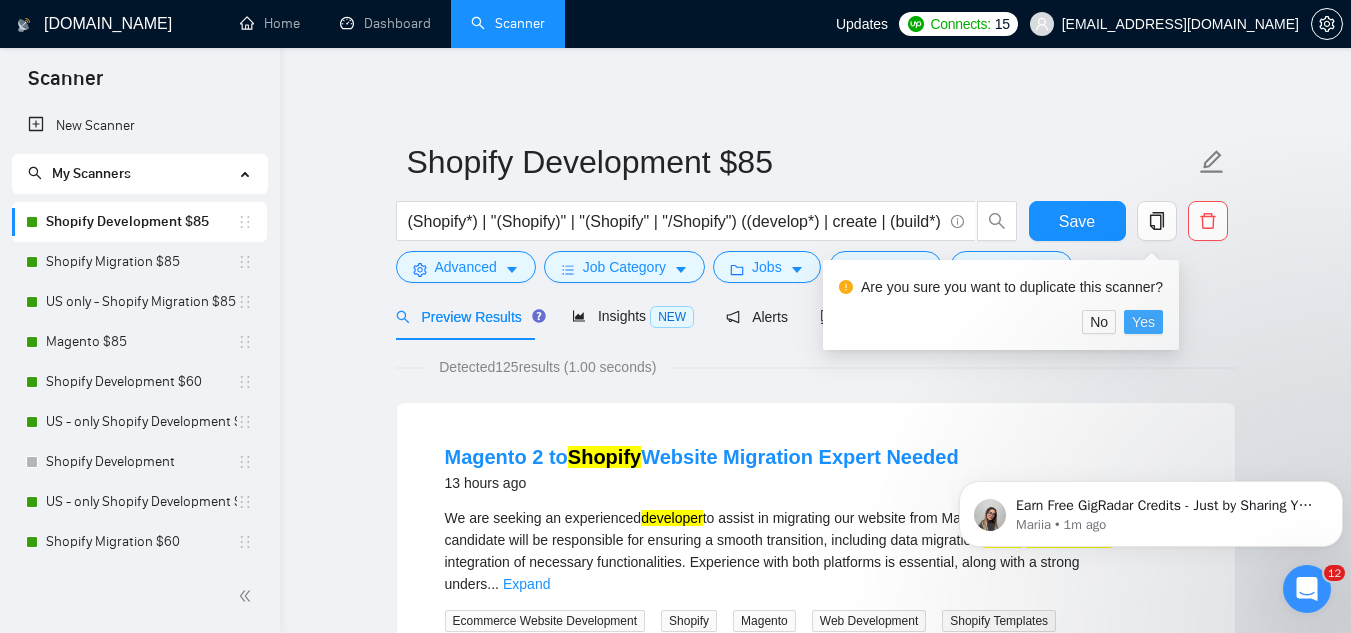 click on "Yes" at bounding box center (1143, 322) 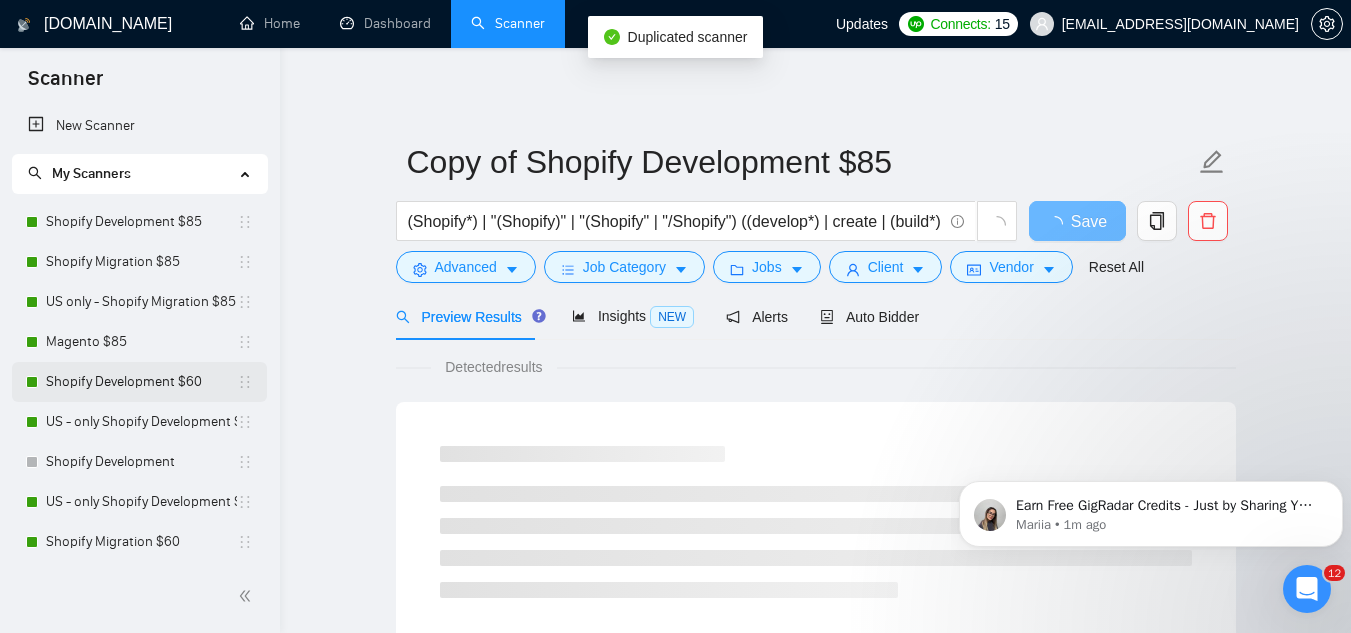 scroll, scrollTop: 322, scrollLeft: 0, axis: vertical 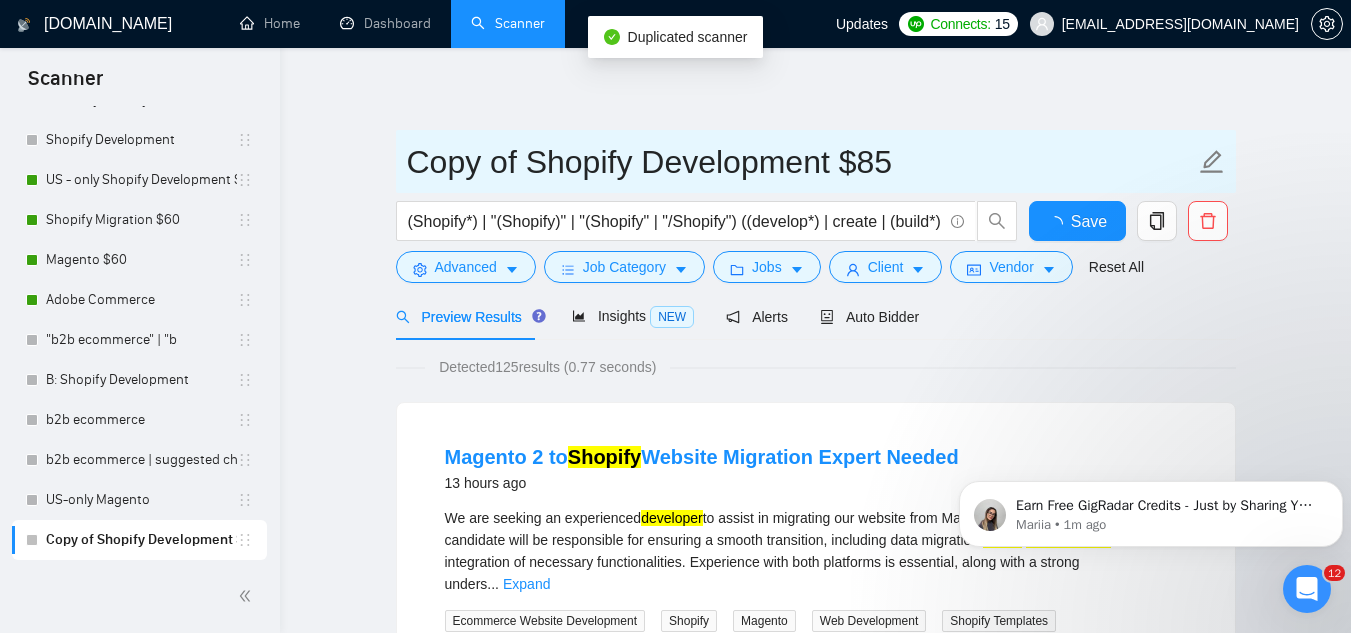 click on "Copy of Shopify Development $85" at bounding box center [801, 162] 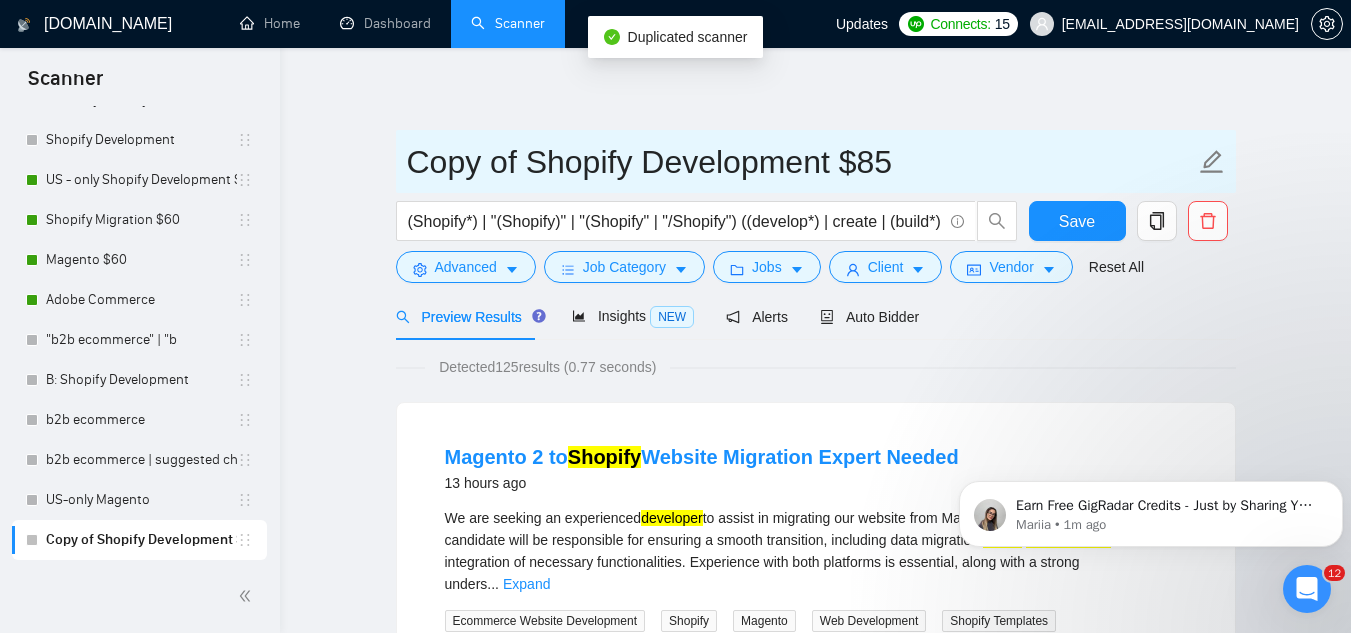 click on "Copy of Shopify Development $85" at bounding box center [801, 162] 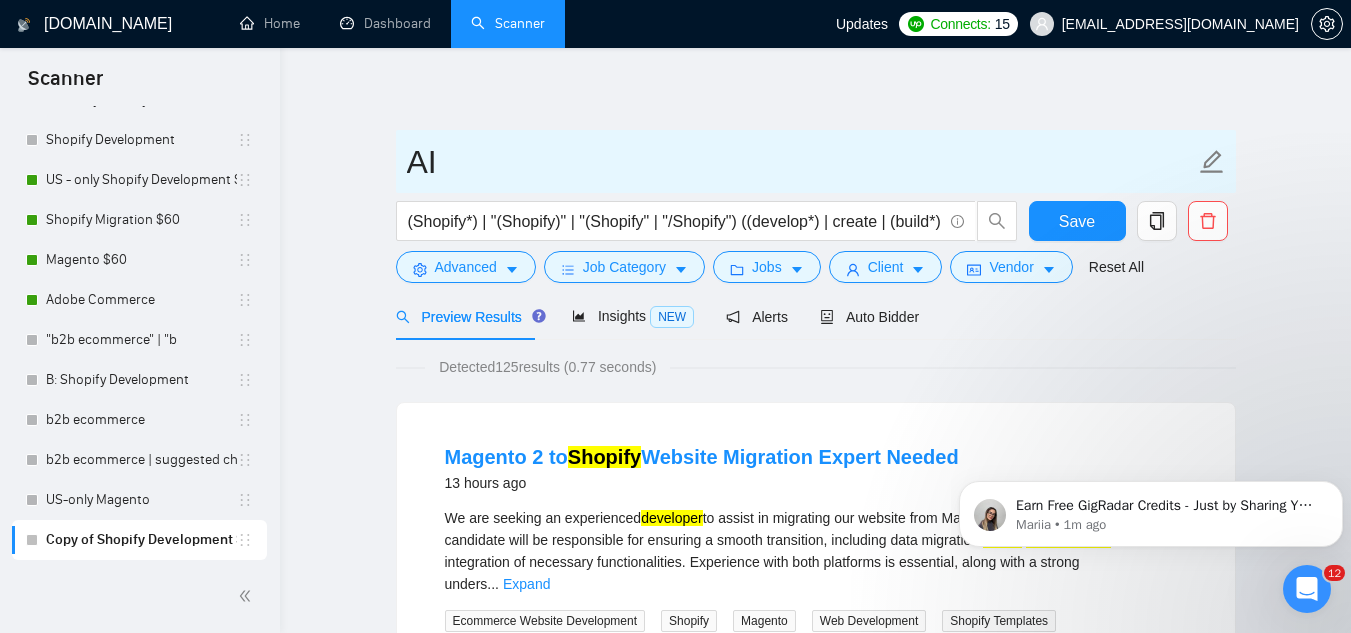 click on "AI" at bounding box center (801, 162) 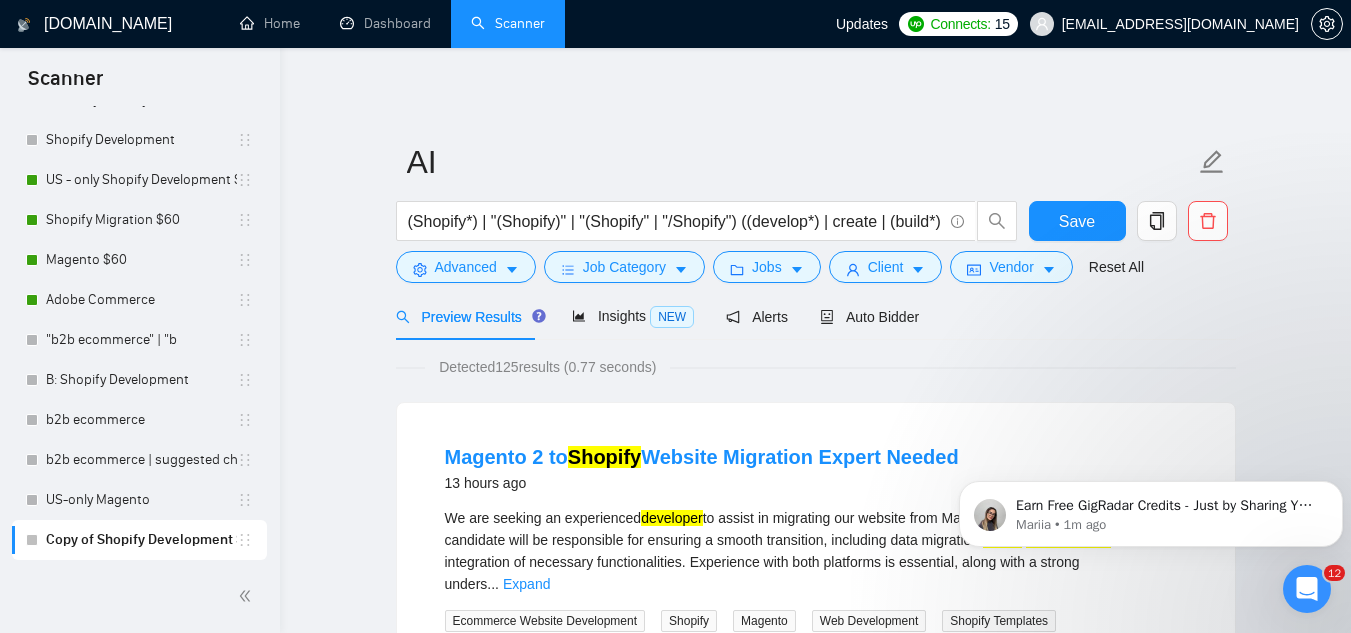 click on "AI (Shopify*) | "(Shopify)" | "(Shopify" | "/Shopify") ((develop*) | create | (build*) | "app development" | "store development" | "theme customization" | "template create") Save Advanced   Job Category   Jobs   Client   Vendor   Reset All Preview Results Insights NEW Alerts Auto Bidder Detected   125  results   (0.77 seconds) Magento 2 to  Shopify  Website Migration Expert Needed 13 hours ago We are seeking an experienced  developer  to assist in migrating our website from Magento 2 to  Shopify . The successful candidate will be responsible for ensuring a smooth transition, including data migration,  theme   customization , and integration of necessary functionalities. Experience with both platforms is essential, along with a strong unders ... Expand Ecommerce Website Development Shopify Magento Web Development Shopify Templates 📡   45% GigRadar Score   $ 5000 Fixed-Price Everyone Talent Preference Intermediate Experience Level - Hourly Load 1 to 3 months Duration   United States Country $ 44.4k $23.73 -" at bounding box center [815, 2492] 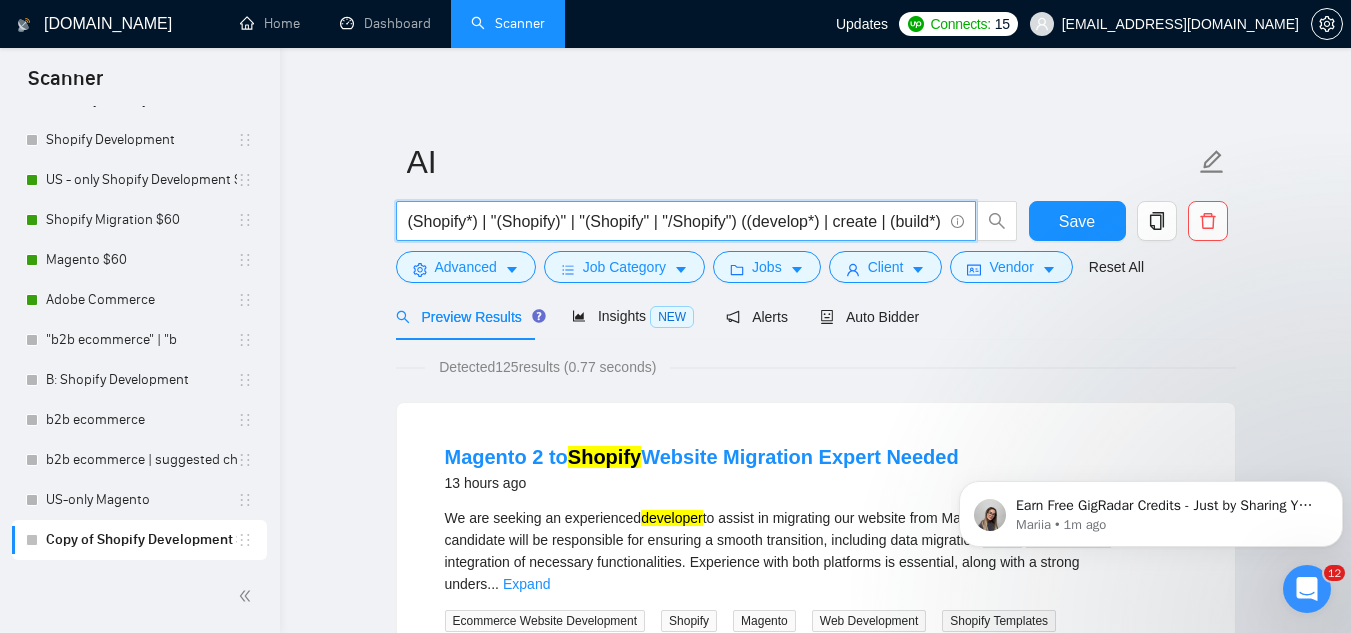 click on "(Shopify*) | "(Shopify)" | "(Shopify" | "/Shopify") ((develop*) | create | (build*) | "app development" | "store development" | "theme customization" | "template create")" at bounding box center [675, 221] 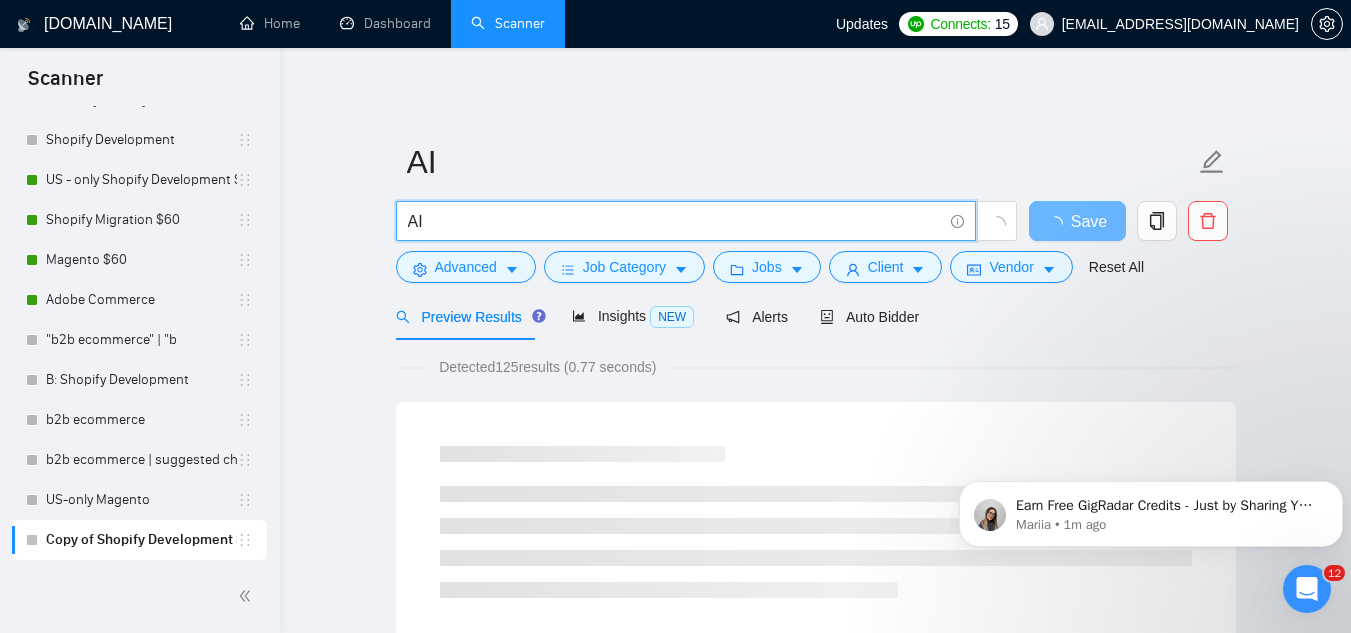 type on "AI | (Machine Learn*) | ML" 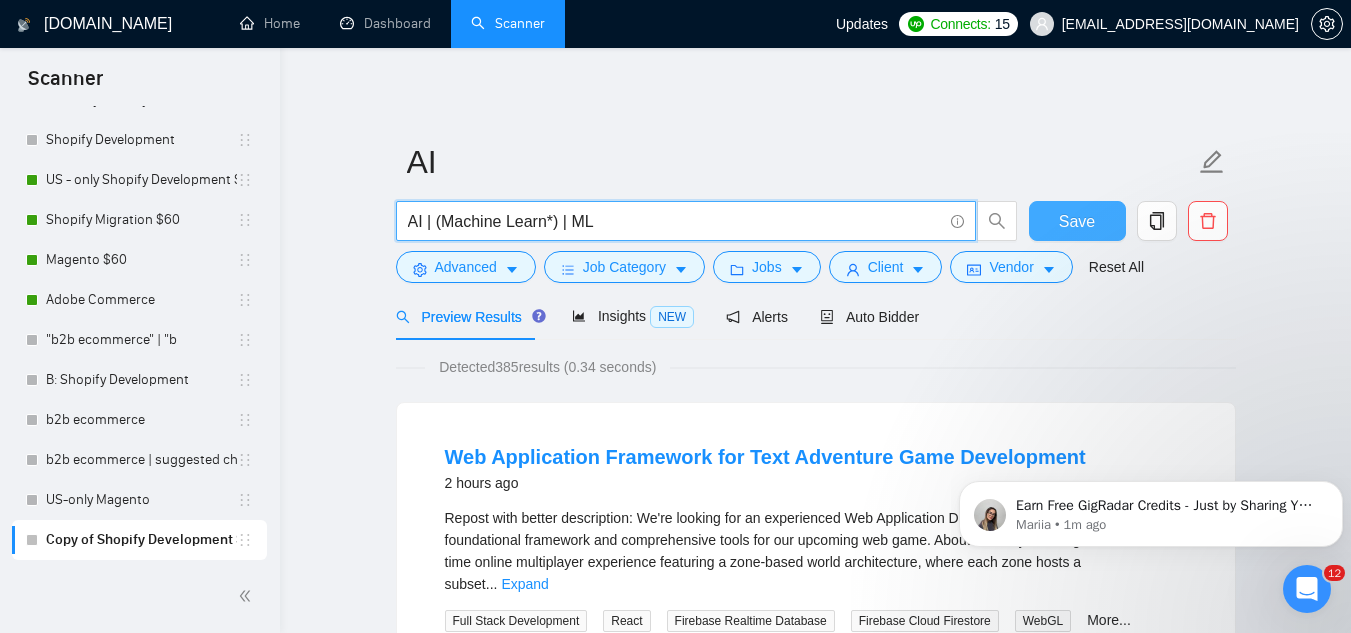 click on "Save" at bounding box center [1077, 221] 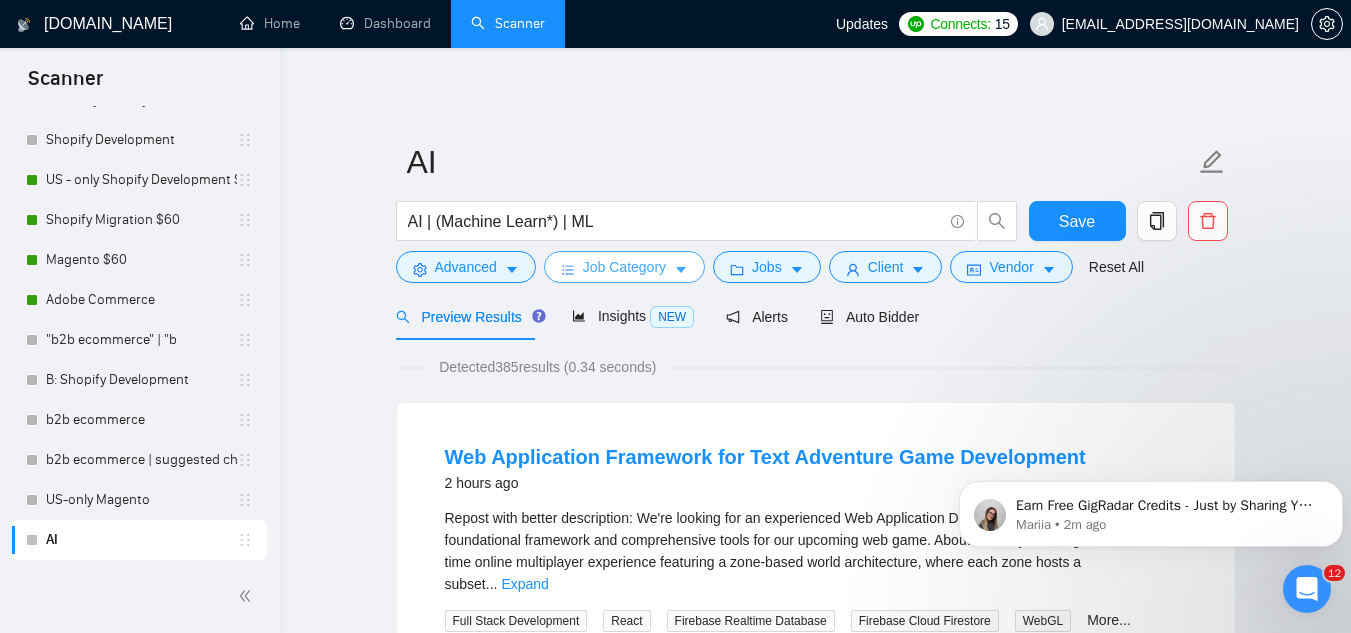 click on "Job Category" at bounding box center [624, 267] 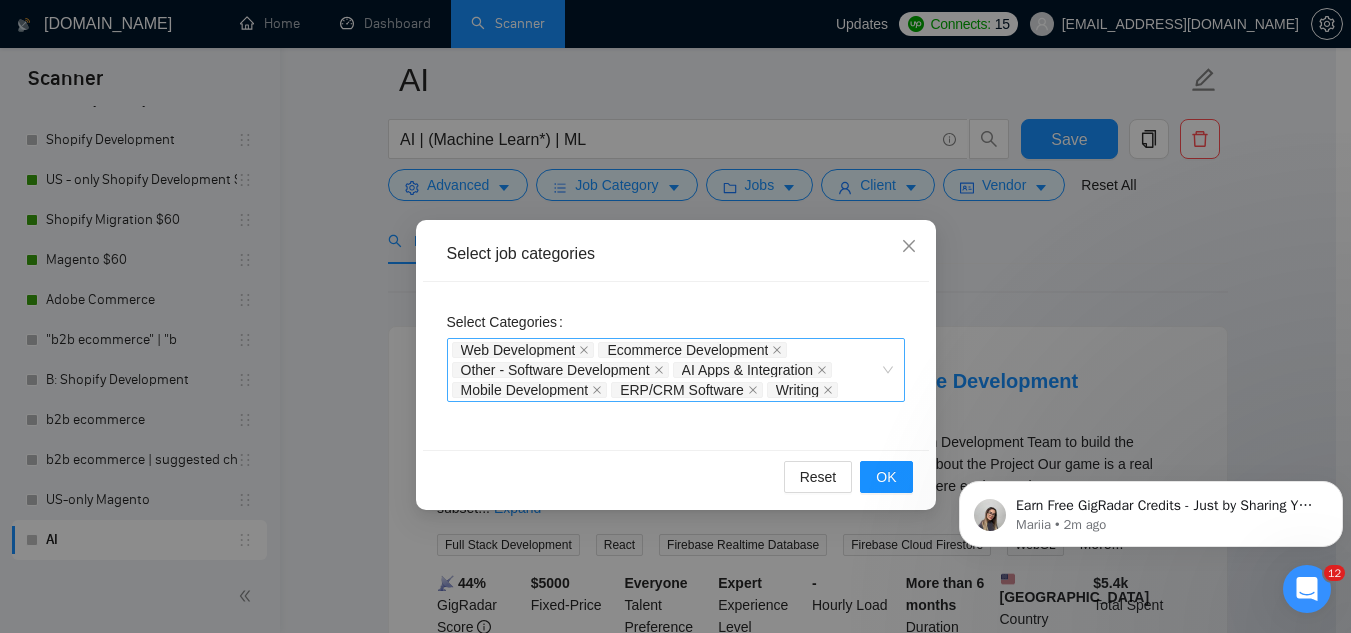 scroll, scrollTop: 200, scrollLeft: 0, axis: vertical 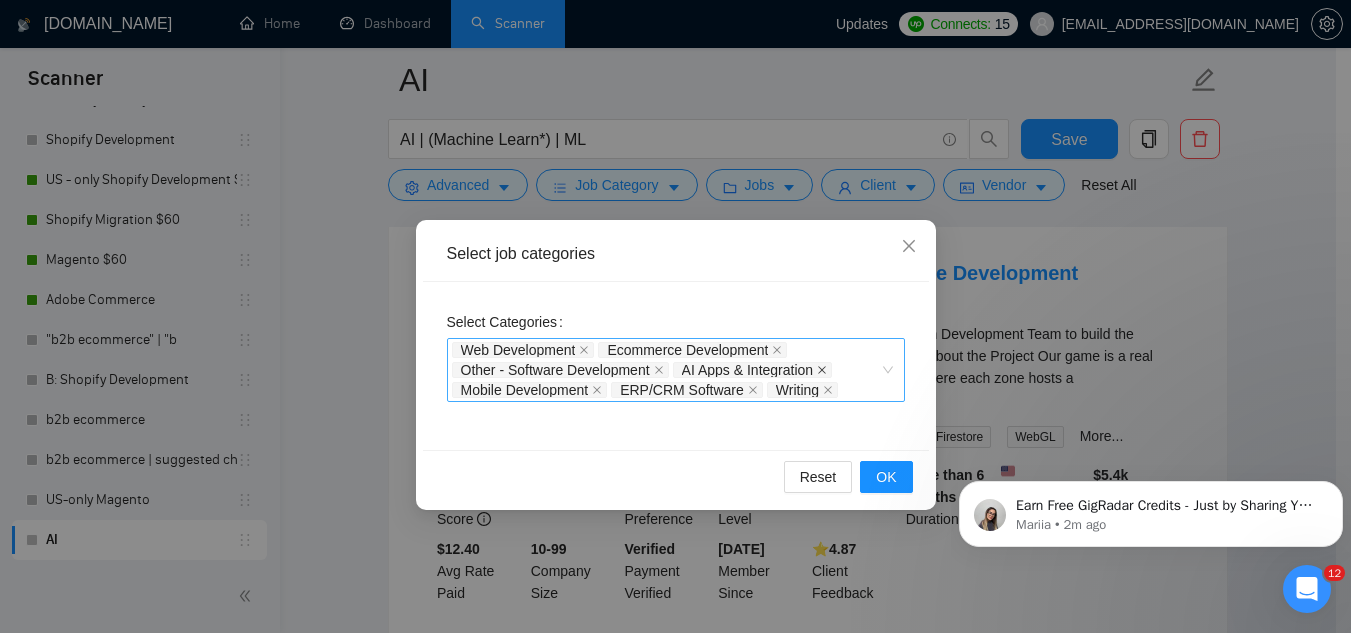 click 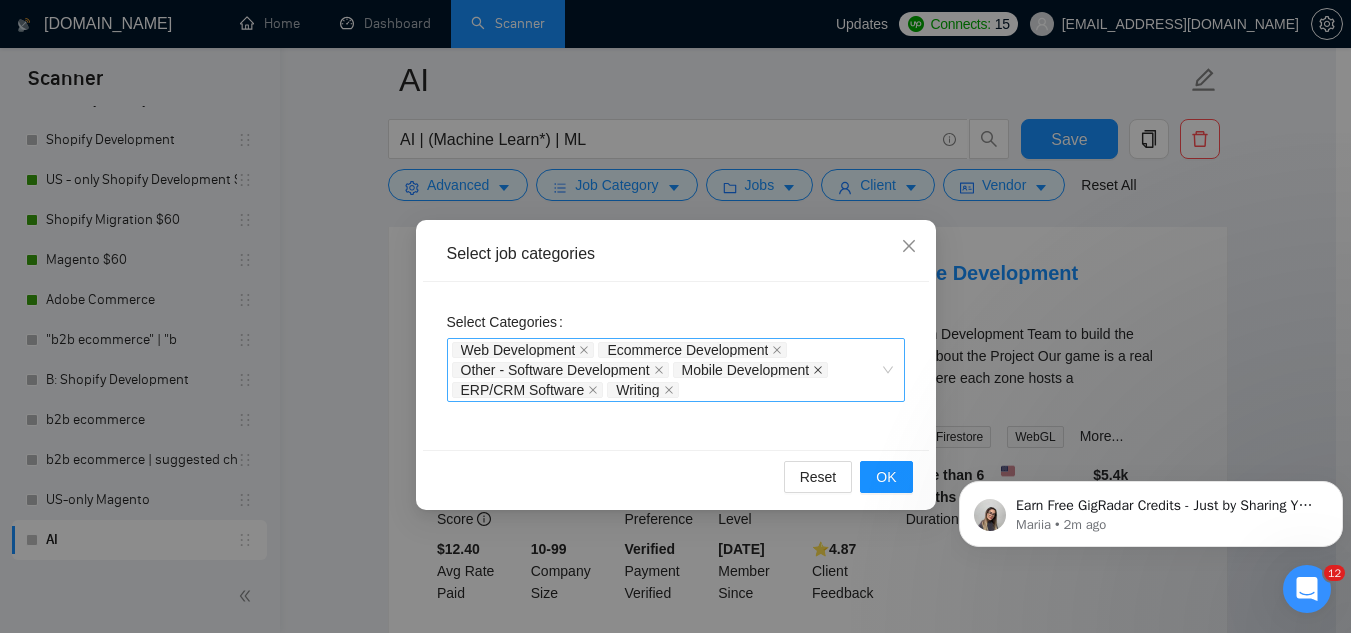 click 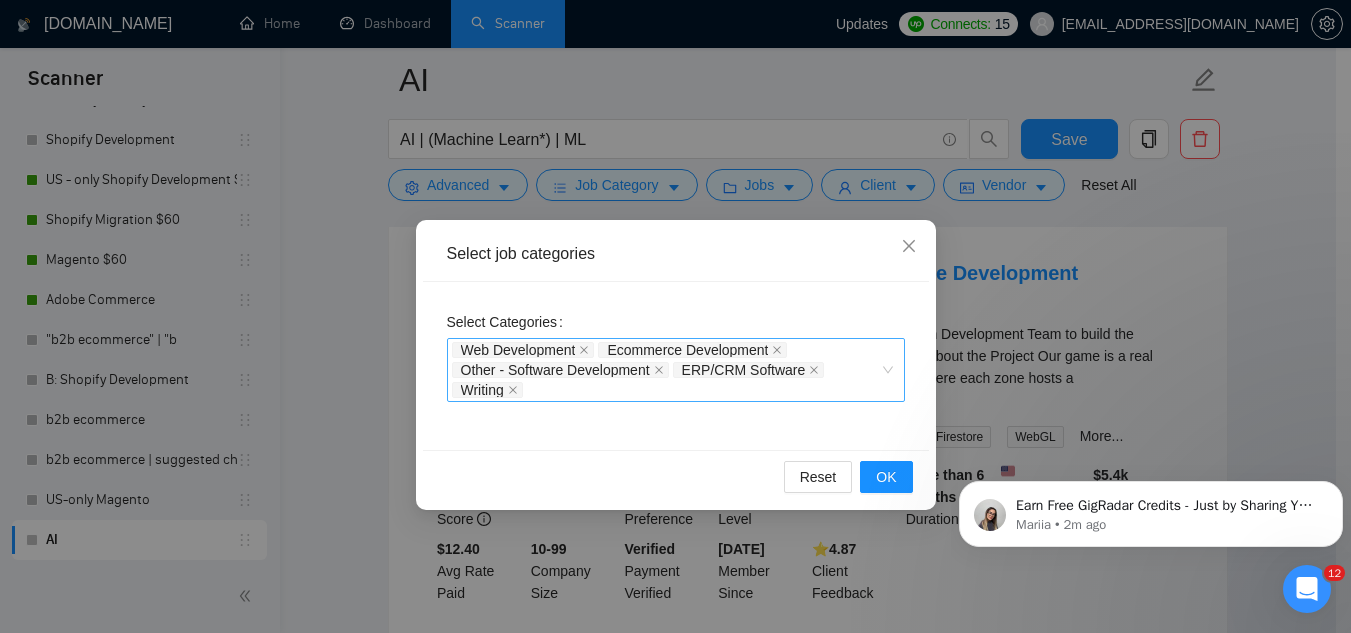 drag, startPoint x: 808, startPoint y: 371, endPoint x: 788, endPoint y: 370, distance: 20.024984 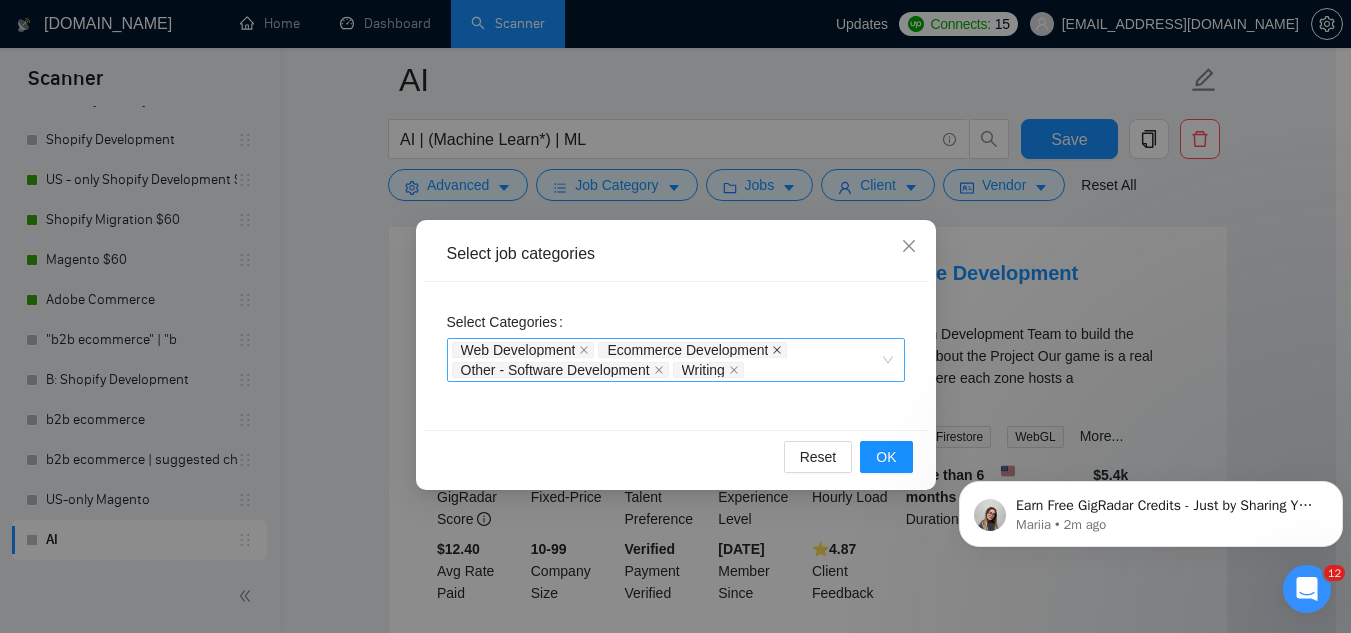 click at bounding box center (777, 350) 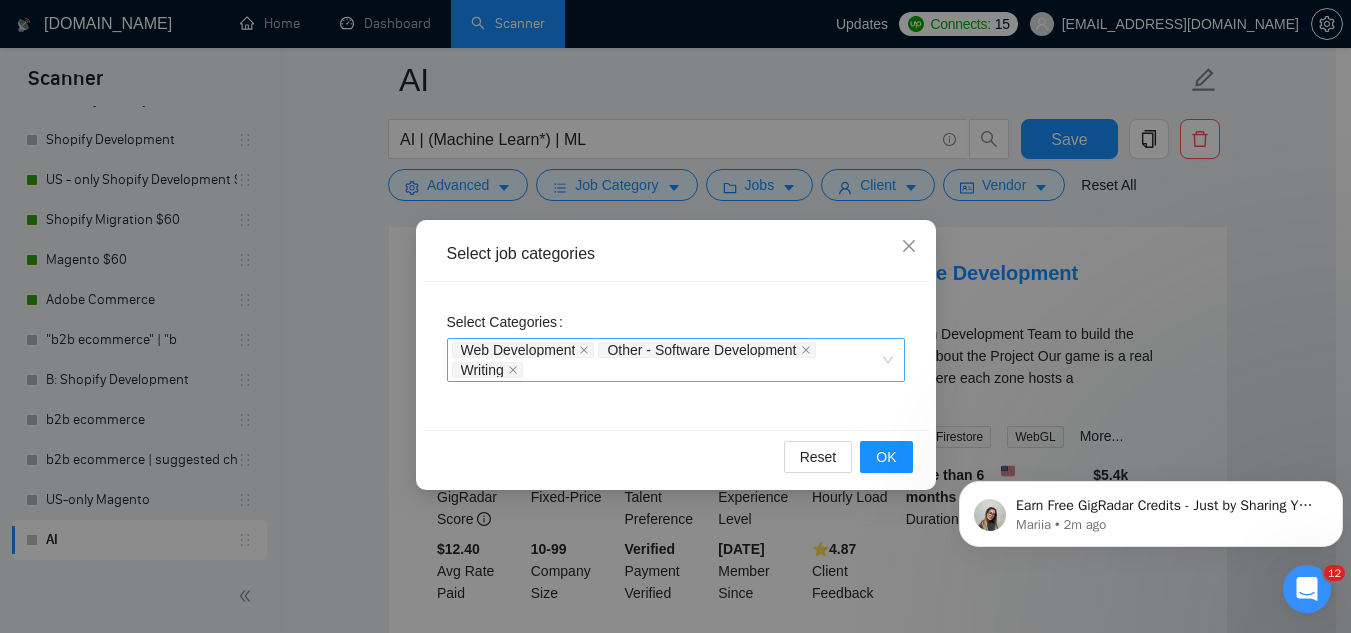 drag, startPoint x: 806, startPoint y: 348, endPoint x: 737, endPoint y: 363, distance: 70.61161 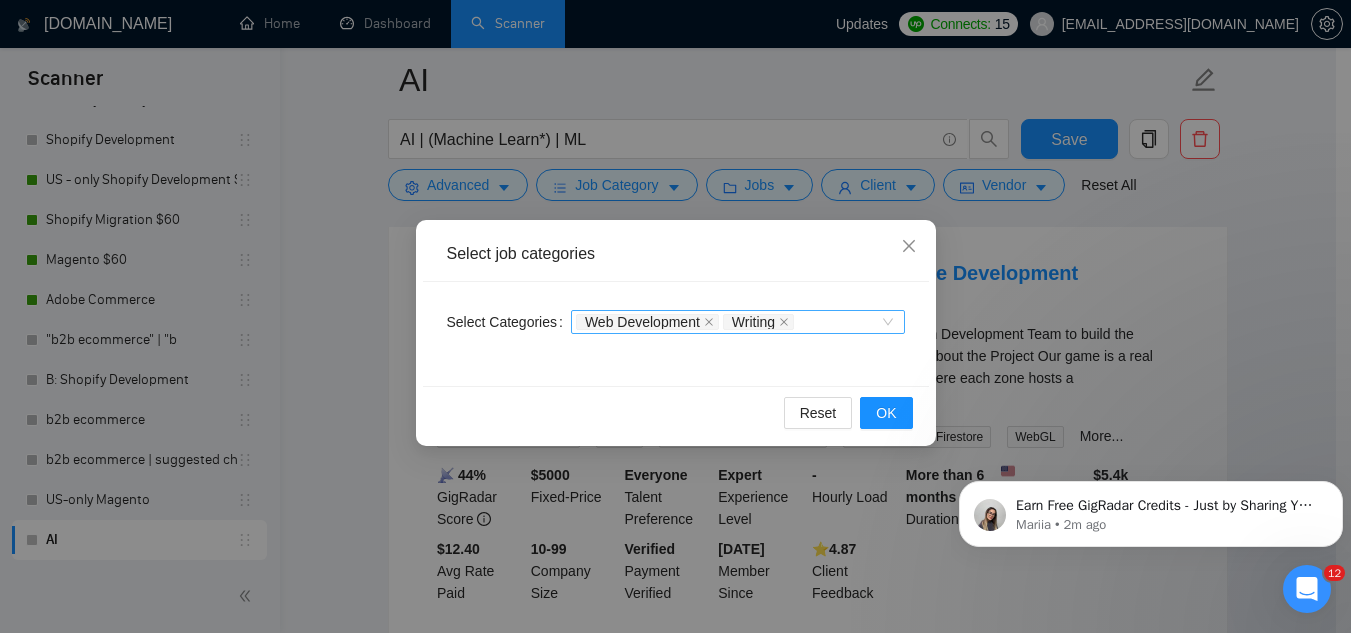 click 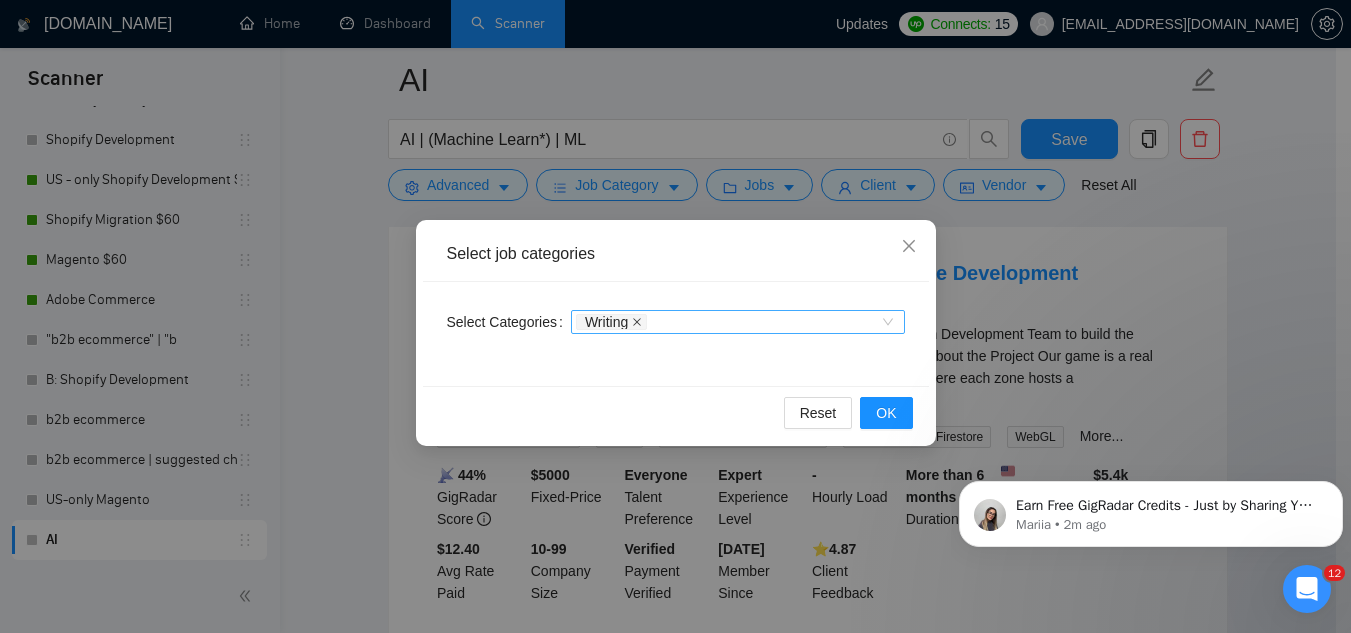 click 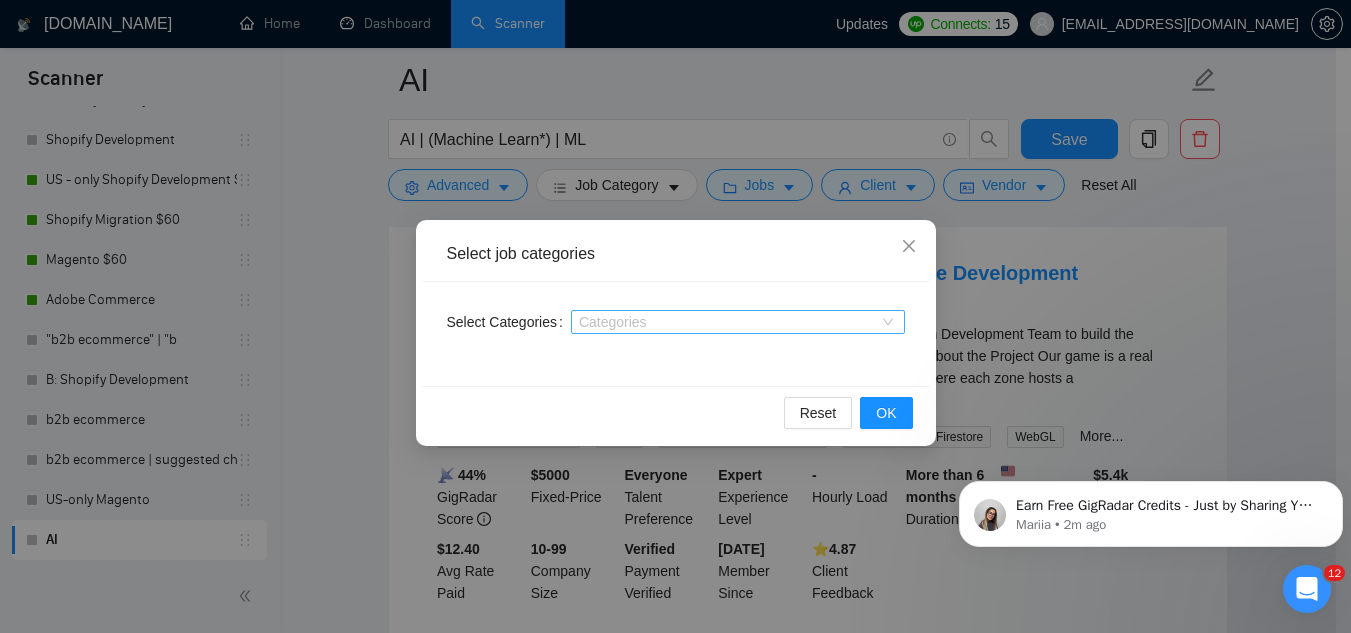 click at bounding box center [728, 322] 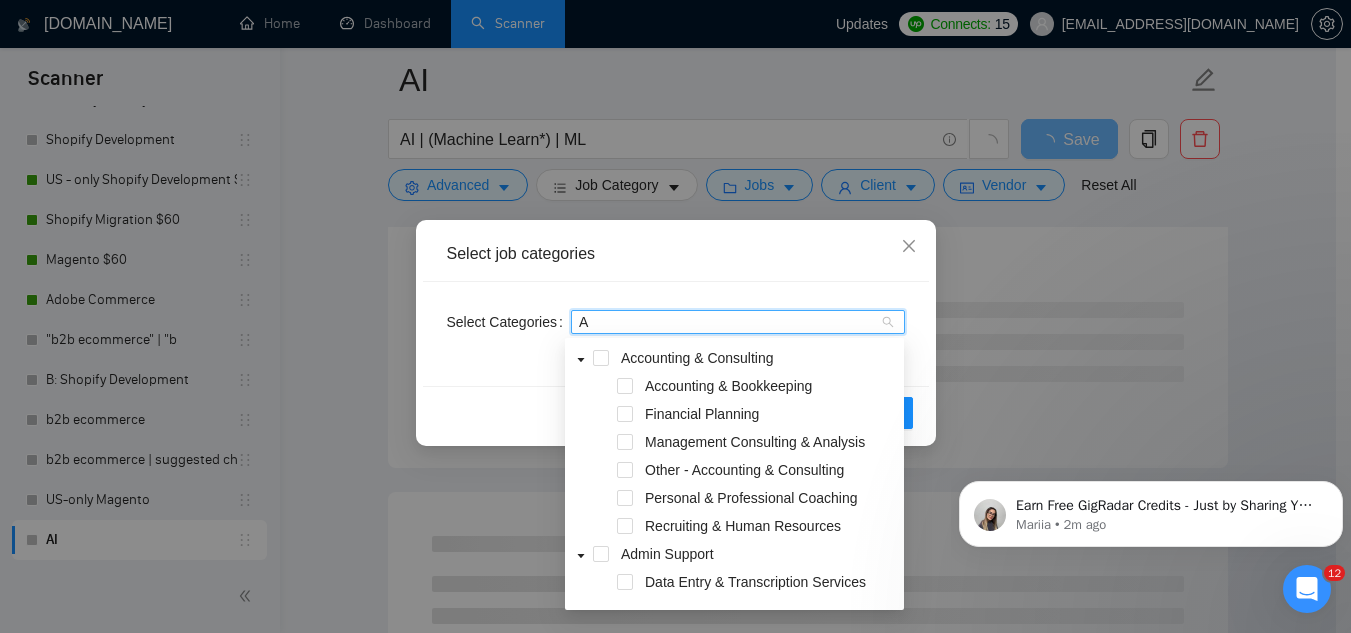 type on "AI" 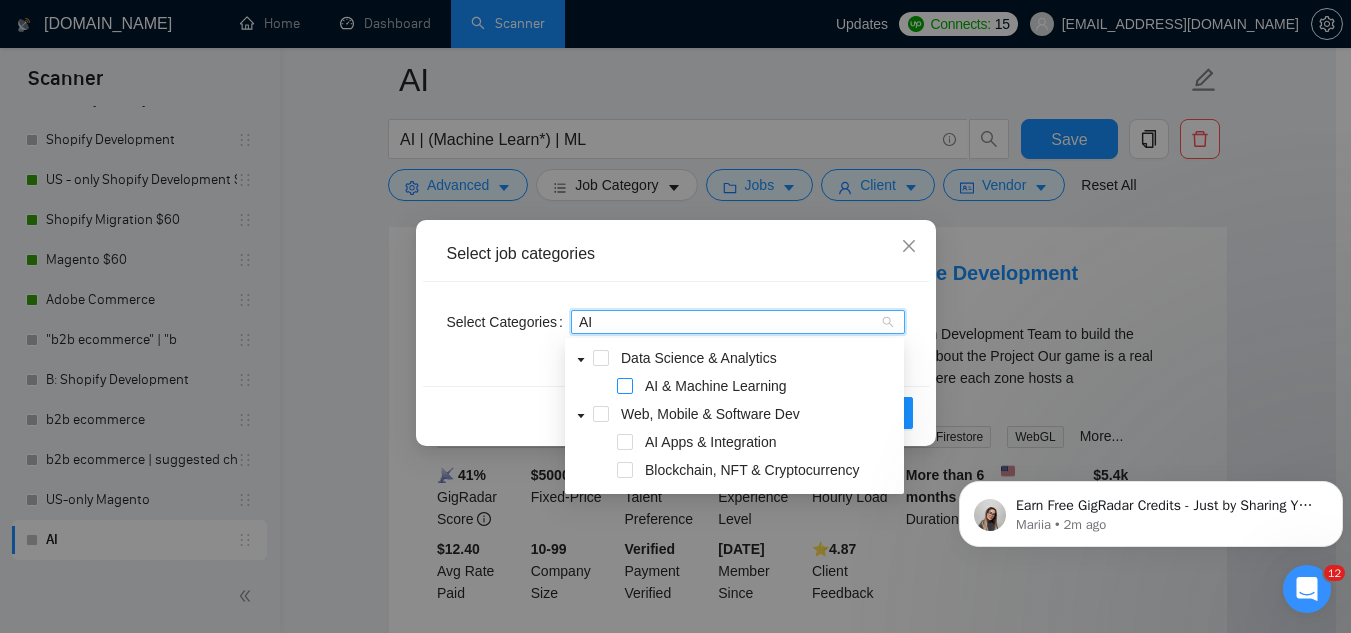 click at bounding box center (625, 386) 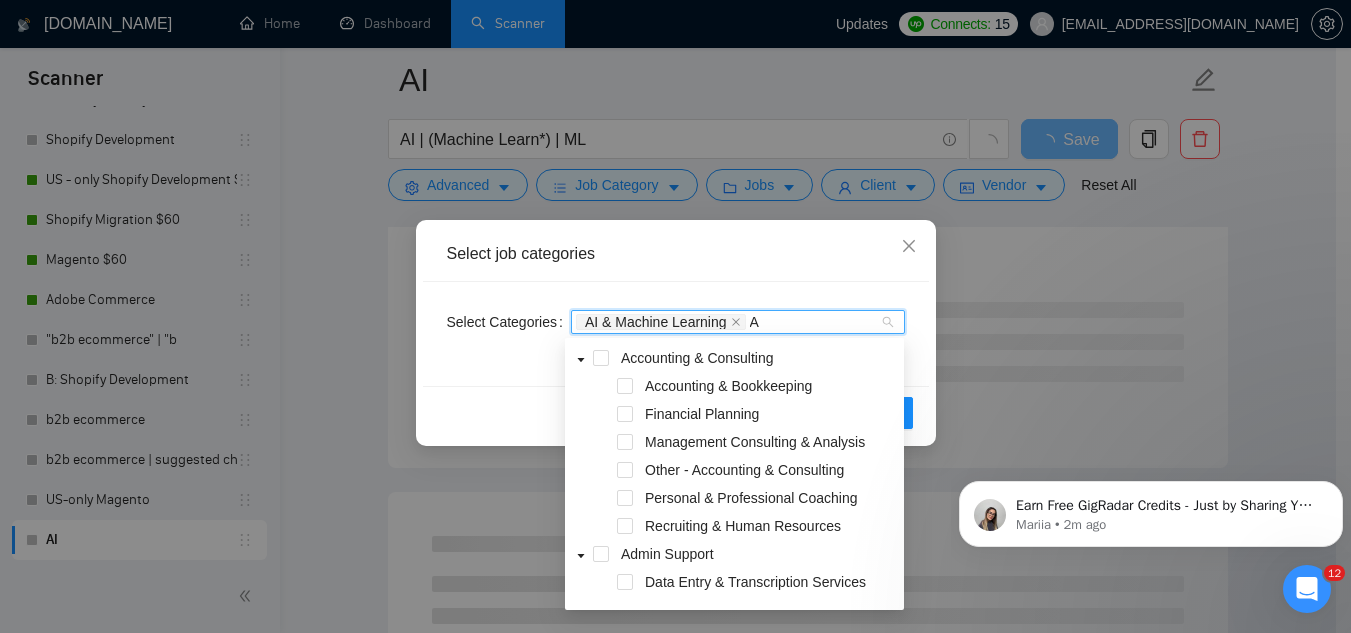 type on "AI" 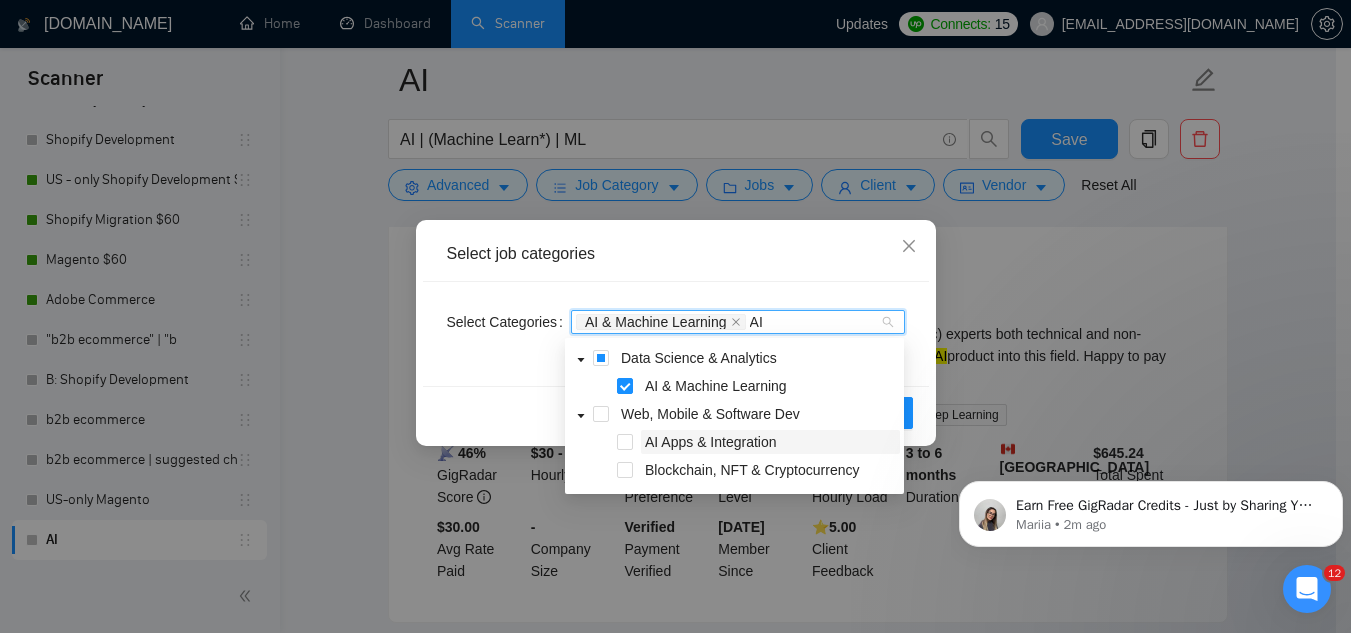 click on "AI Apps & Integration" at bounding box center (711, 442) 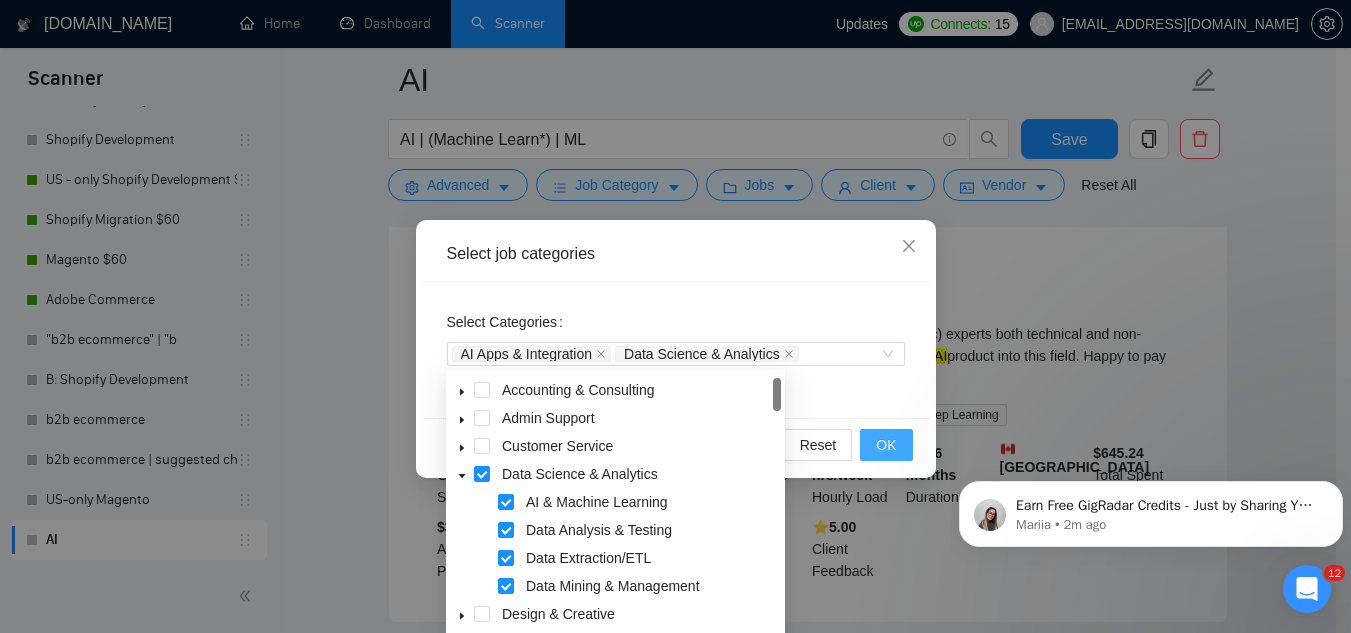 click on "OK" at bounding box center [886, 445] 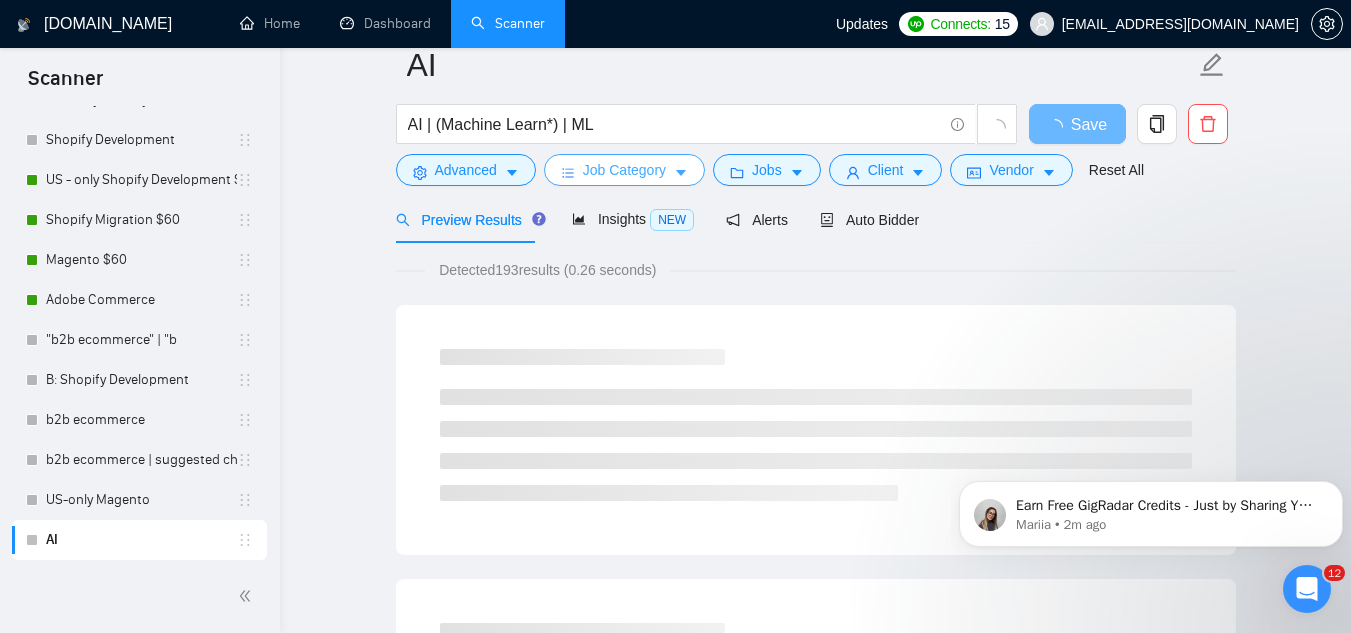 scroll, scrollTop: 0, scrollLeft: 0, axis: both 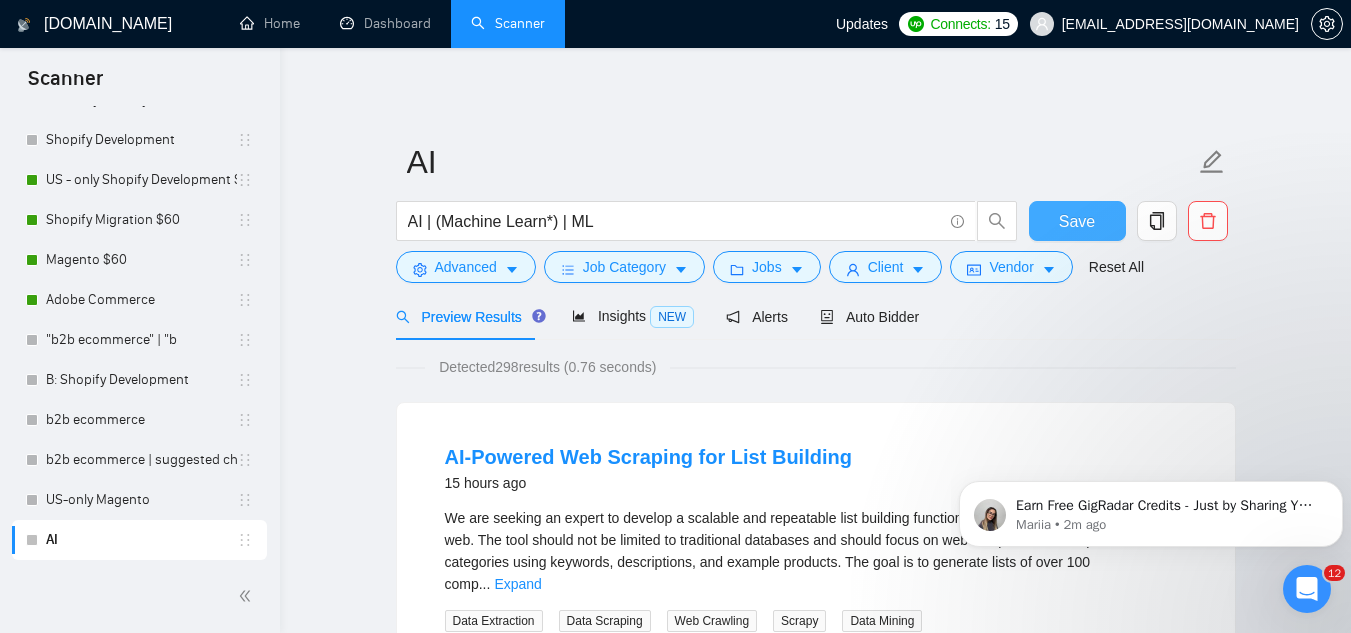 click on "Save" at bounding box center (1077, 221) 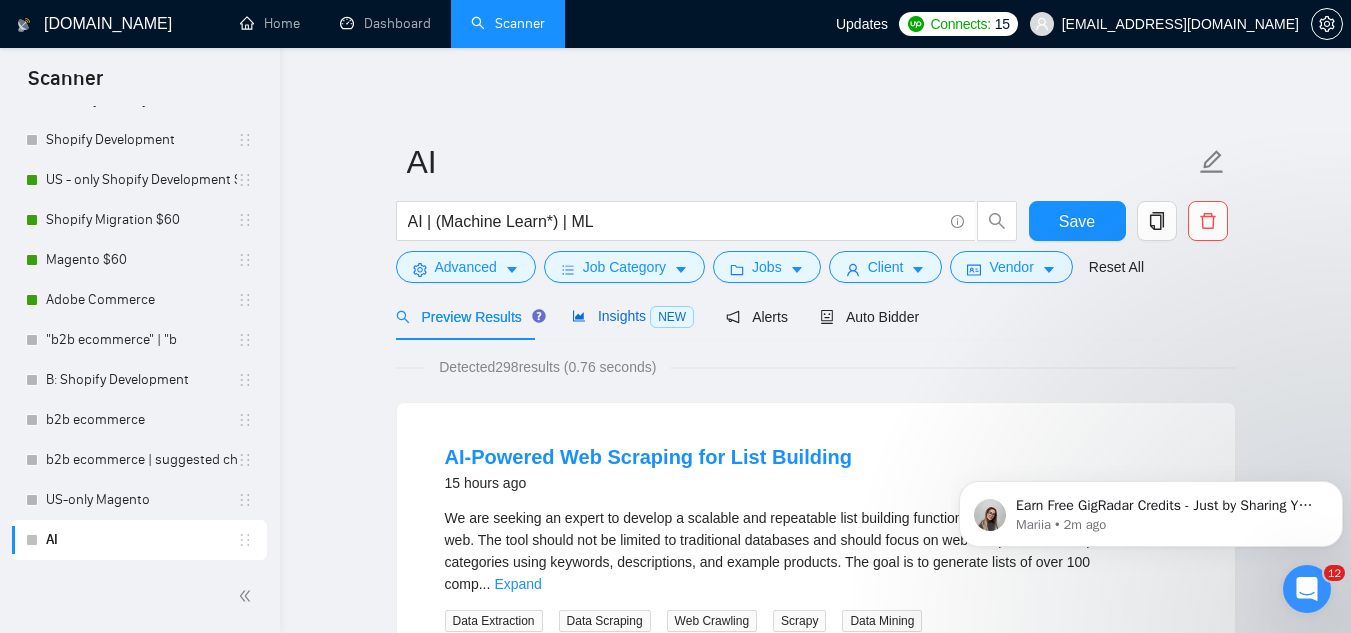 click on "Insights NEW" at bounding box center (633, 316) 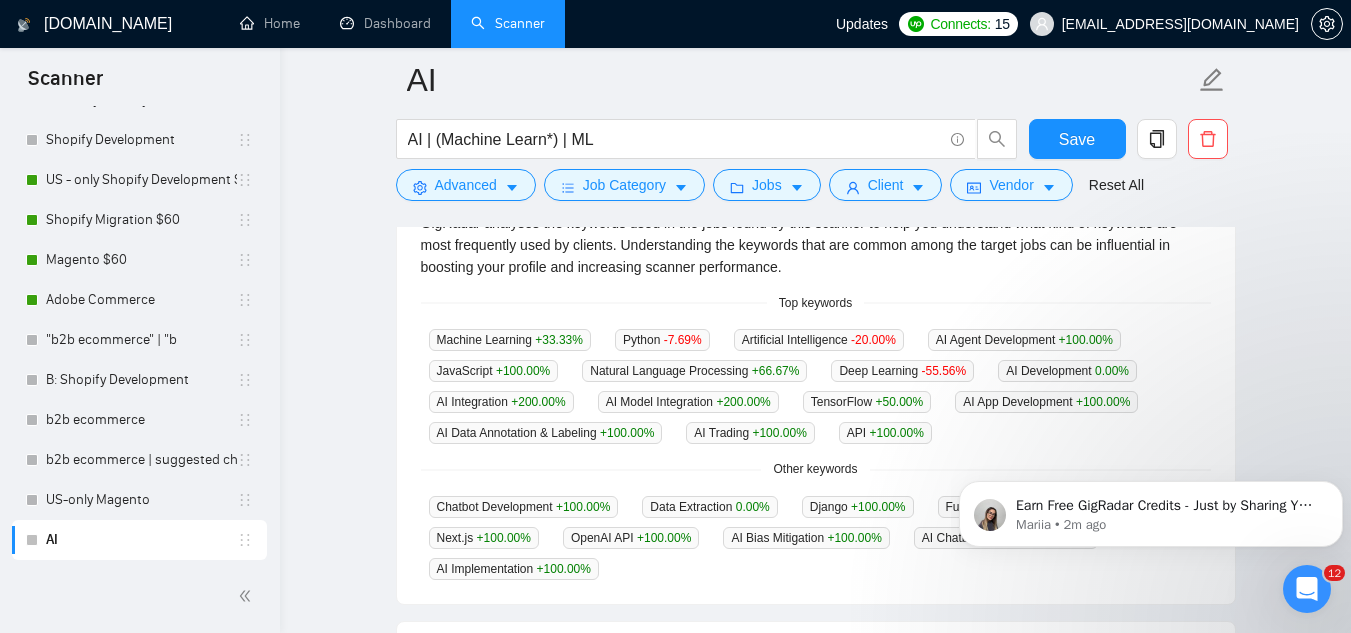 scroll, scrollTop: 500, scrollLeft: 0, axis: vertical 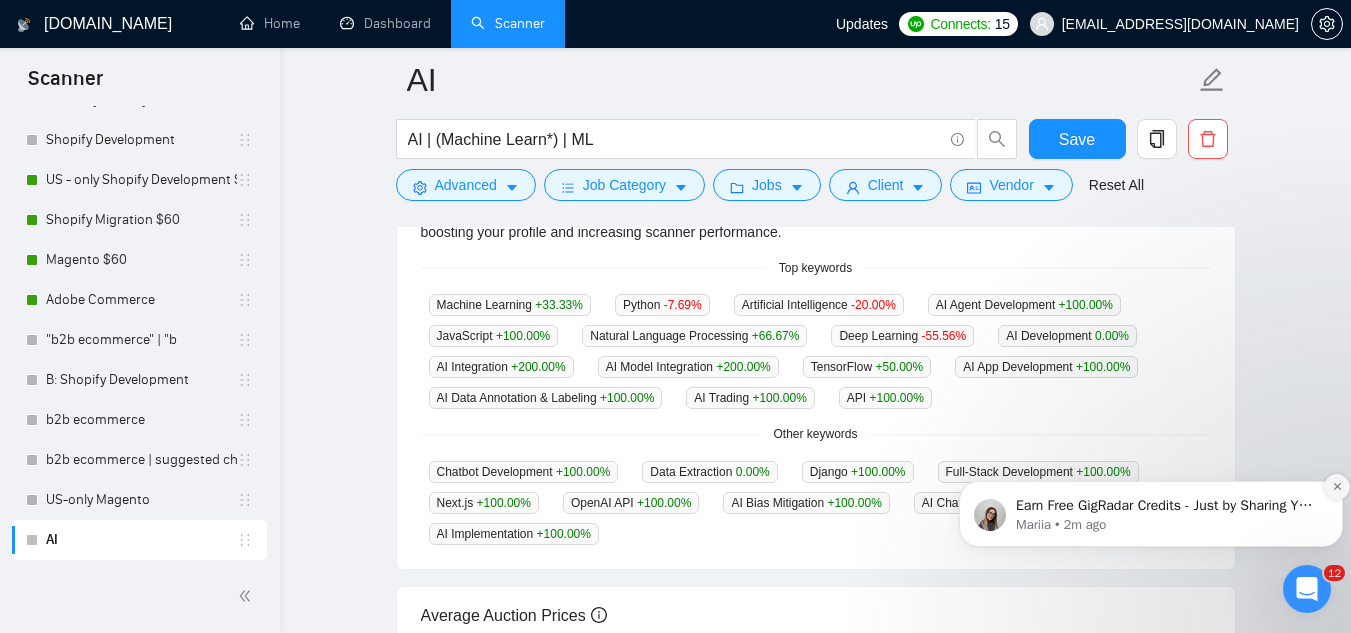 click 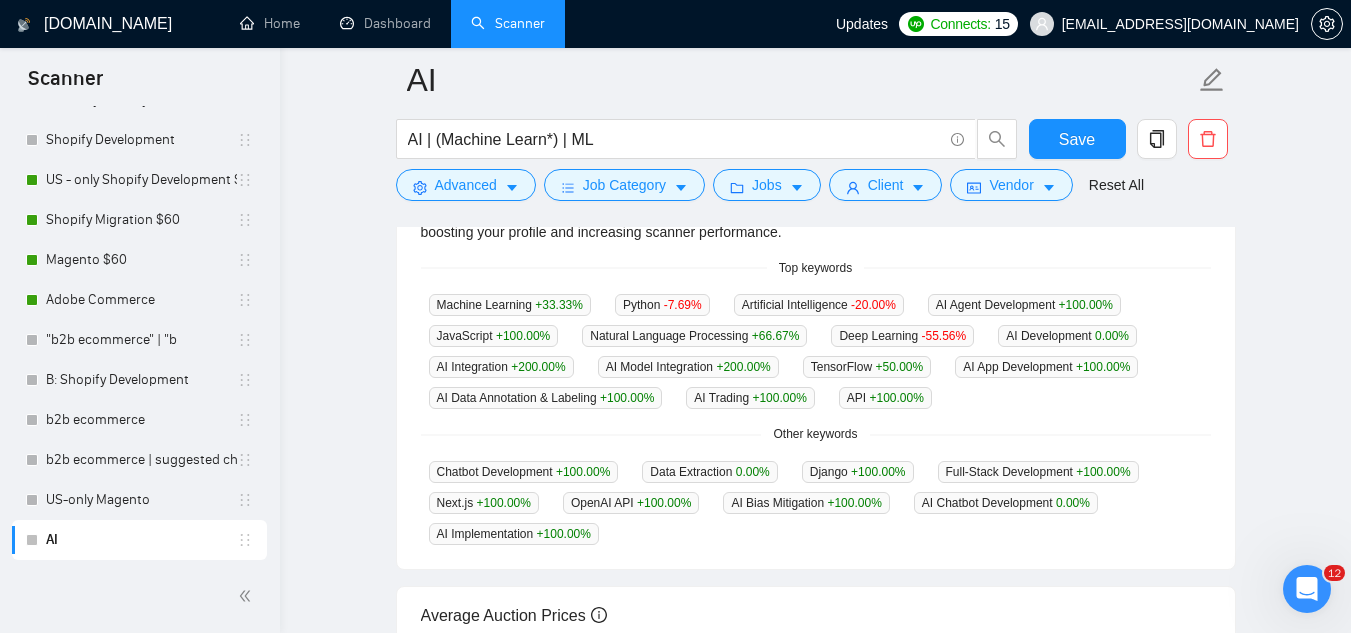 click on "Machine Learning   +33.33 %" at bounding box center [510, 305] 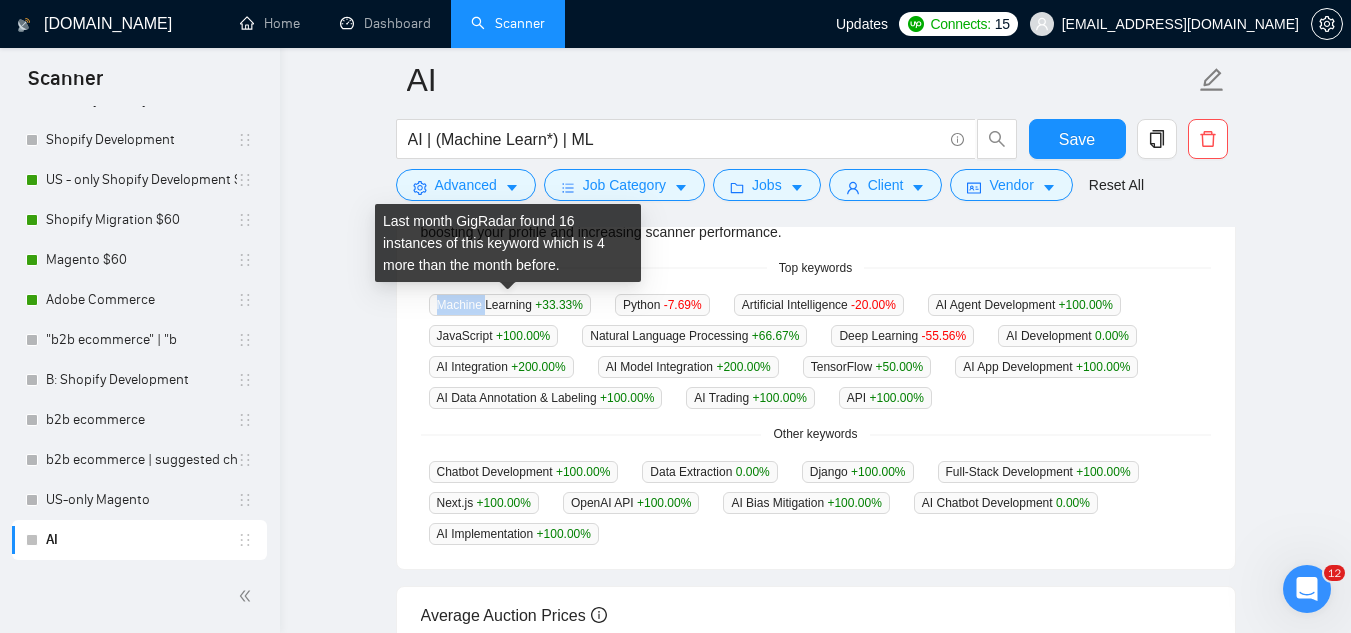 click on "Machine Learning   +33.33 %" at bounding box center (510, 305) 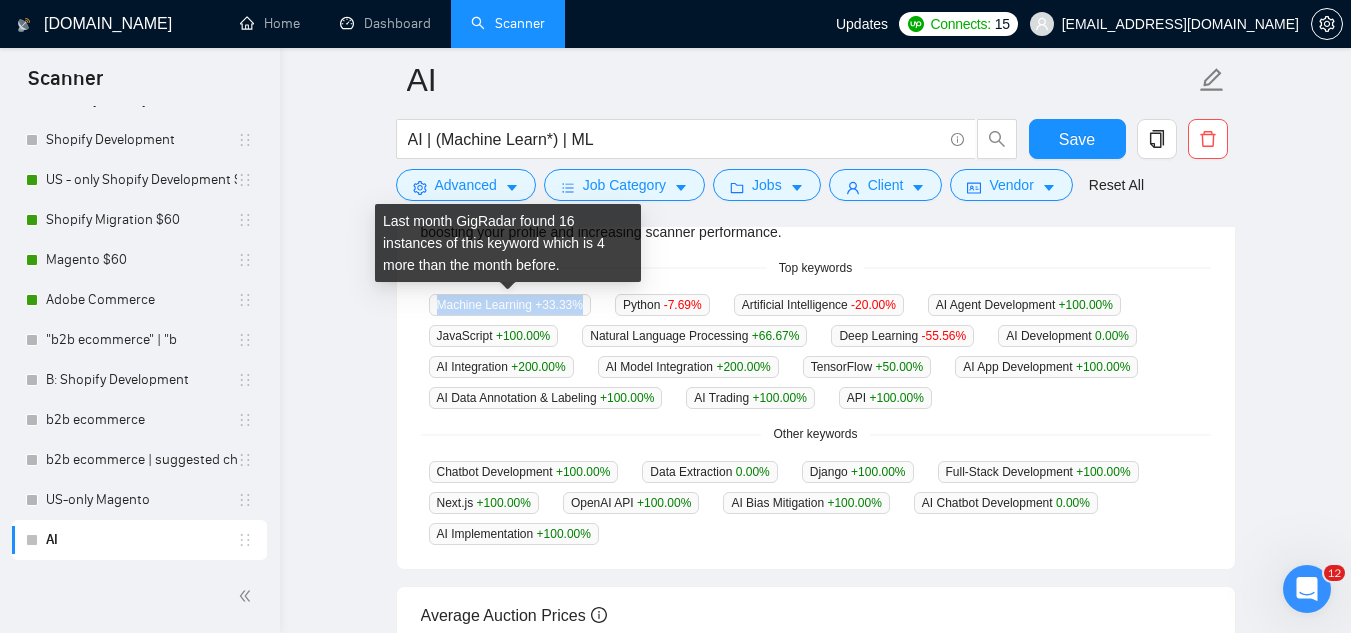 click on "Machine Learning   +33.33 %" at bounding box center [510, 305] 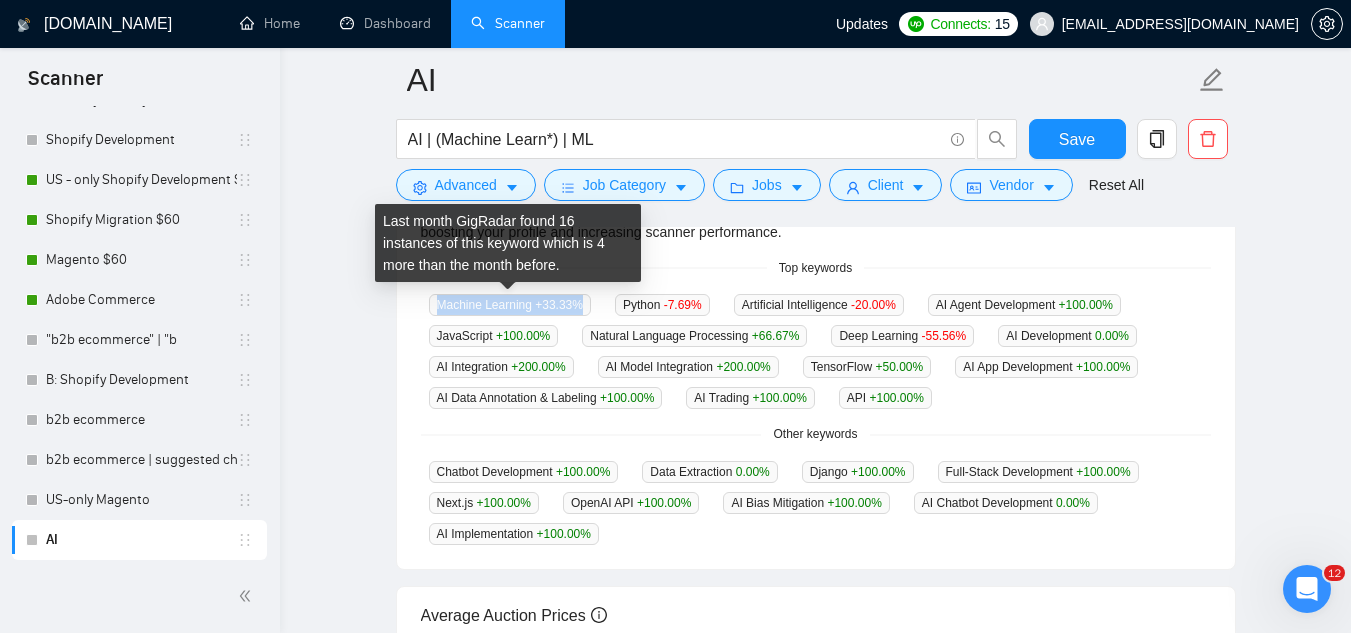 copy on "Machine Learning   +33.33 %" 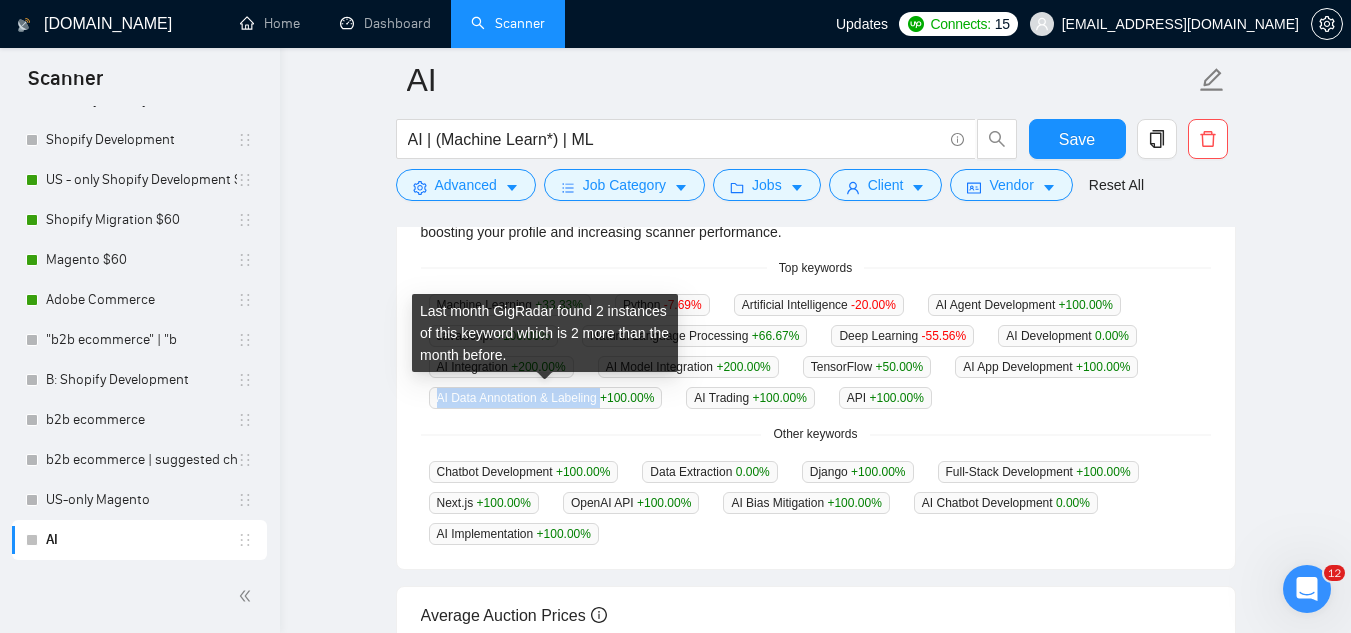 drag, startPoint x: 603, startPoint y: 394, endPoint x: 437, endPoint y: 398, distance: 166.04819 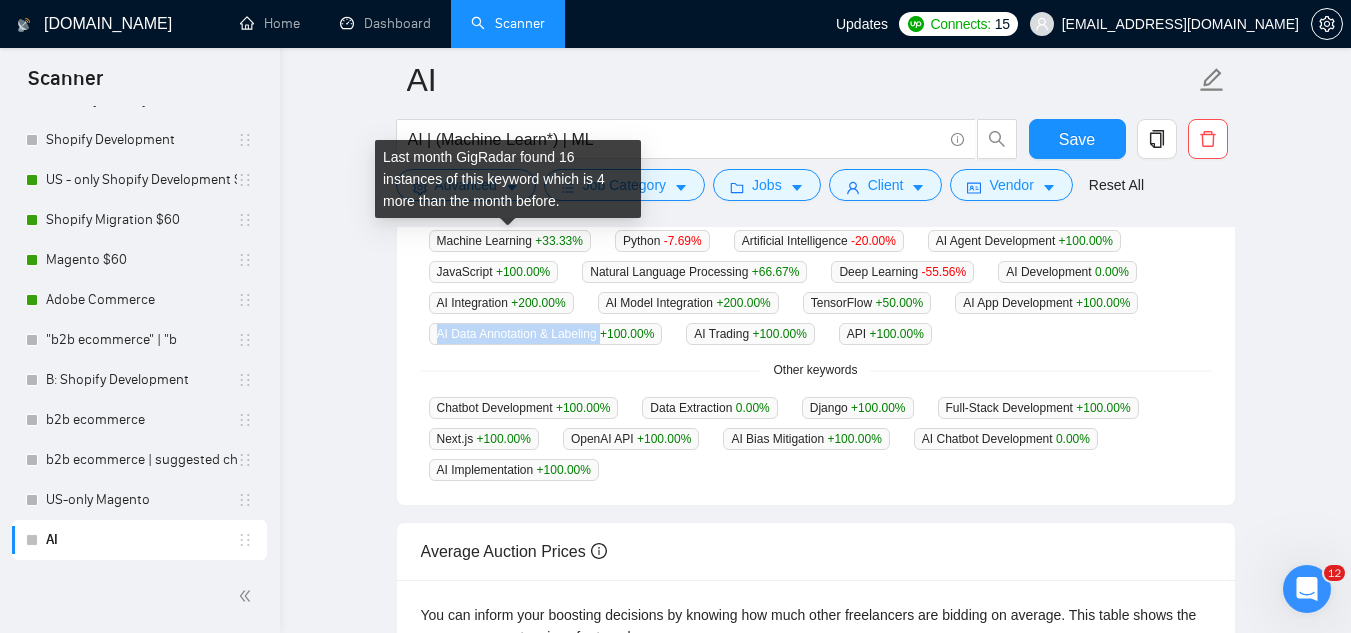scroll, scrollTop: 600, scrollLeft: 0, axis: vertical 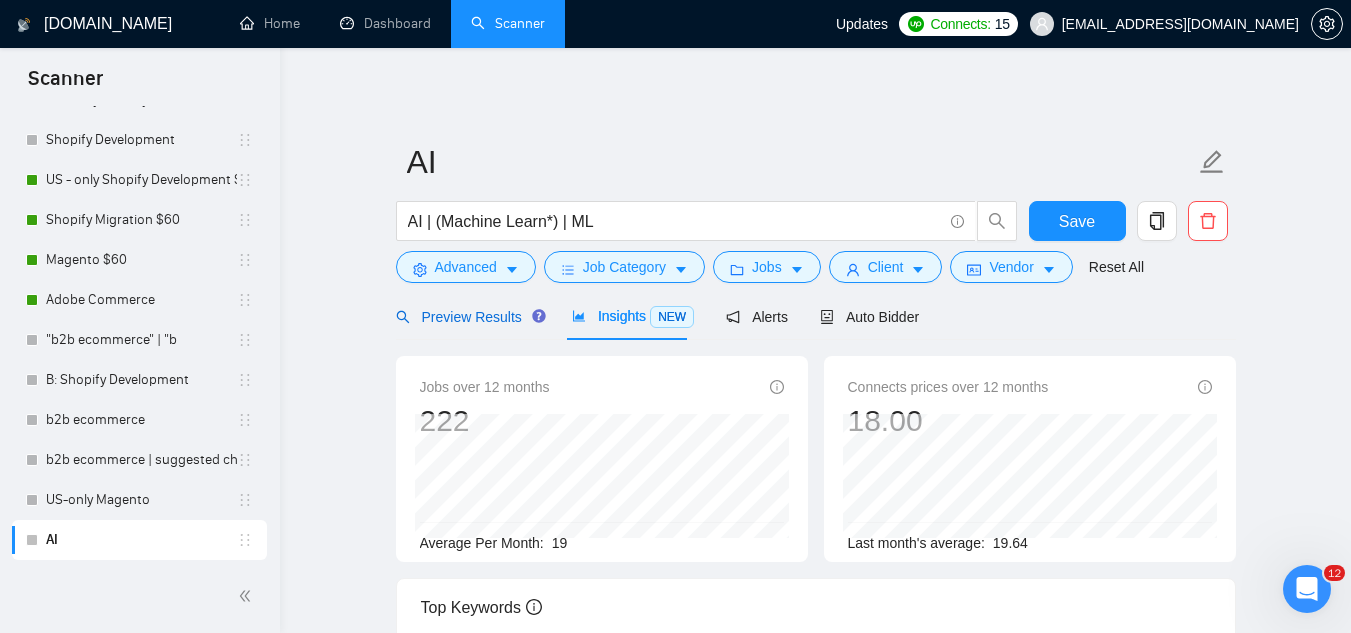 click on "Preview Results" at bounding box center (468, 317) 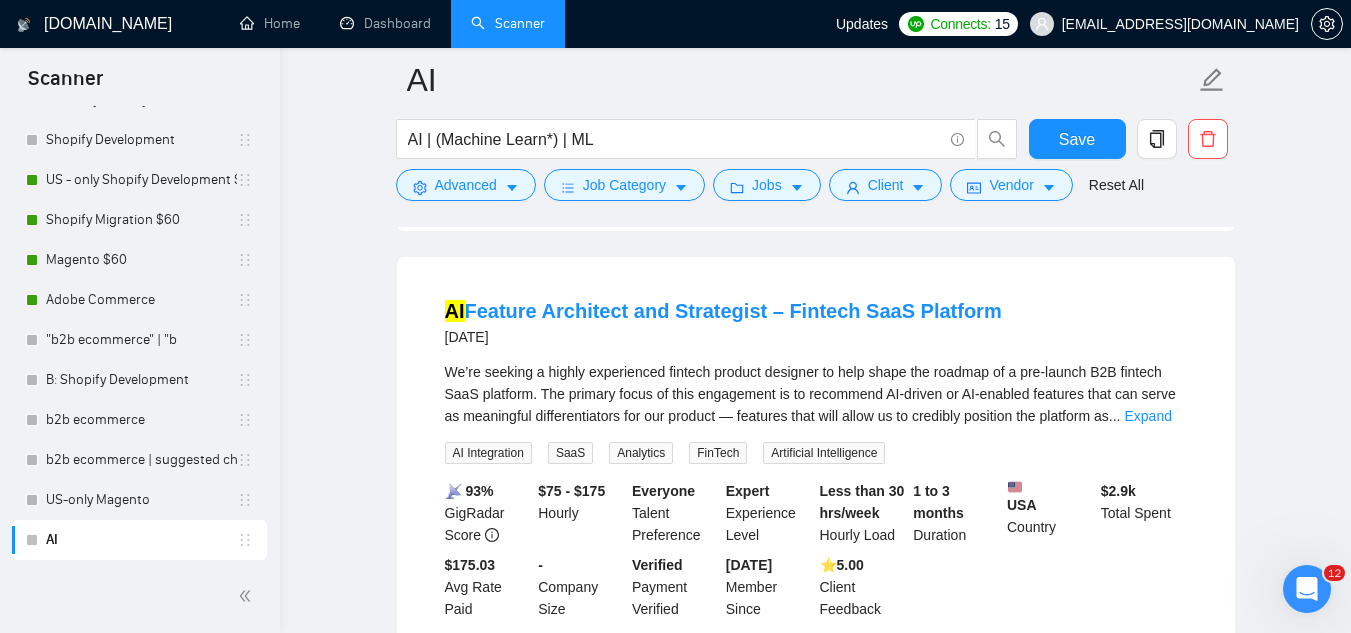 scroll, scrollTop: 2000, scrollLeft: 0, axis: vertical 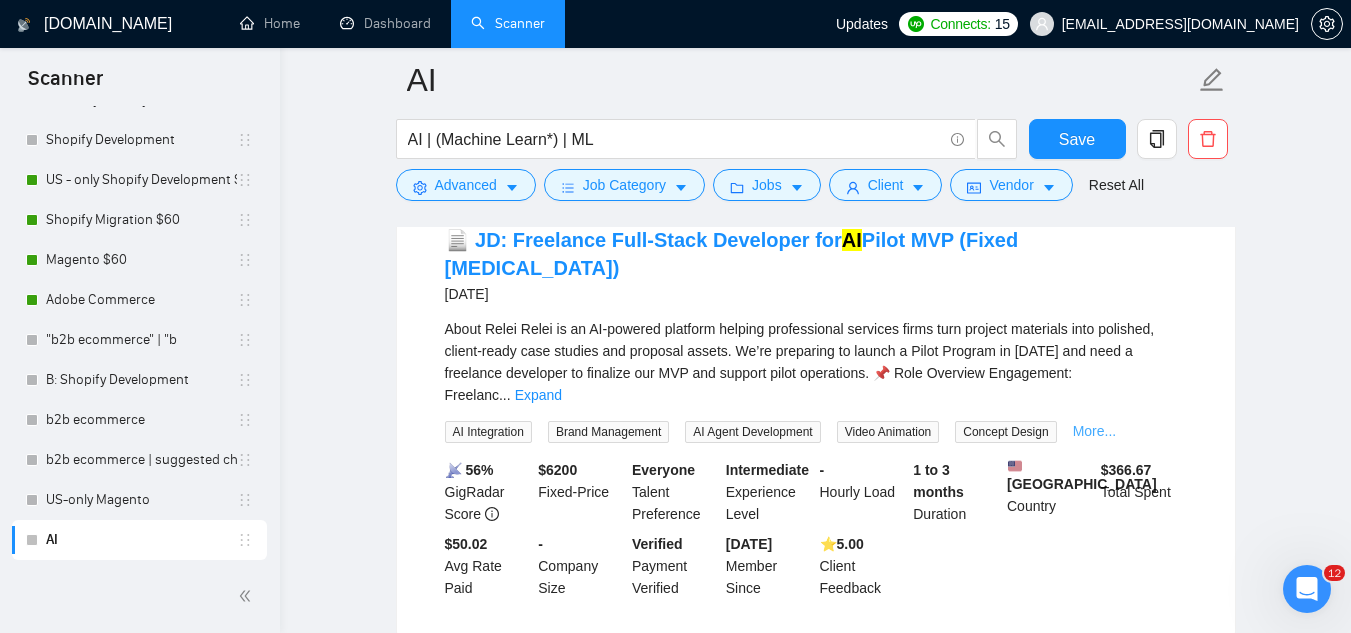 click on "More..." at bounding box center (1095, 431) 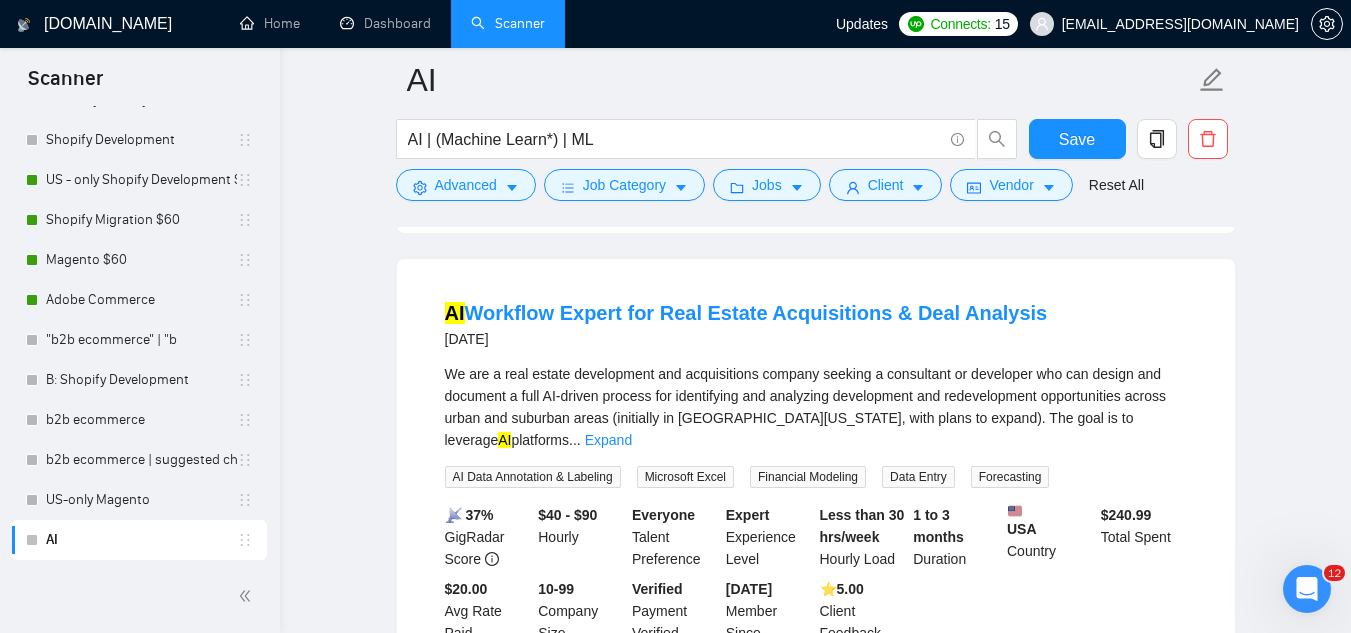 scroll, scrollTop: 2900, scrollLeft: 0, axis: vertical 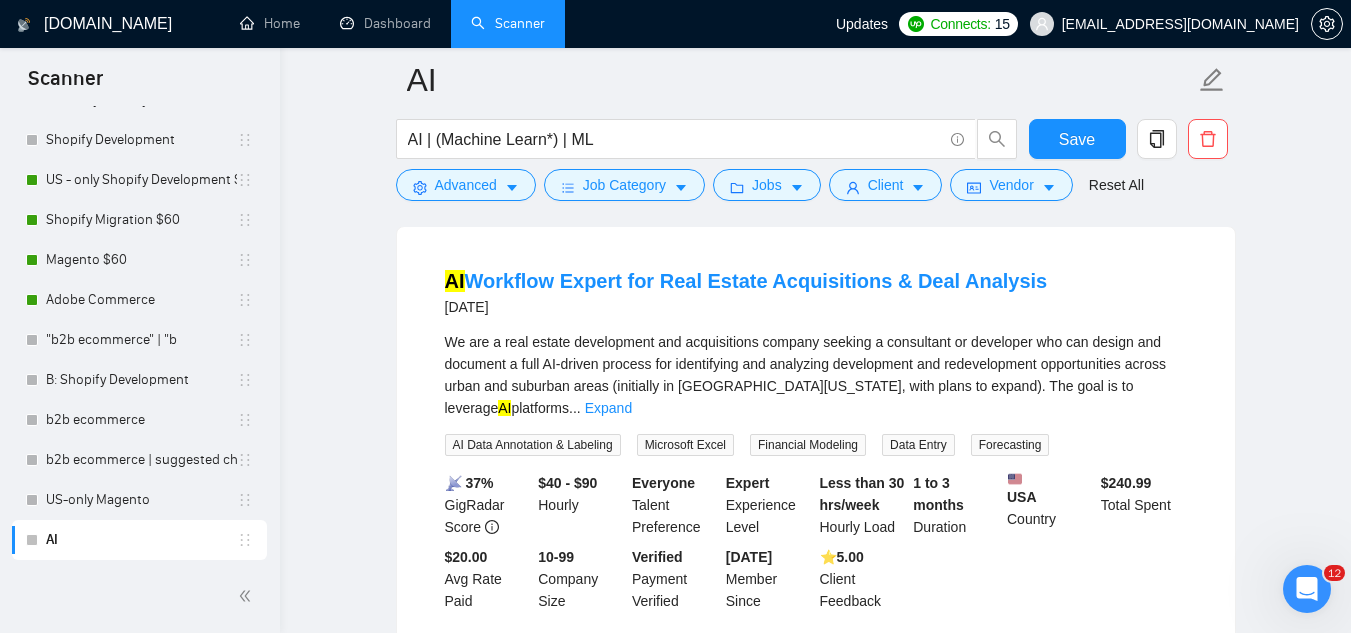 click on "AI Data Annotation & Labeling" at bounding box center [533, 445] 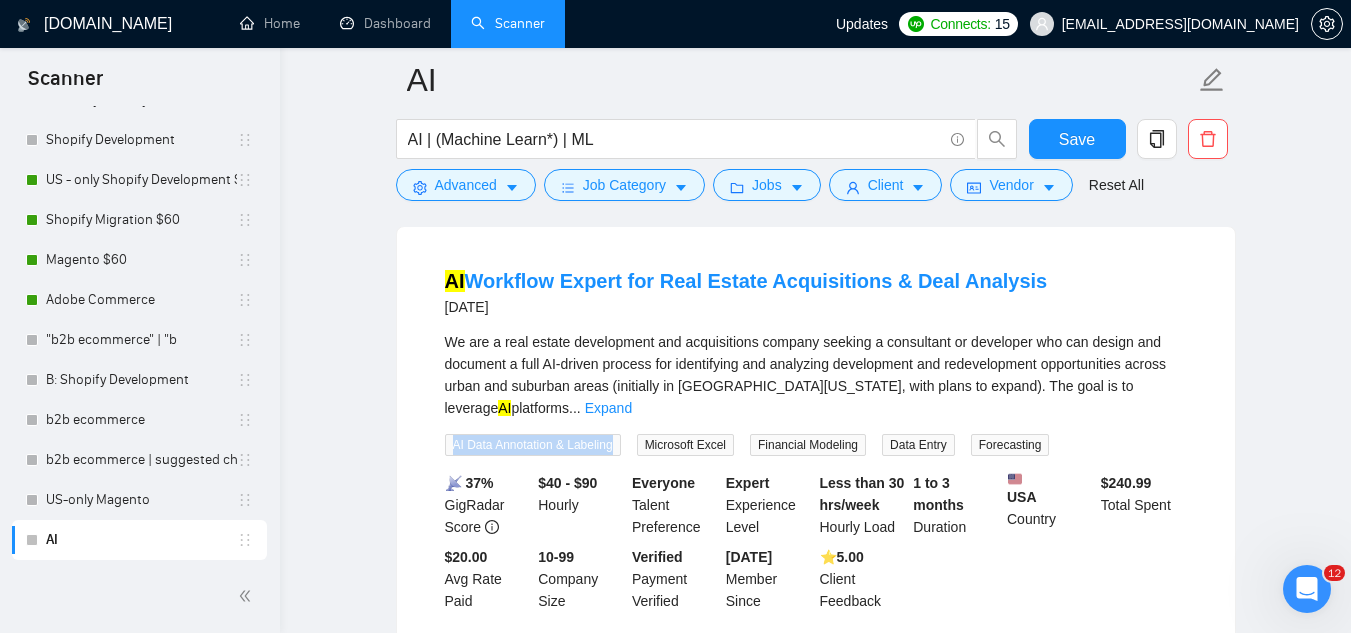 drag, startPoint x: 447, startPoint y: 379, endPoint x: 605, endPoint y: 379, distance: 158 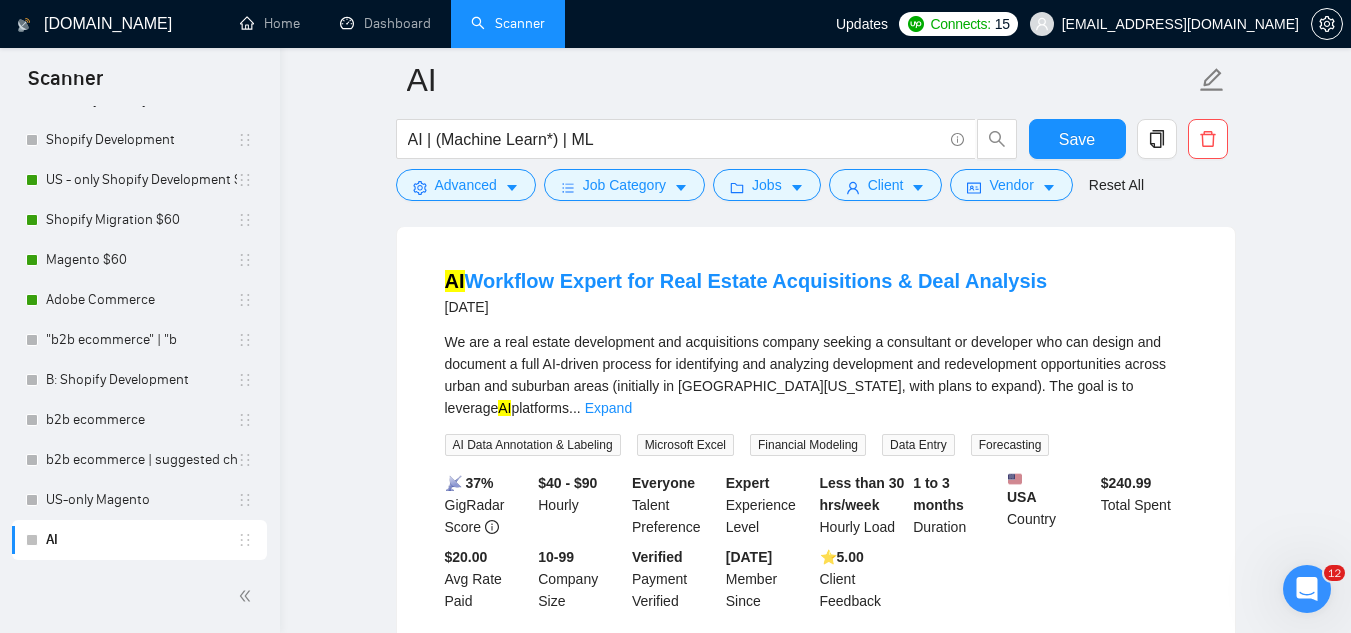 click on "Microsoft Excel" at bounding box center [685, 445] 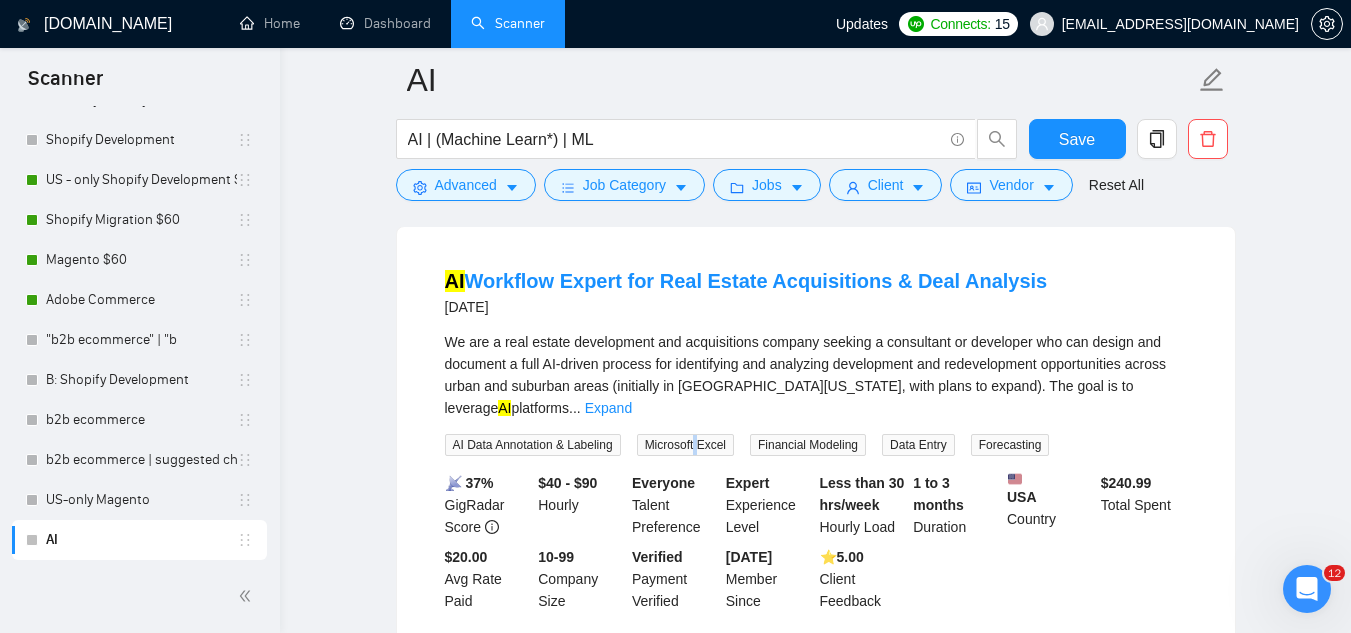 click on "Microsoft Excel" at bounding box center (685, 445) 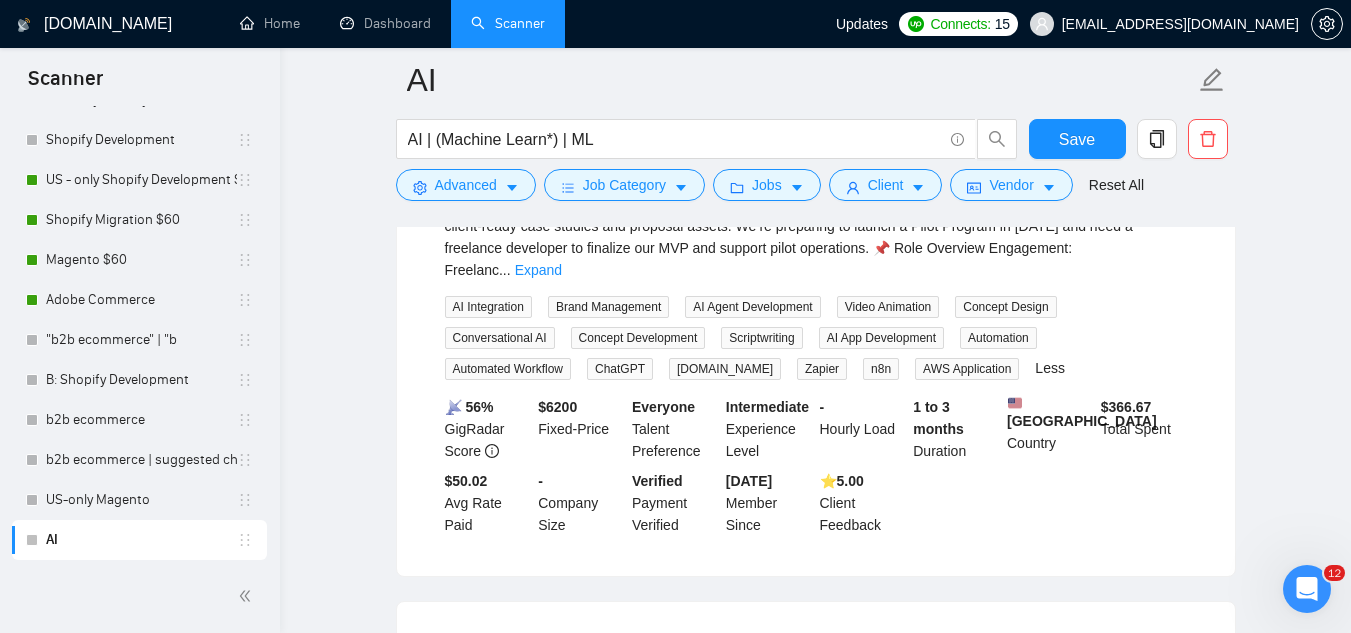 scroll, scrollTop: 2400, scrollLeft: 0, axis: vertical 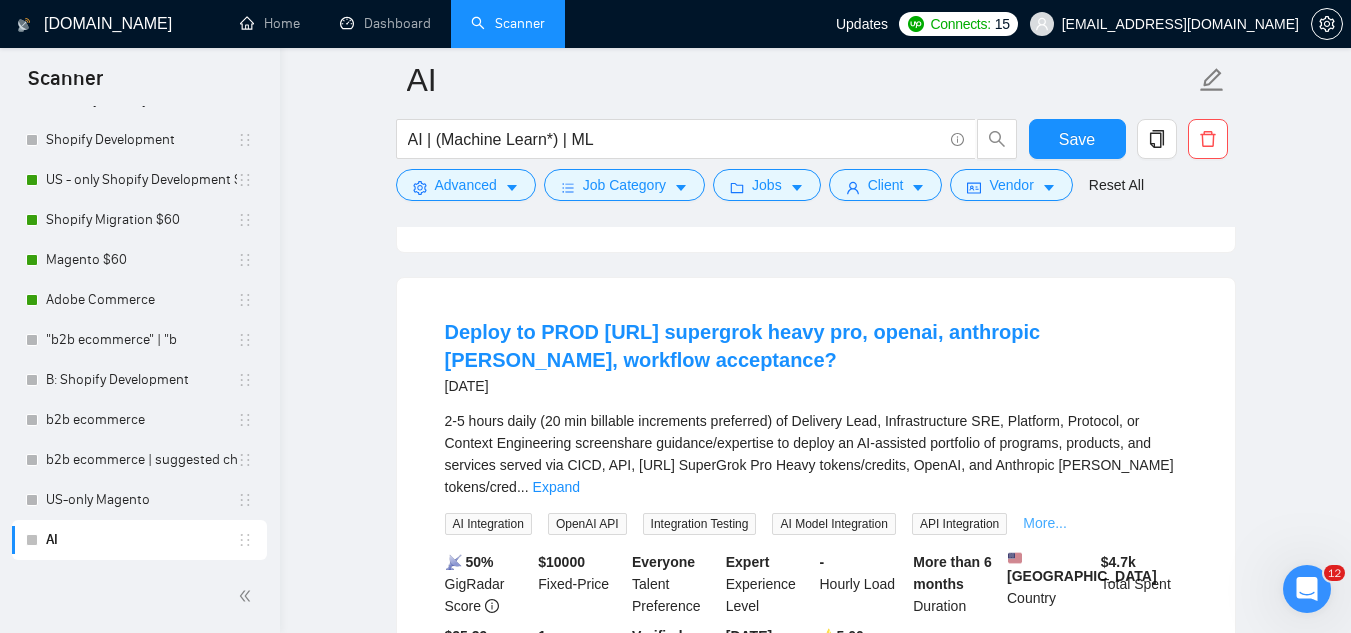 click on "More..." at bounding box center (1045, 523) 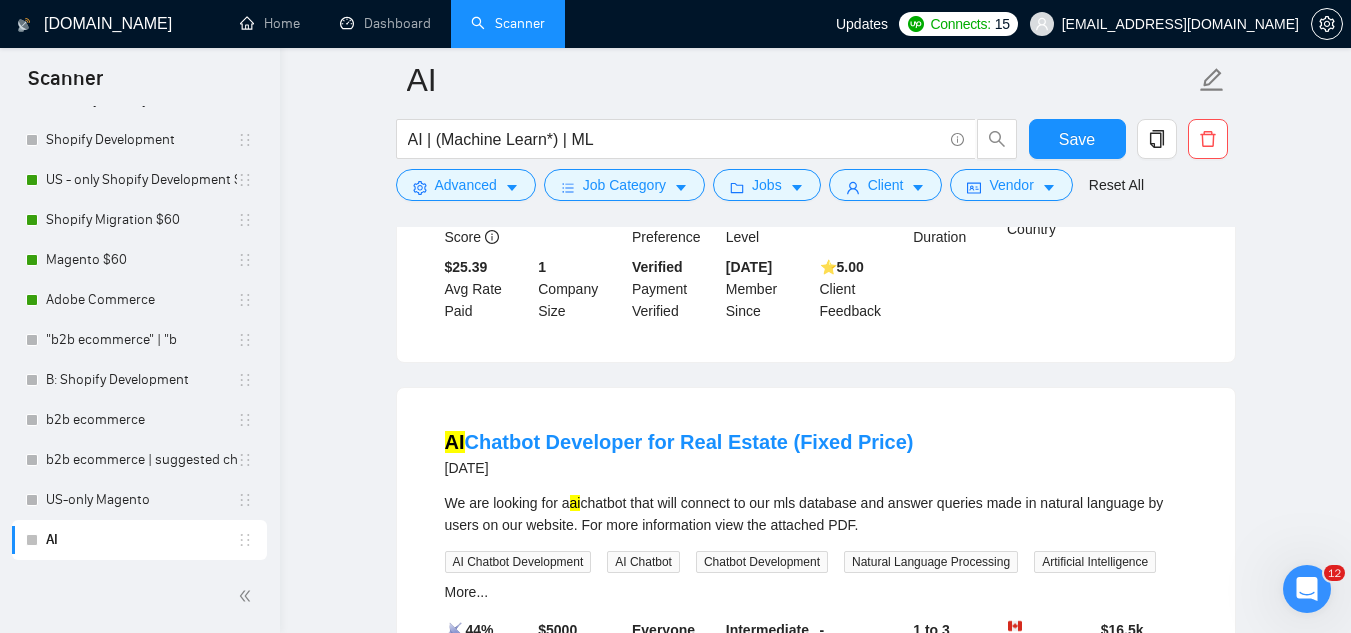 scroll, scrollTop: 3800, scrollLeft: 0, axis: vertical 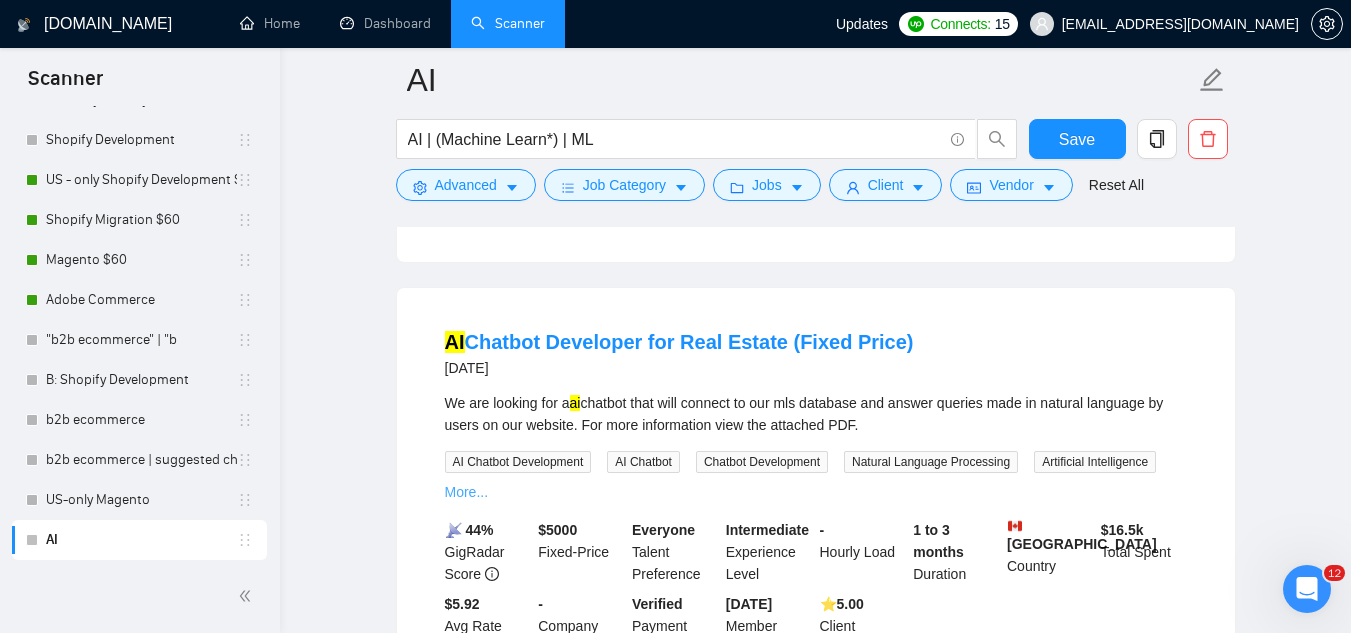 click on "More..." at bounding box center [467, 492] 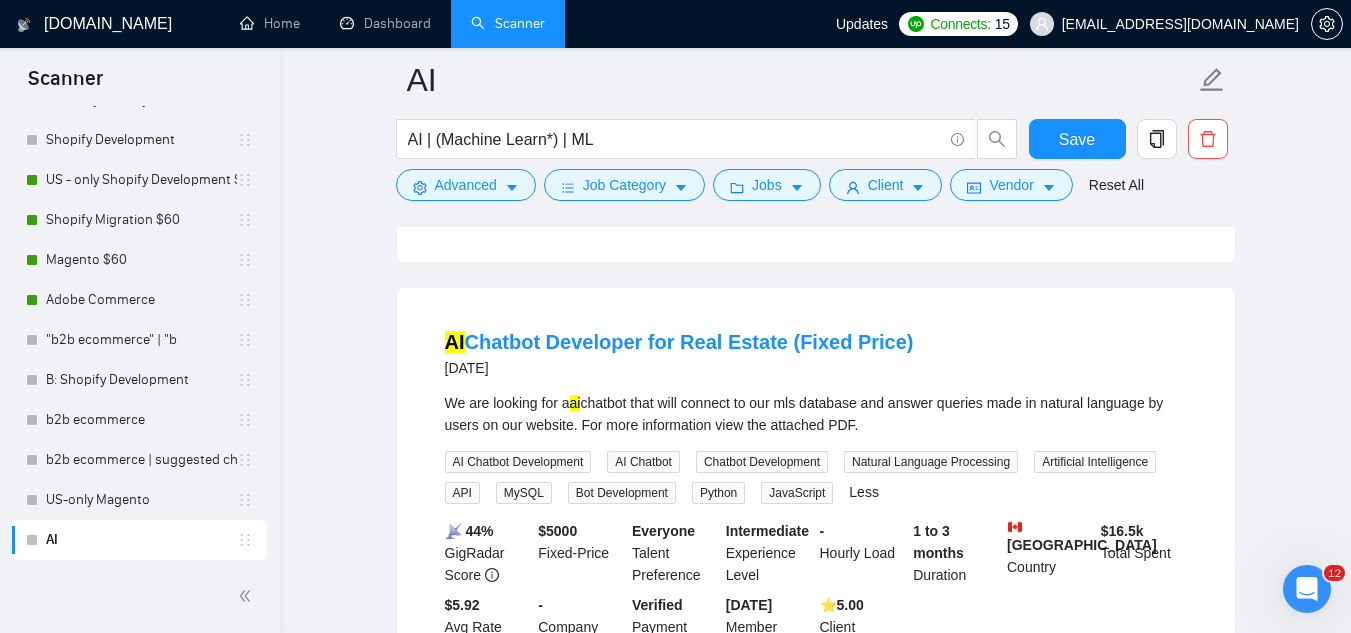 click on "AI Chatbot" at bounding box center [643, 462] 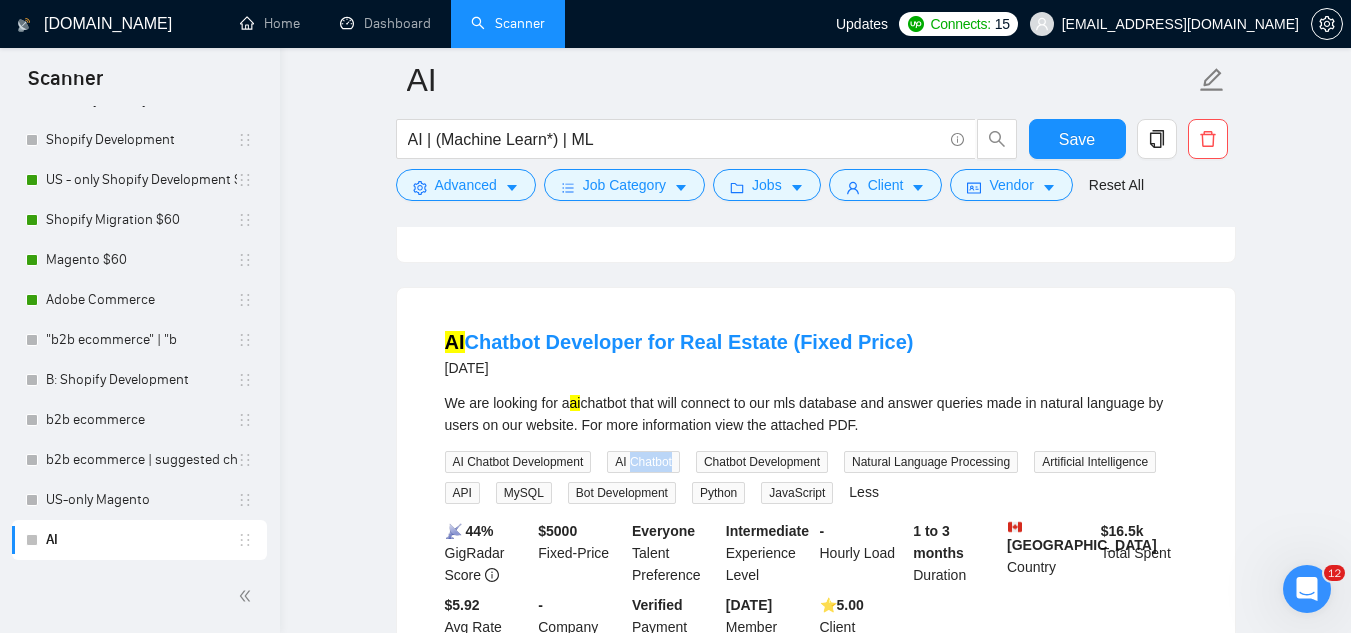 click on "AI Chatbot" at bounding box center (643, 462) 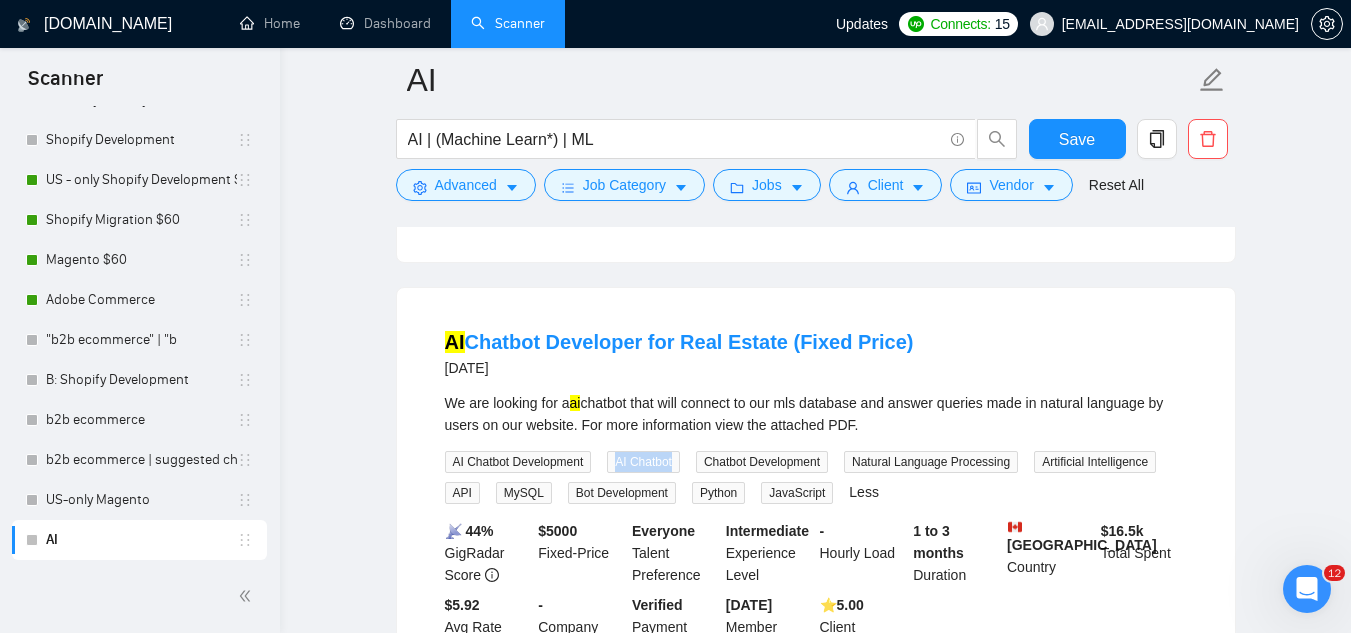 click on "AI Chatbot" at bounding box center (643, 462) 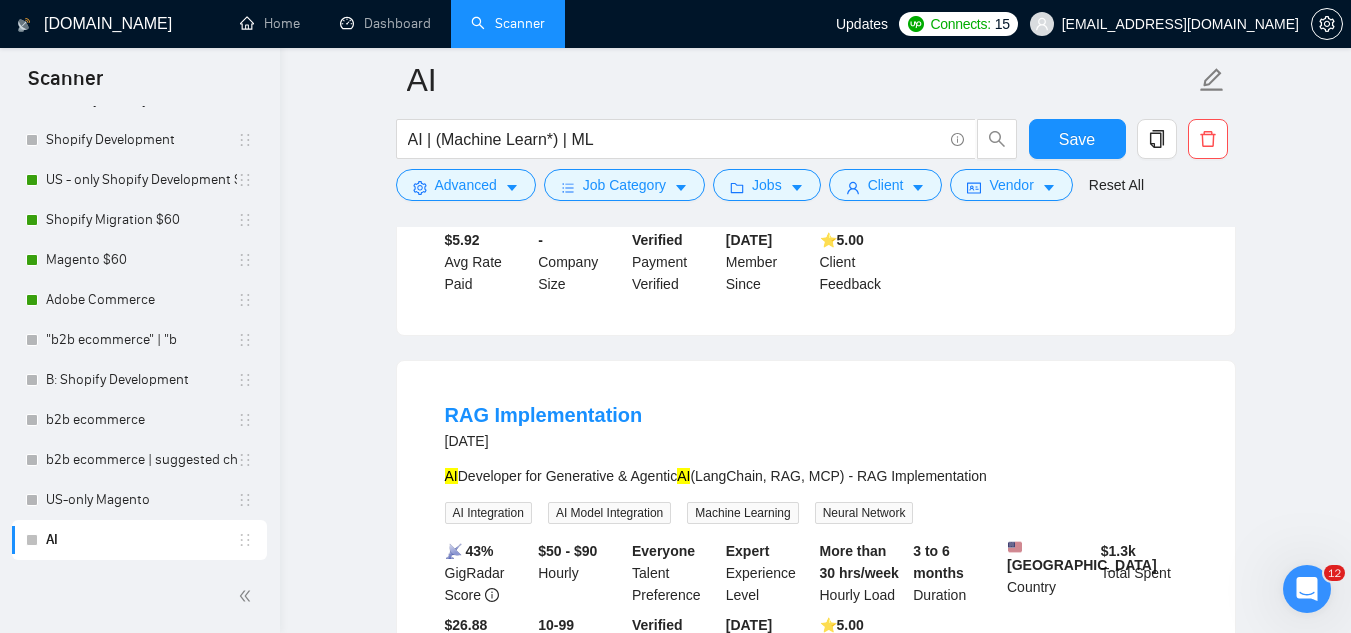scroll, scrollTop: 4200, scrollLeft: 0, axis: vertical 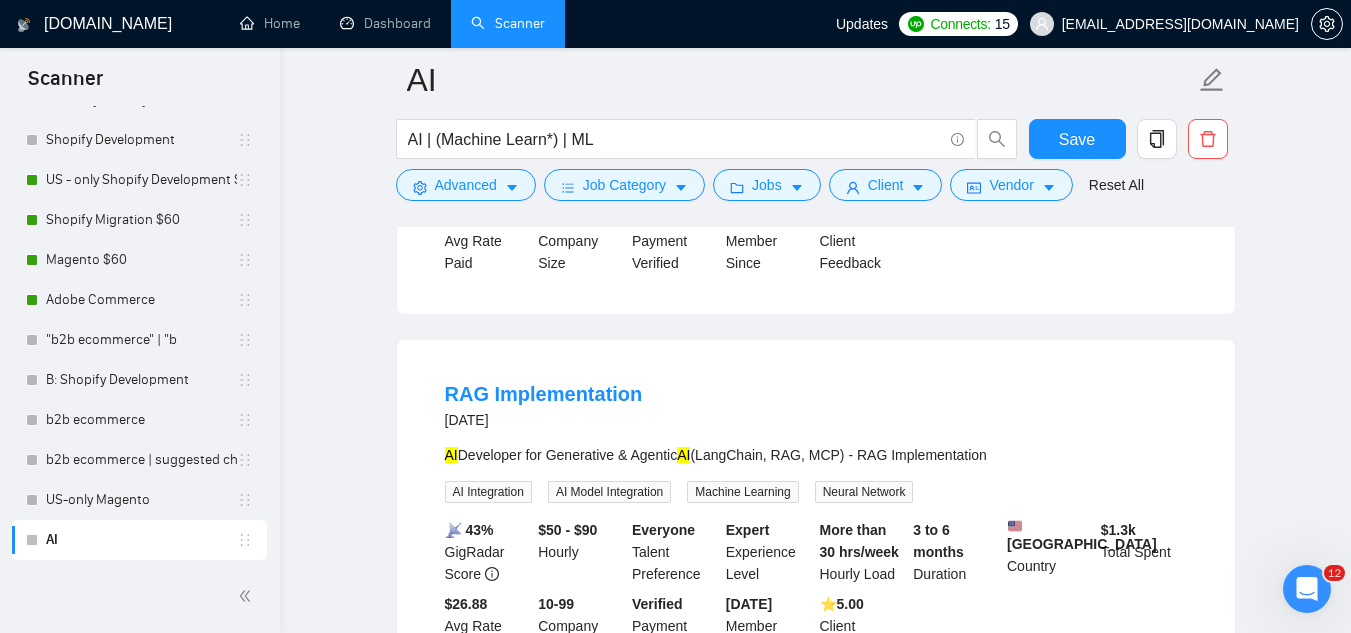 click on "Machine Learning" at bounding box center (742, 492) 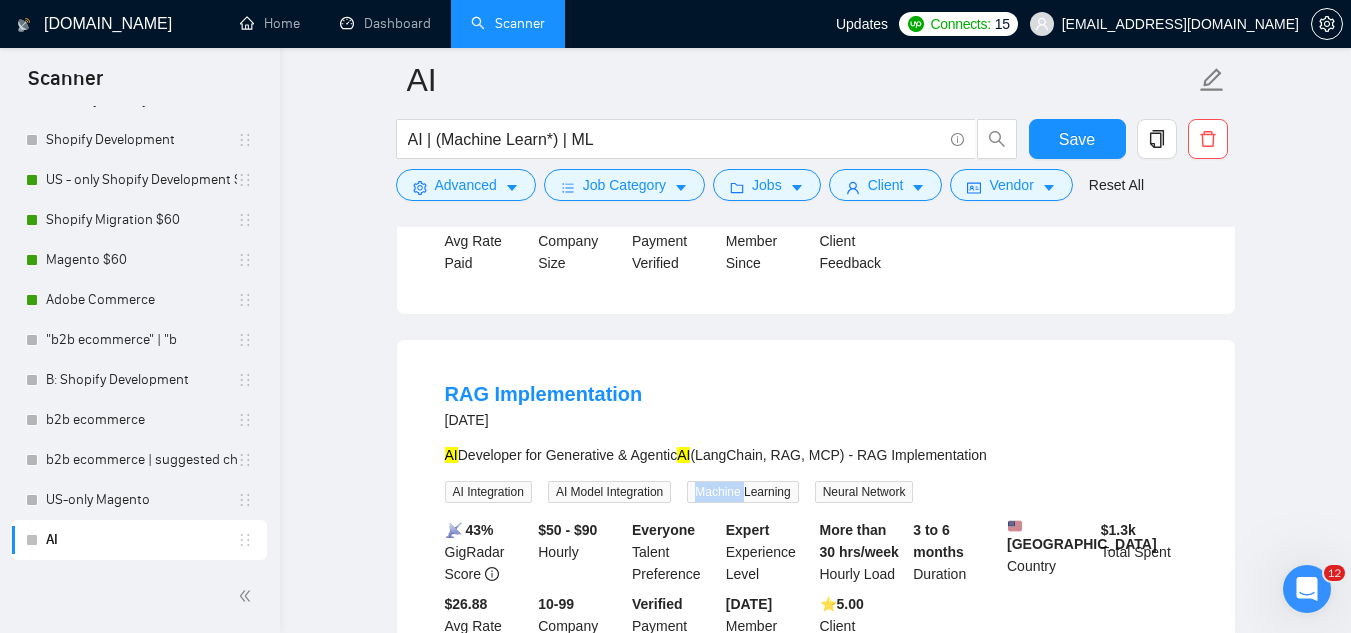 click on "Machine Learning" at bounding box center [742, 492] 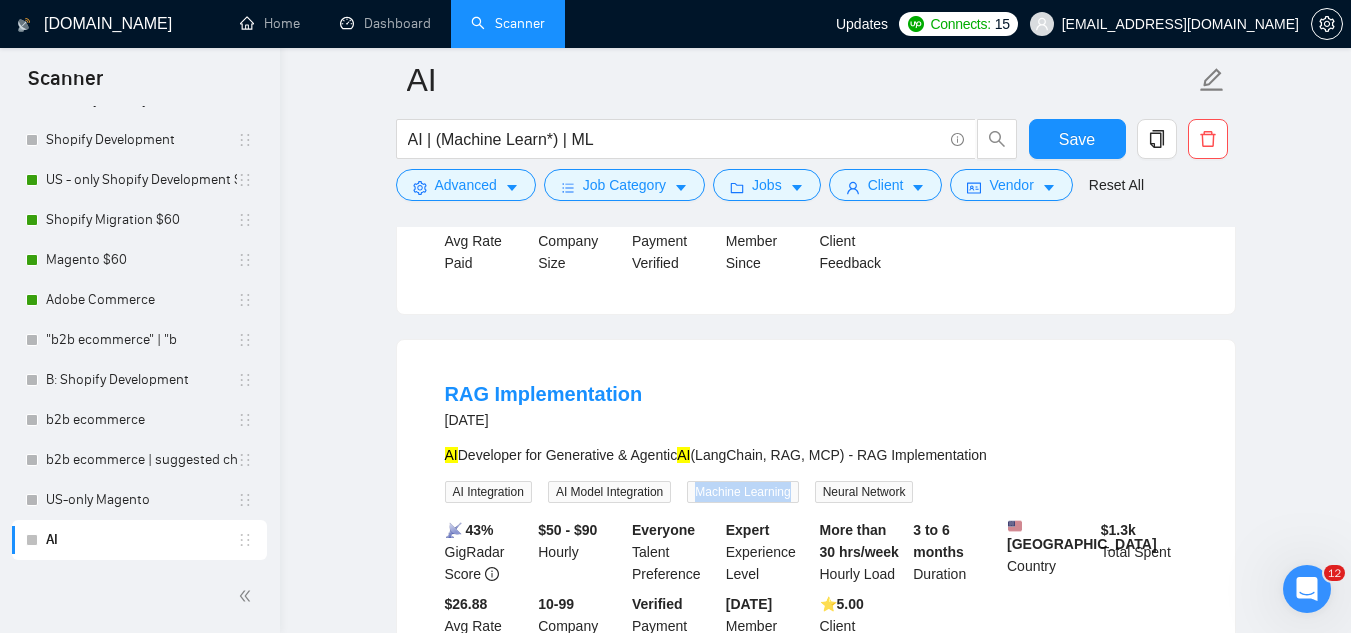 click on "Machine Learning" at bounding box center (742, 492) 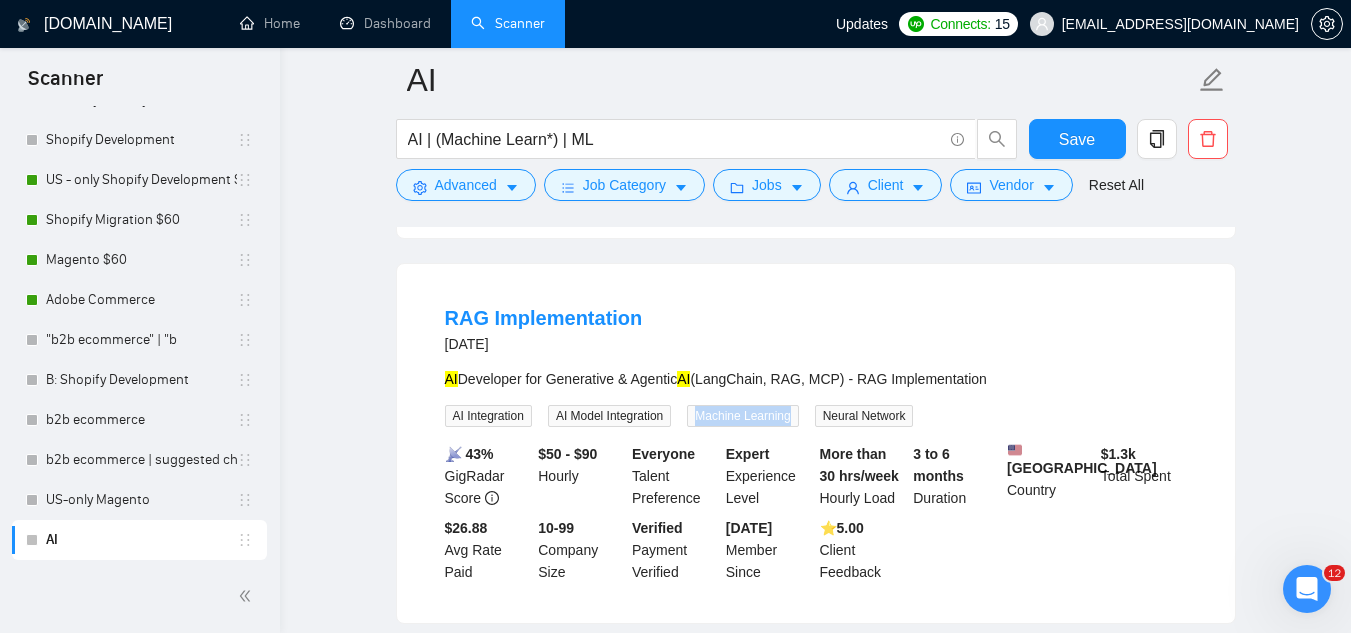 scroll, scrollTop: 4386, scrollLeft: 0, axis: vertical 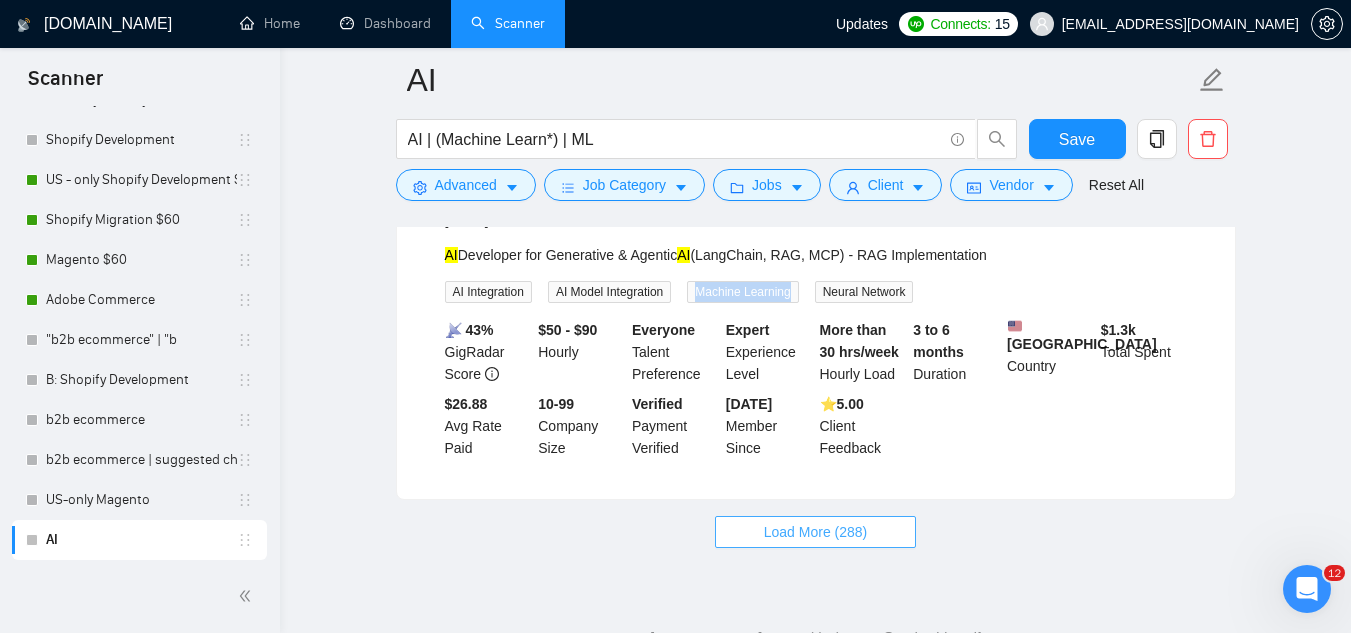click on "Load More (288)" at bounding box center [816, 532] 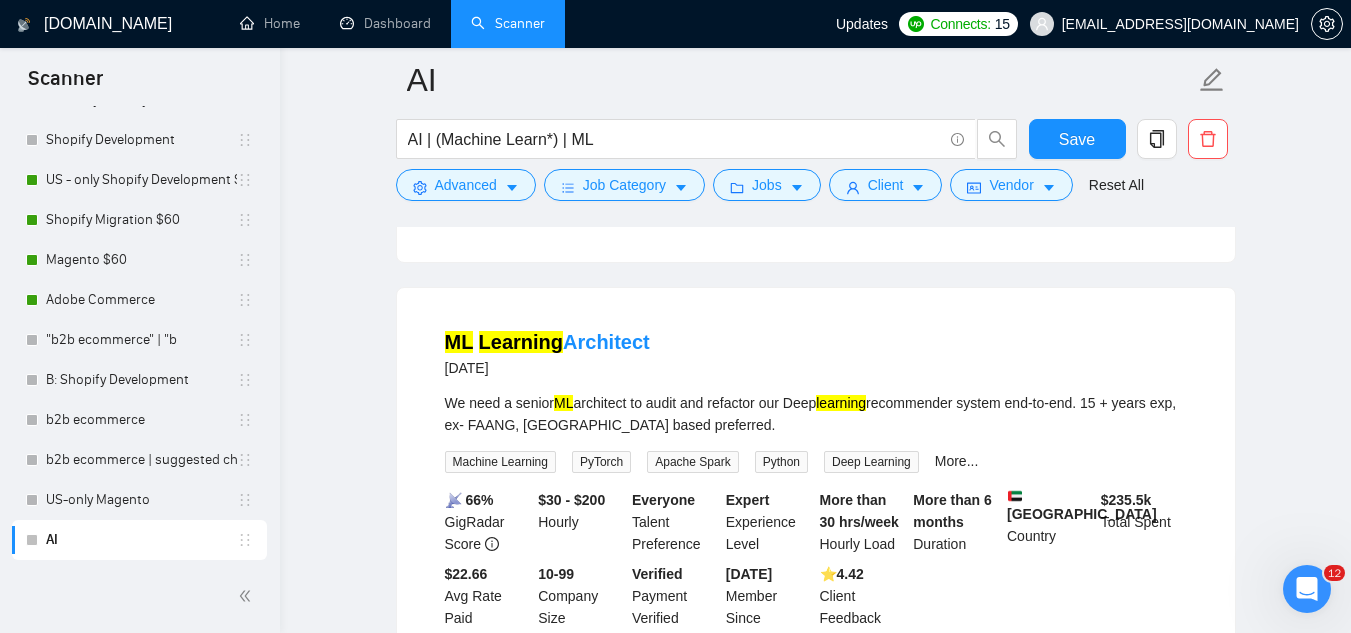 scroll, scrollTop: 5086, scrollLeft: 0, axis: vertical 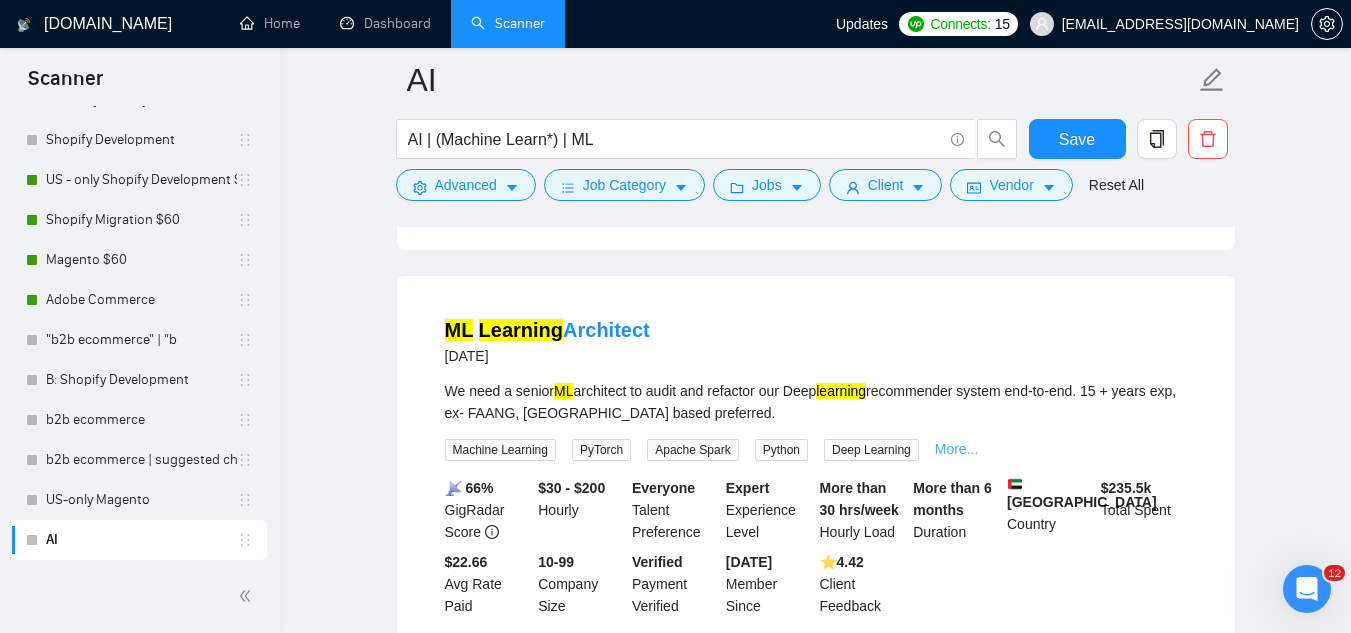 click on "More..." at bounding box center (957, 449) 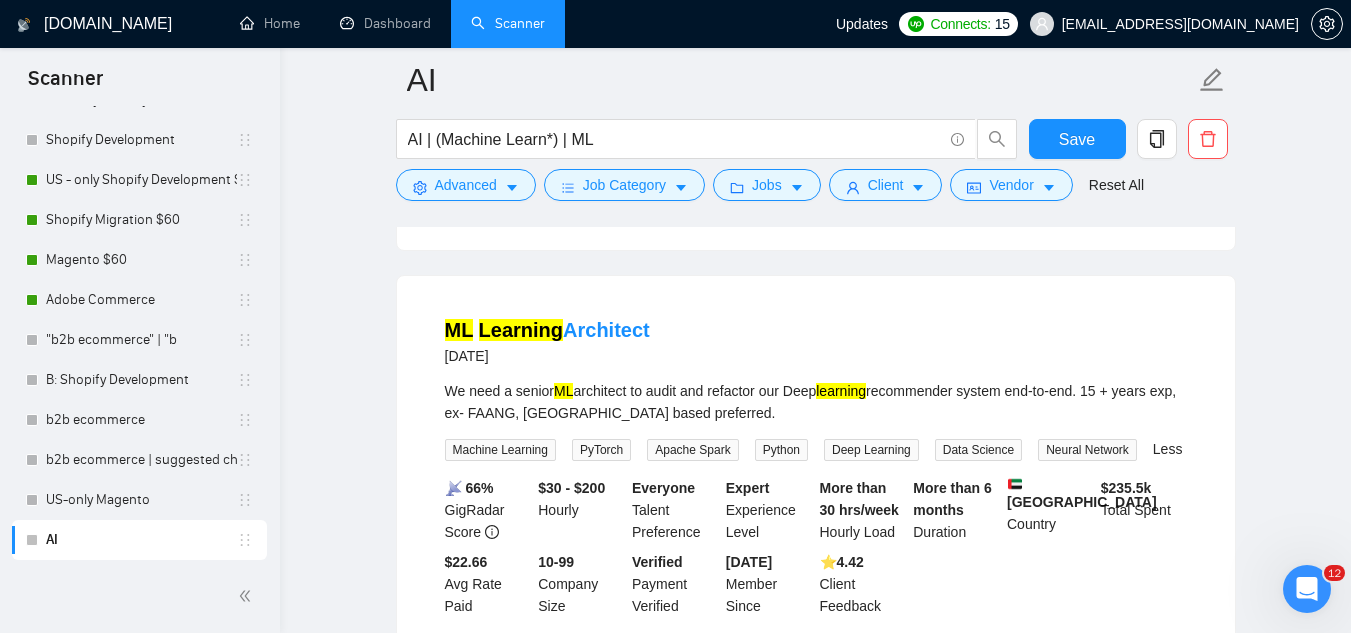 click on "Data Science" at bounding box center [978, 450] 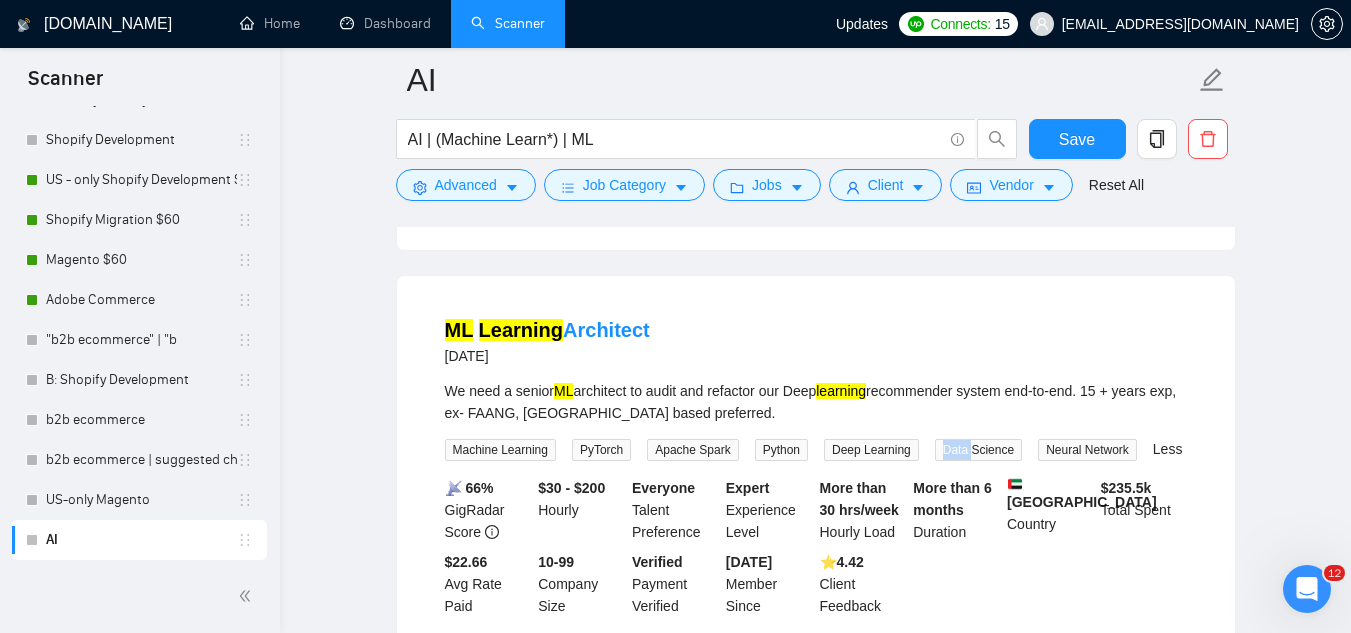 click on "Data Science" at bounding box center [978, 450] 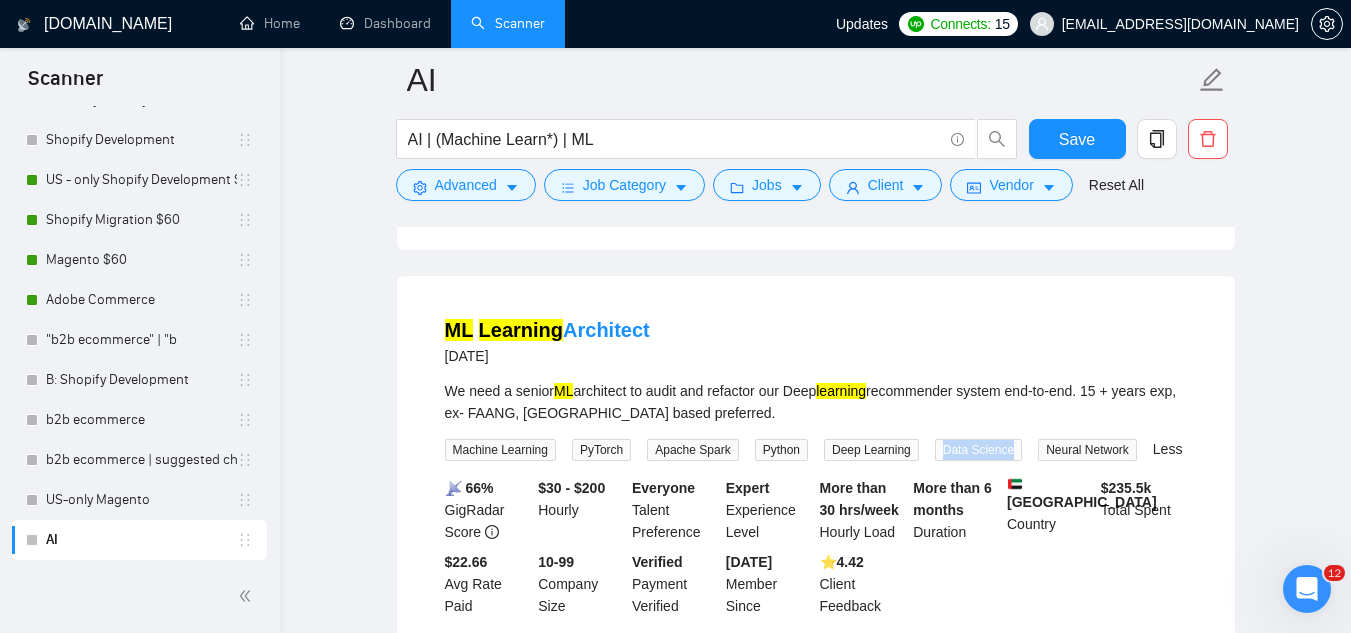 click on "Data Science" at bounding box center (978, 450) 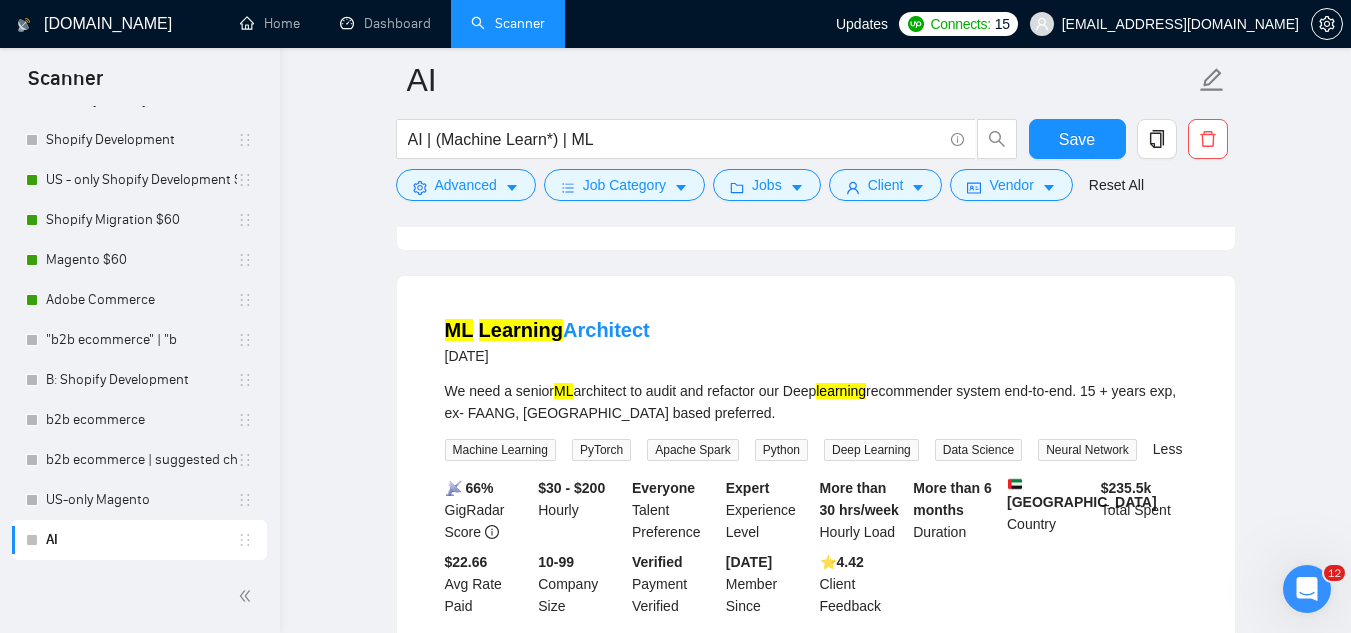 click on "Apache Spark" at bounding box center [692, 450] 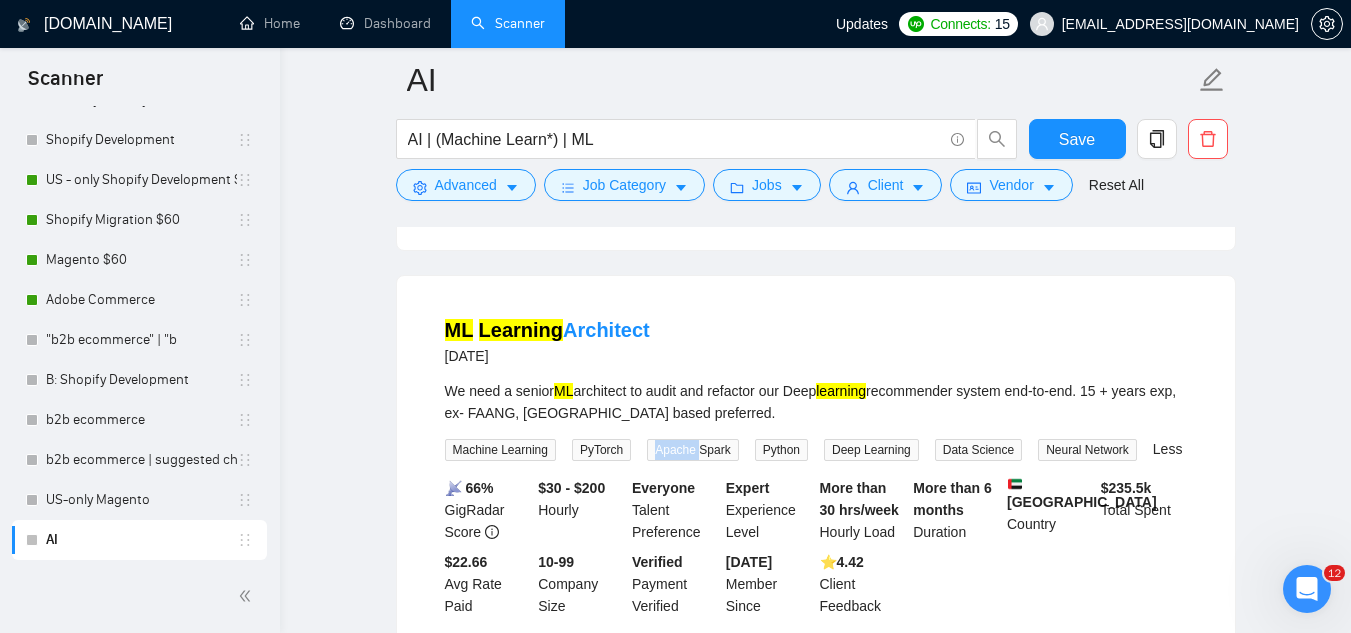 click on "Apache Spark" at bounding box center (692, 450) 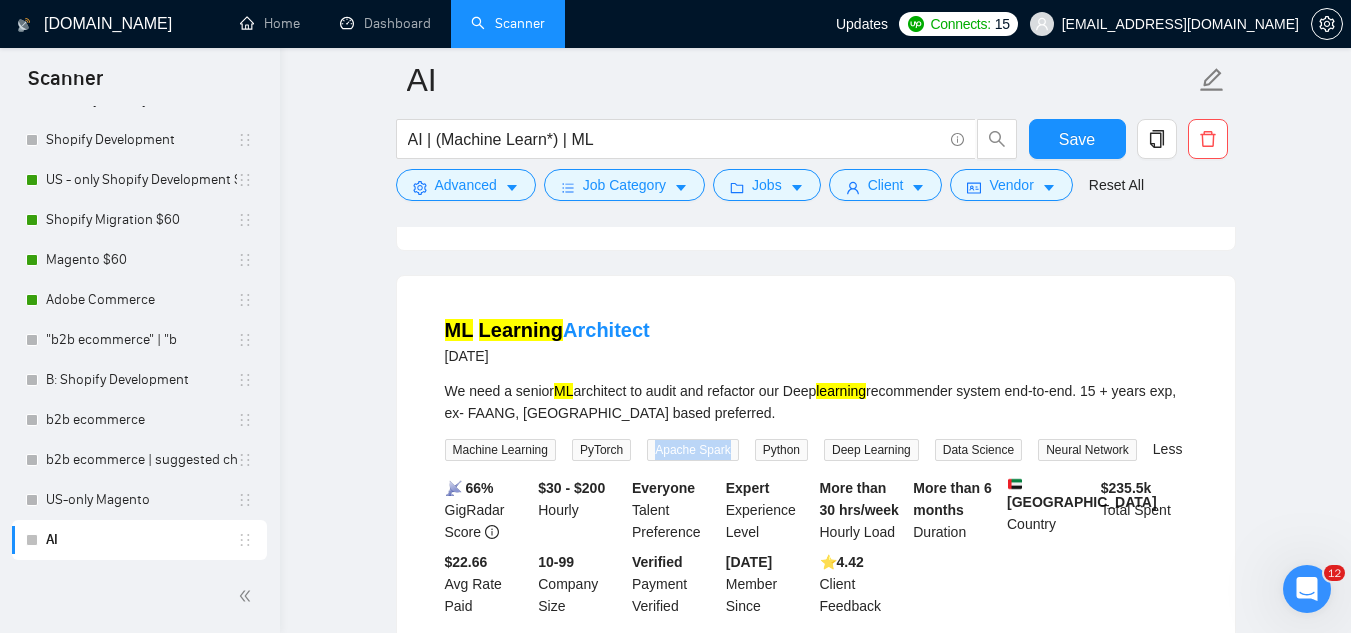 click on "Apache Spark" at bounding box center [692, 450] 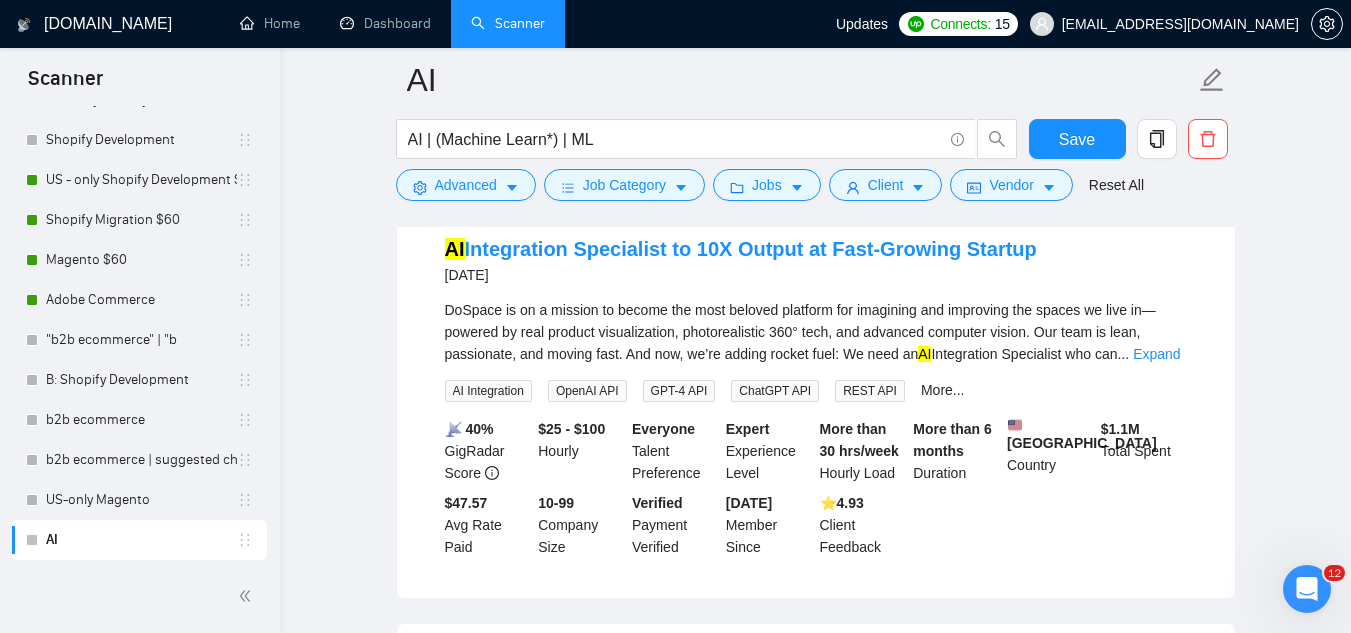 scroll, scrollTop: 5586, scrollLeft: 0, axis: vertical 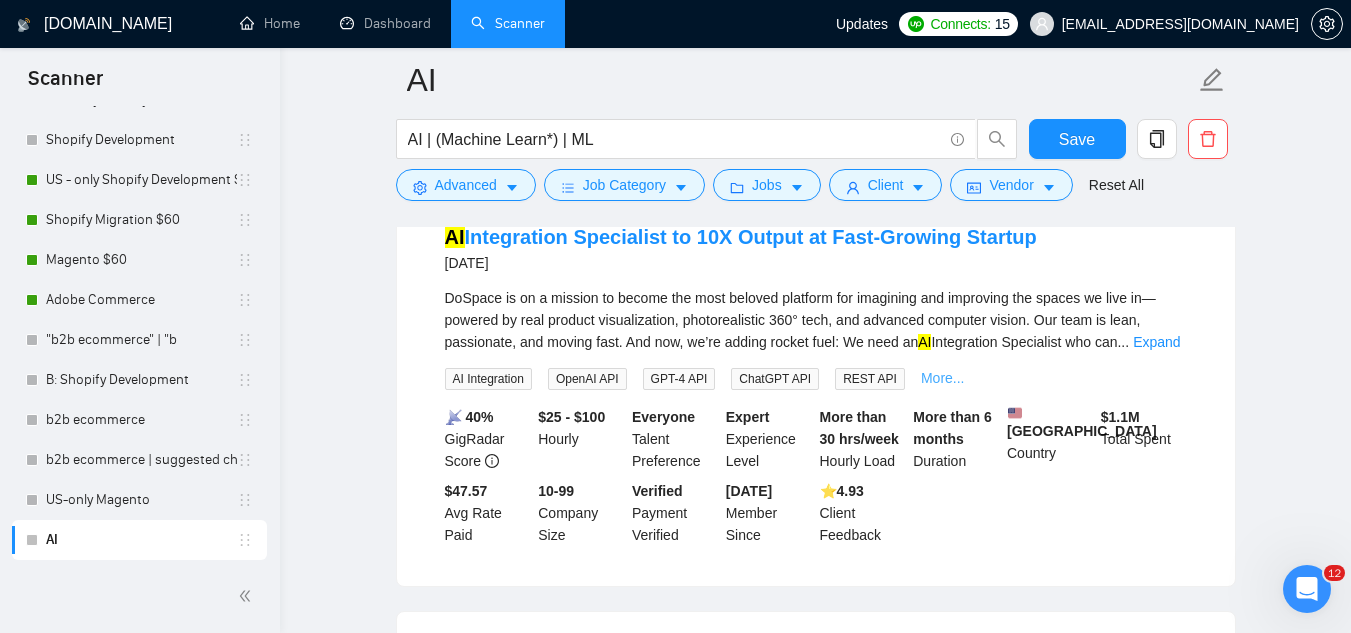 click on "More..." at bounding box center [943, 378] 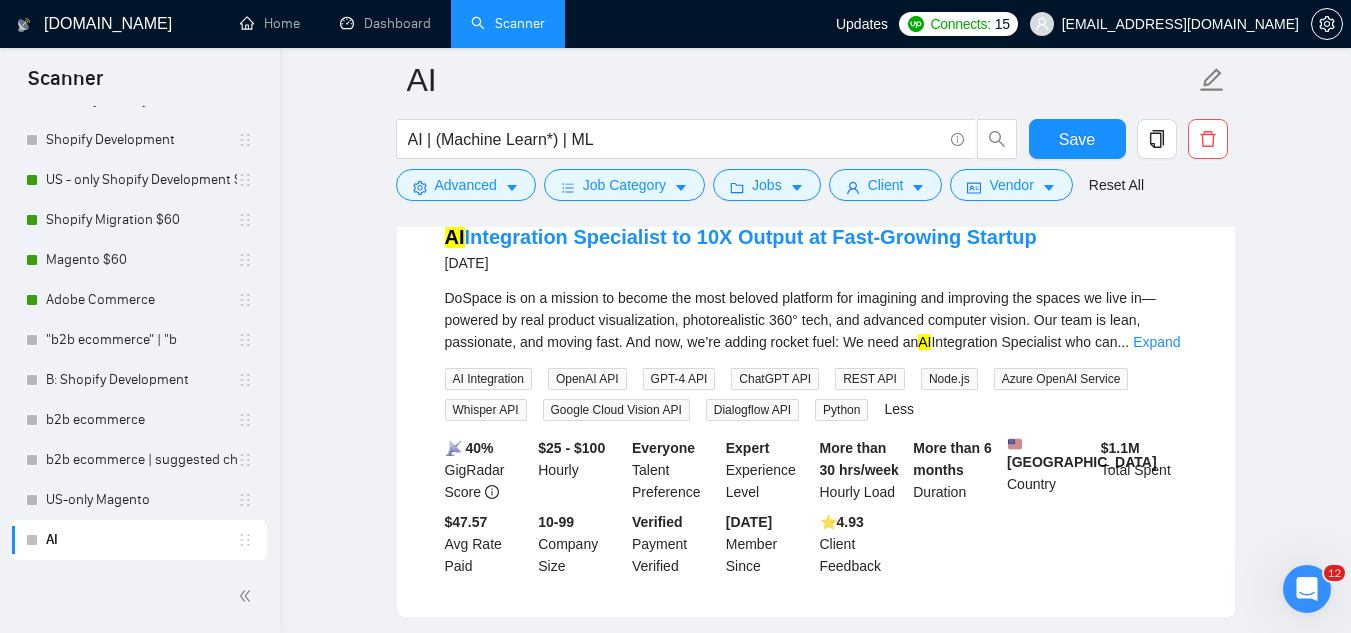 click on "GPT-4 API" at bounding box center [679, 379] 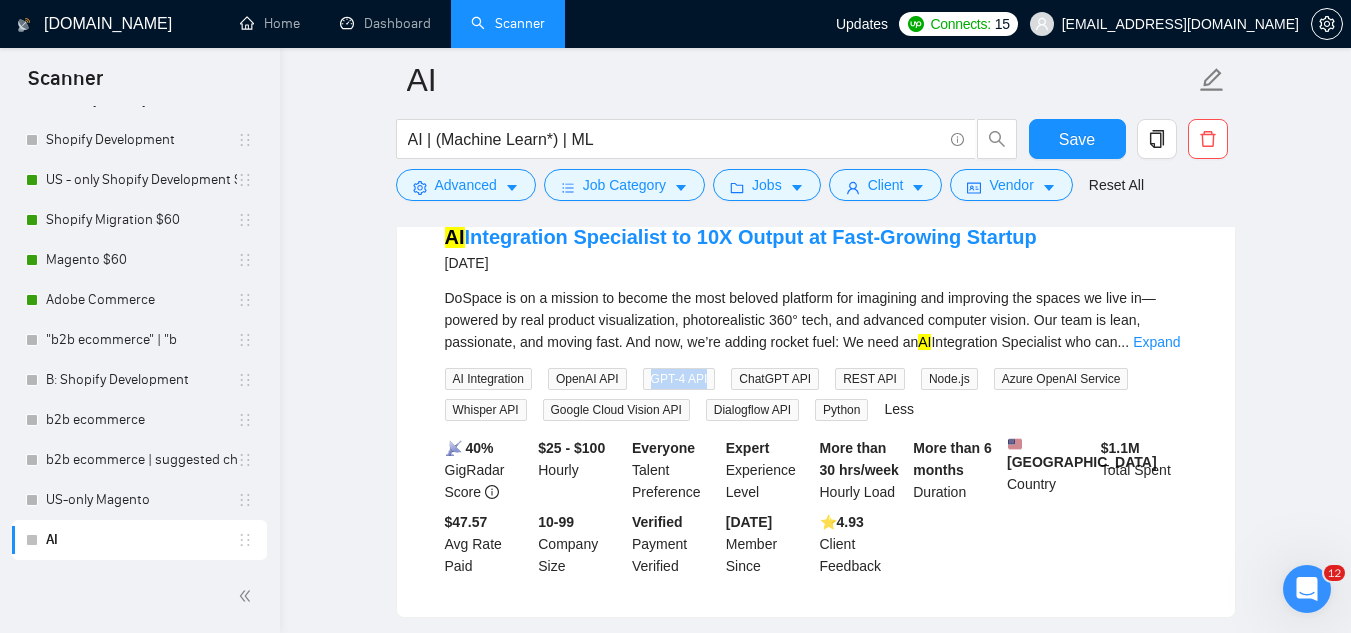 click on "GPT-4 API" at bounding box center [679, 379] 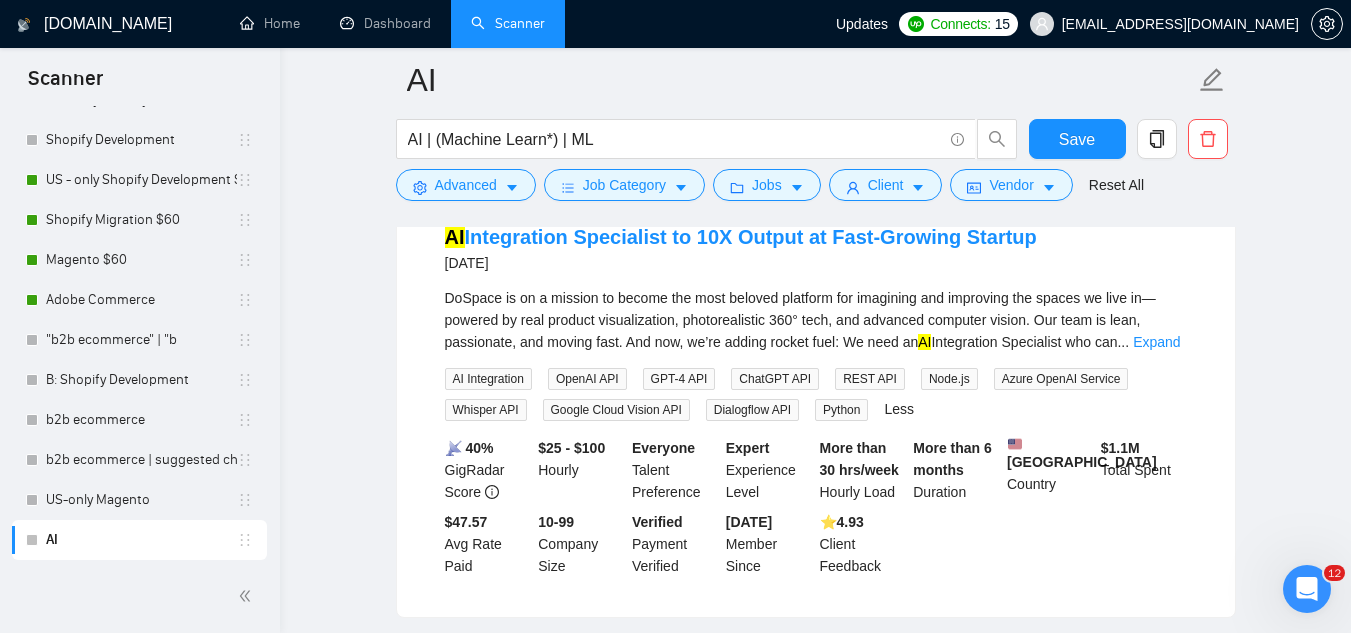 click on "ChatGPT API" at bounding box center (775, 379) 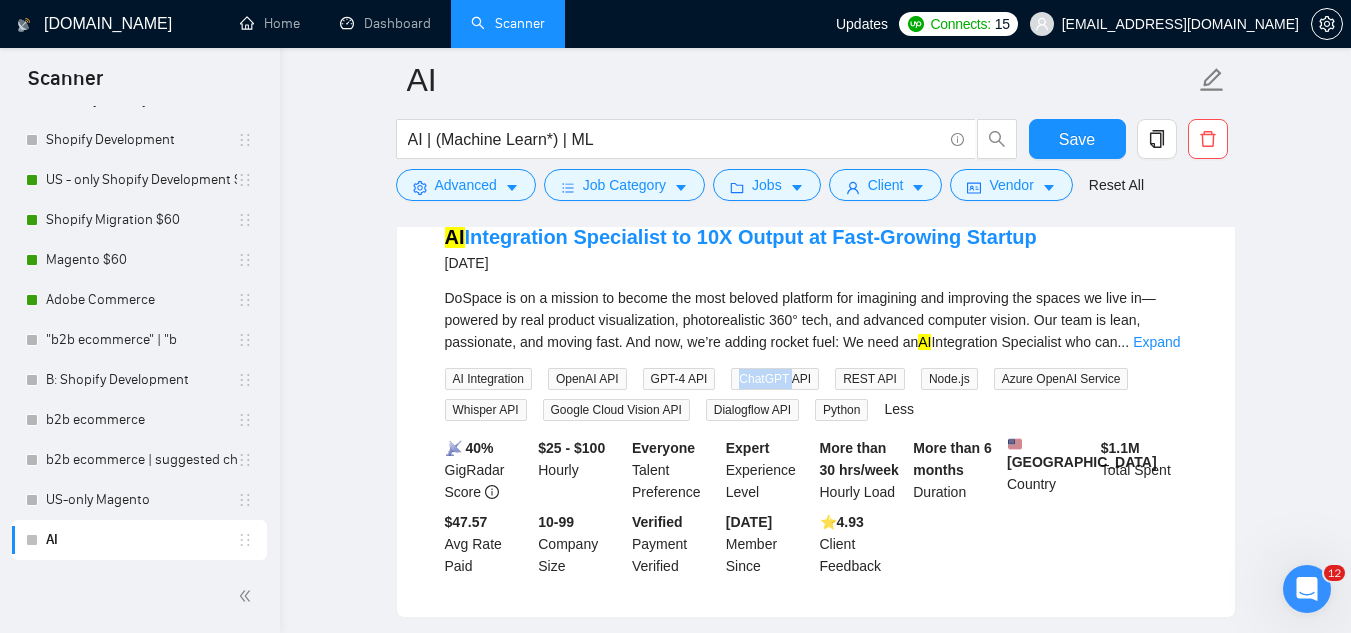 click on "ChatGPT API" at bounding box center (775, 379) 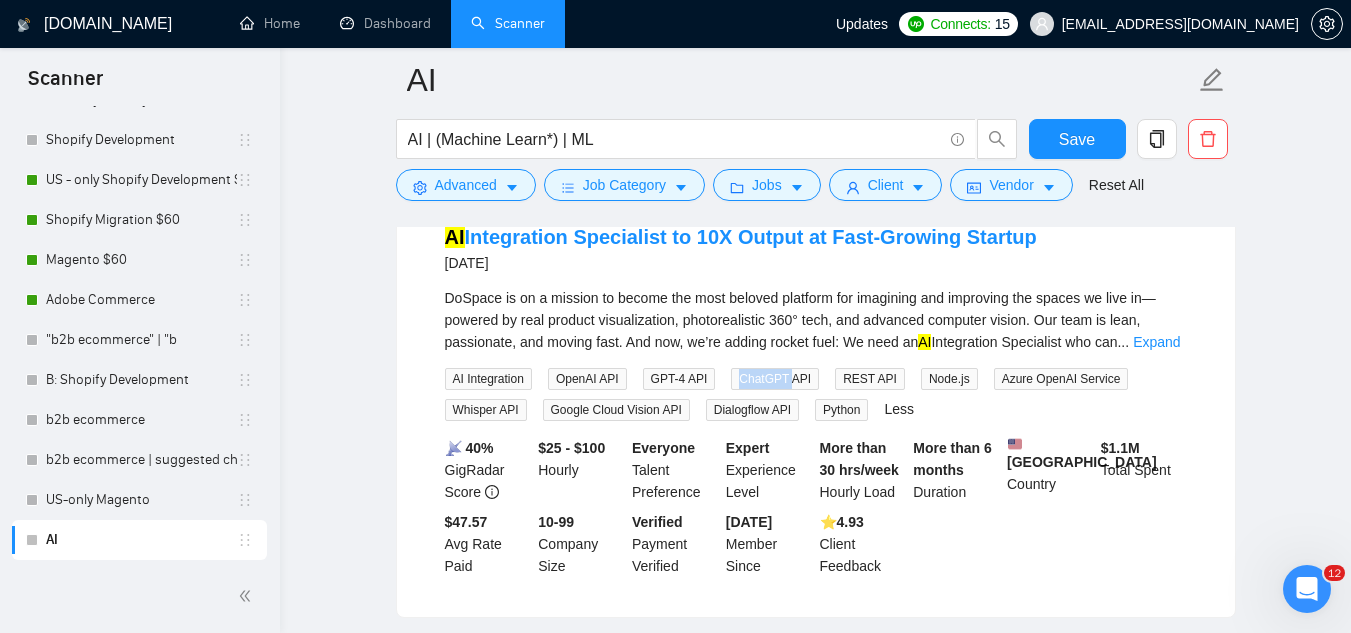 click on "ChatGPT API" at bounding box center [775, 379] 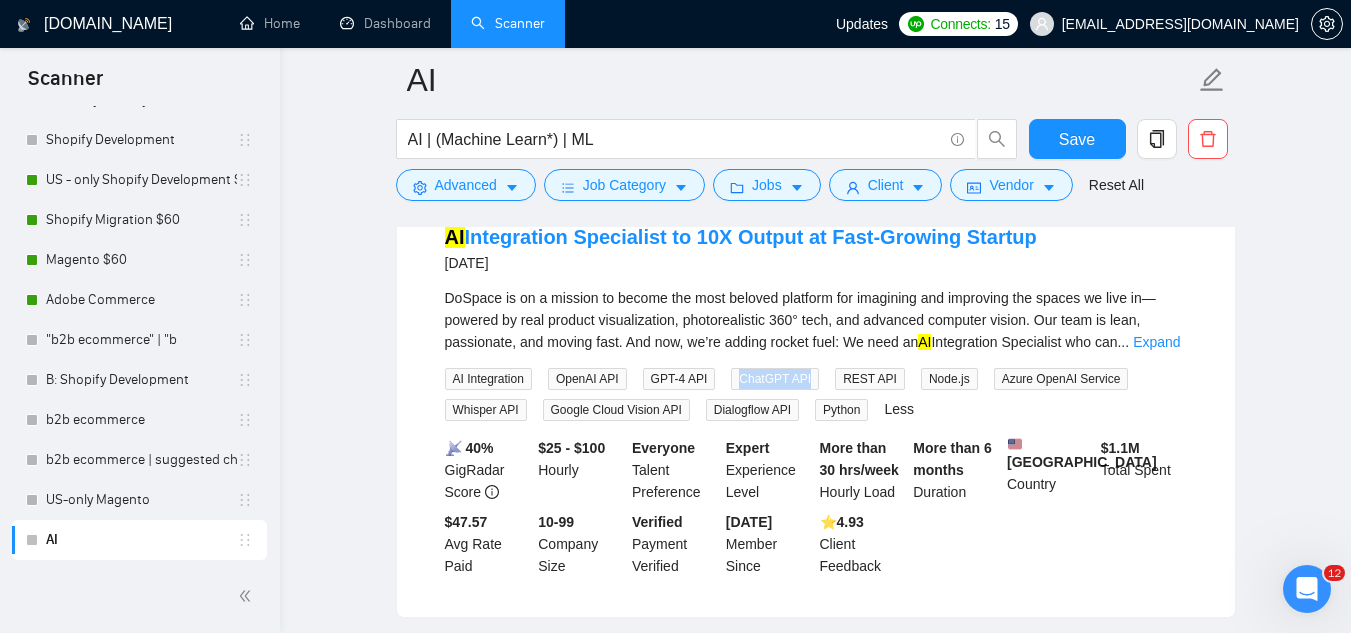 click on "ChatGPT API" at bounding box center (775, 379) 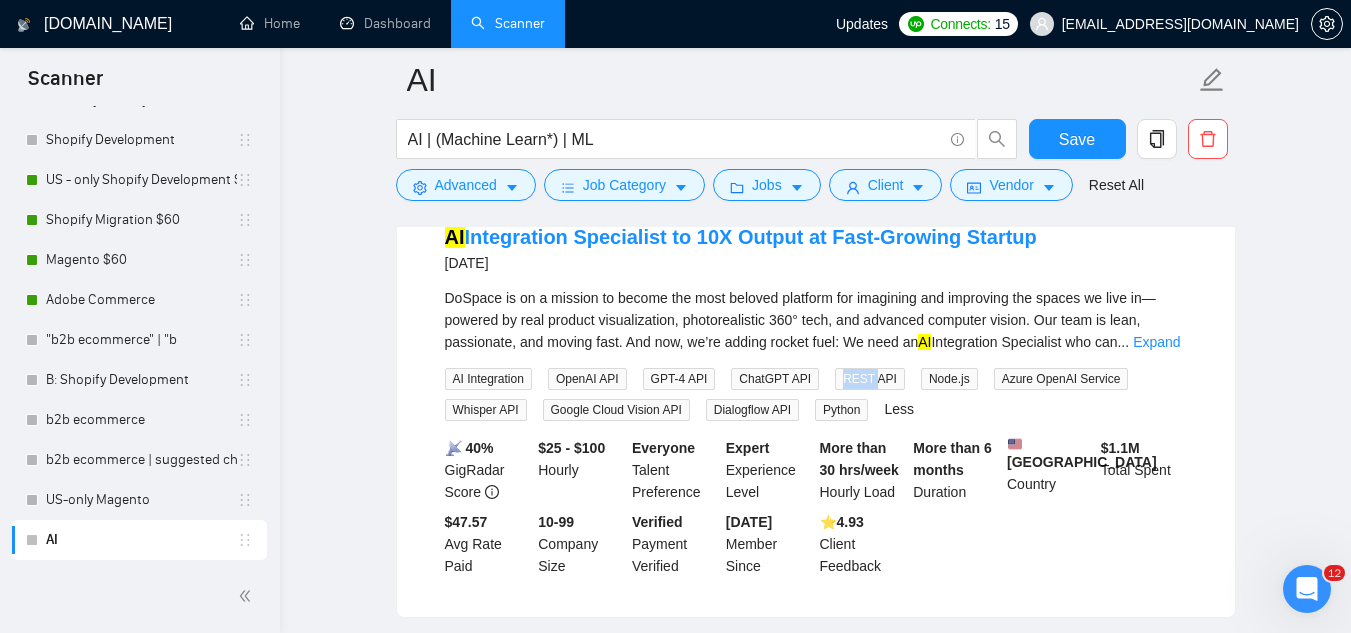 click on "REST API" at bounding box center [870, 379] 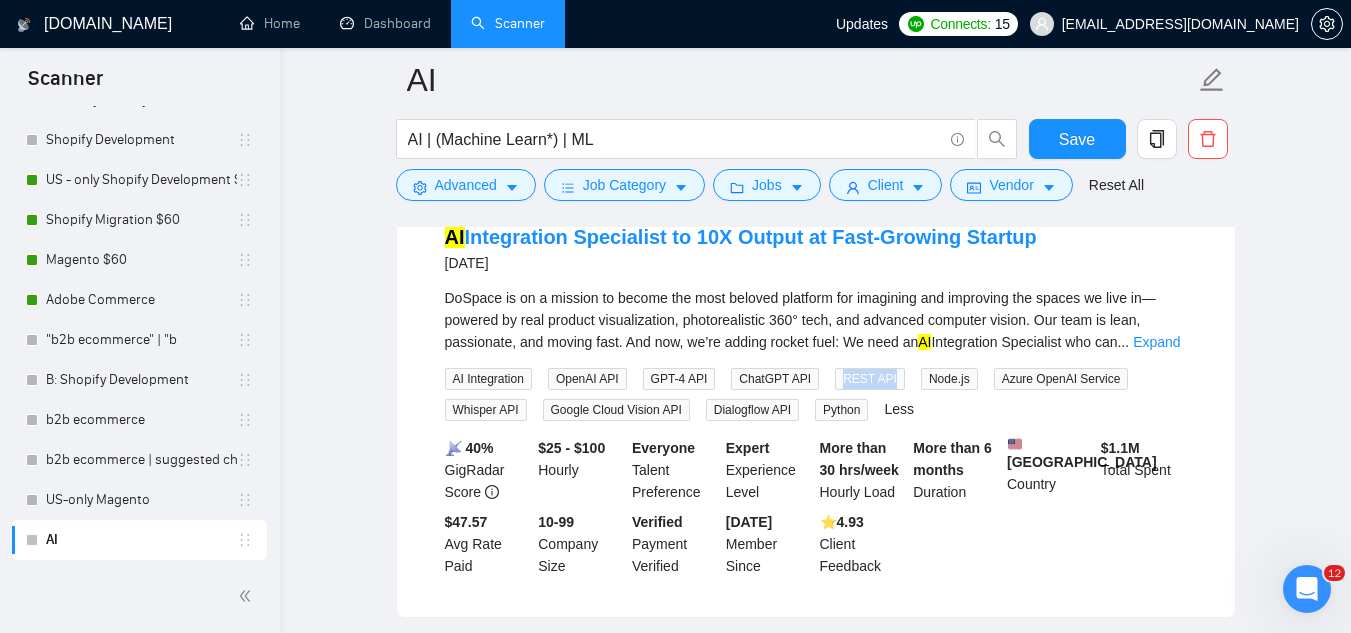 click on "REST API" at bounding box center [870, 379] 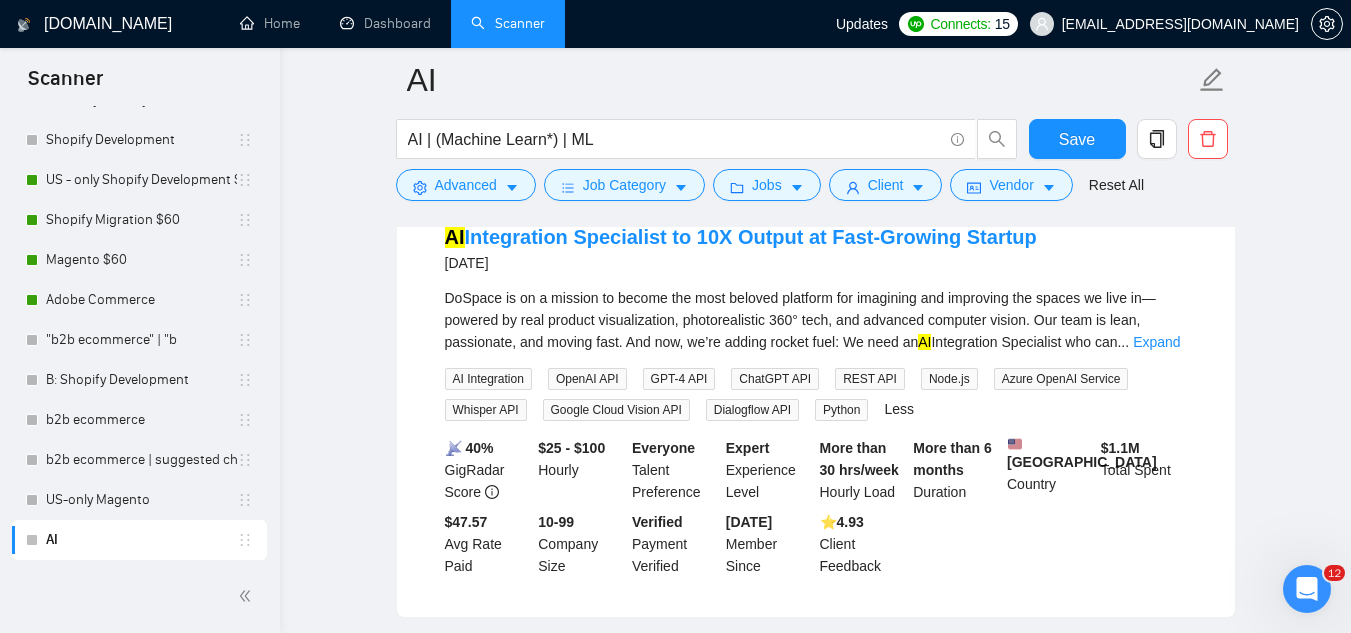 click on "Azure OpenAI Service" at bounding box center (1061, 379) 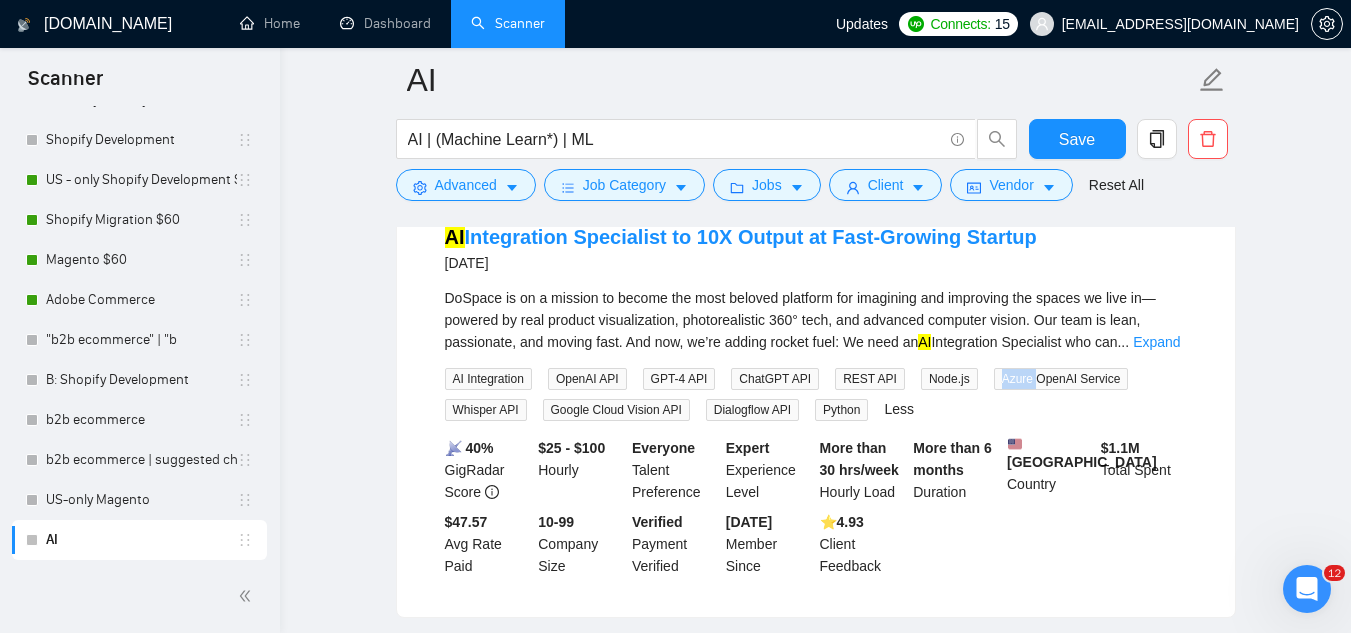 click on "Azure OpenAI Service" at bounding box center [1061, 379] 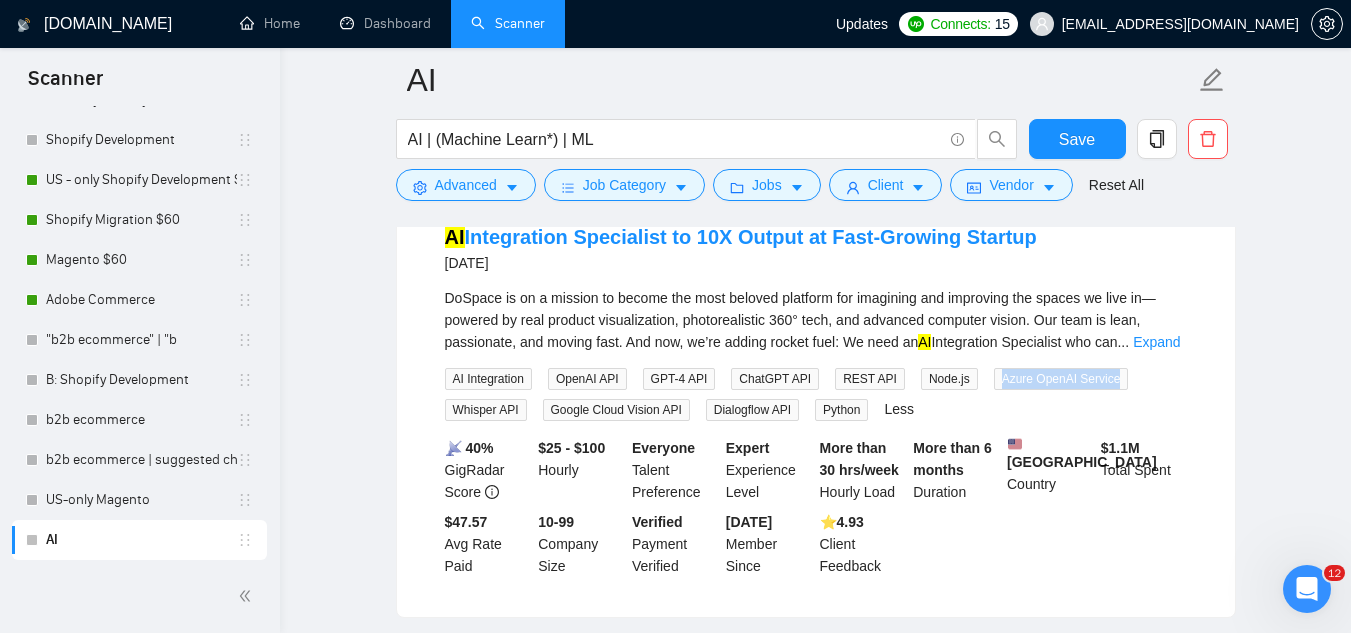 click on "Azure OpenAI Service" at bounding box center [1061, 379] 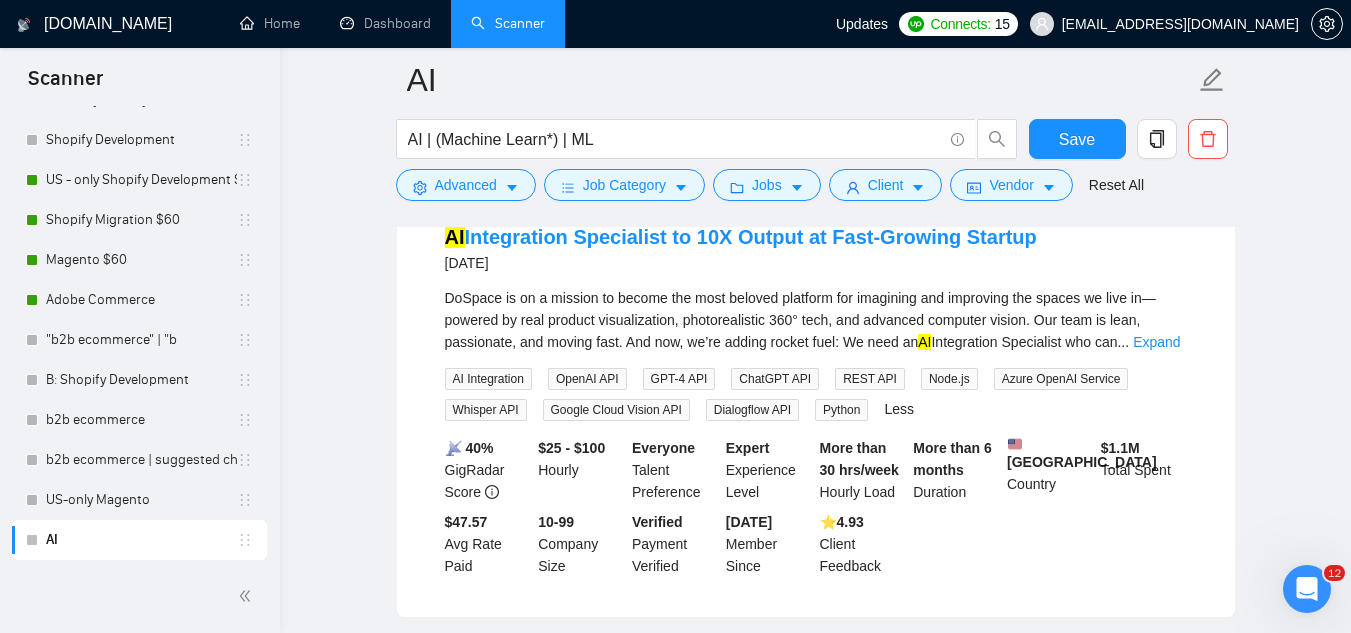 click on "Whisper API" at bounding box center [486, 410] 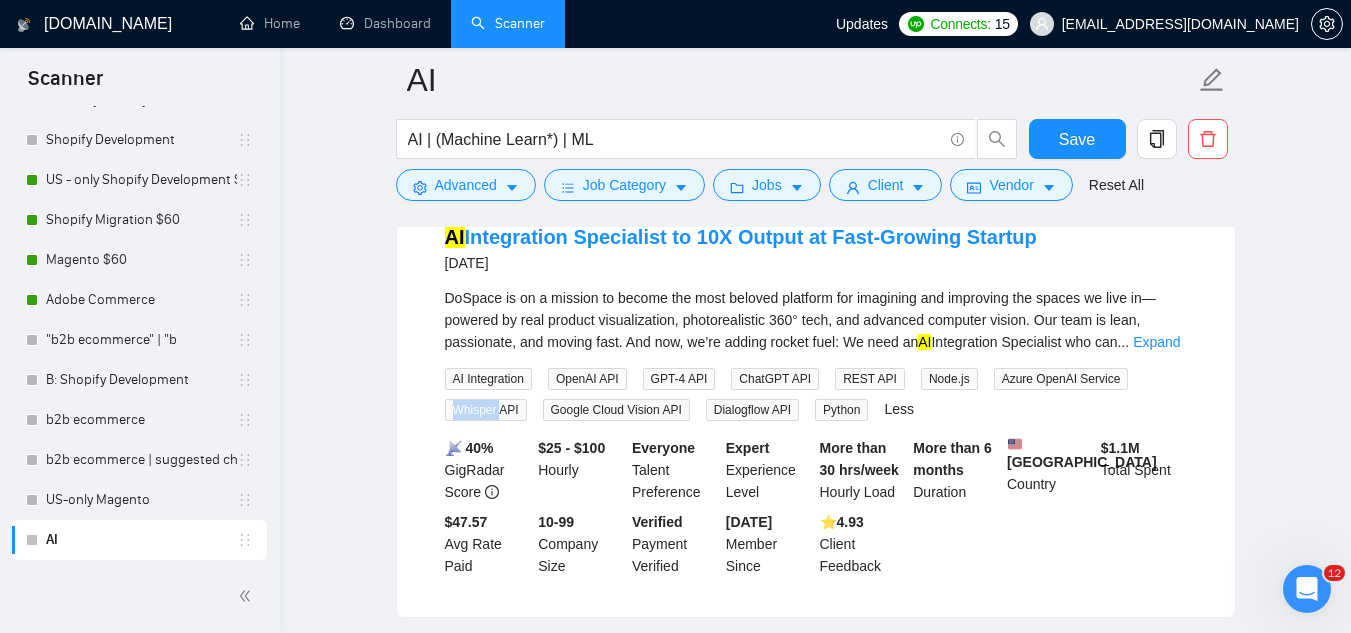 click on "Whisper API" at bounding box center [486, 410] 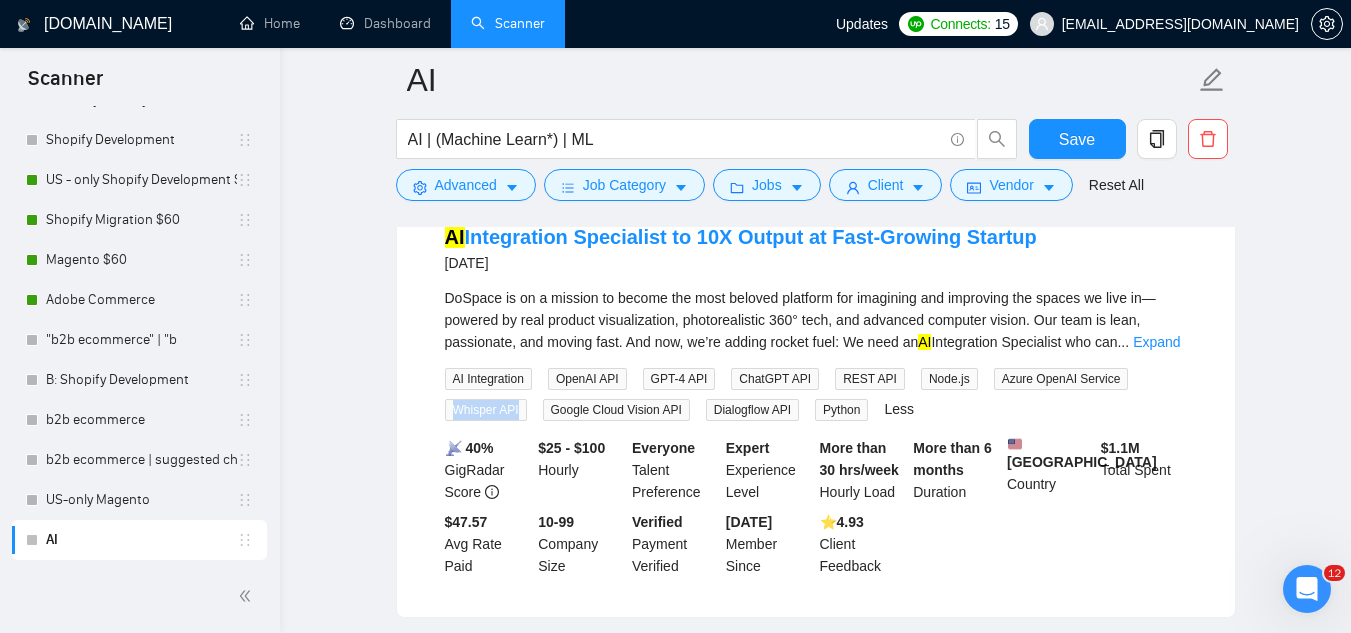 click on "Whisper API" at bounding box center (486, 410) 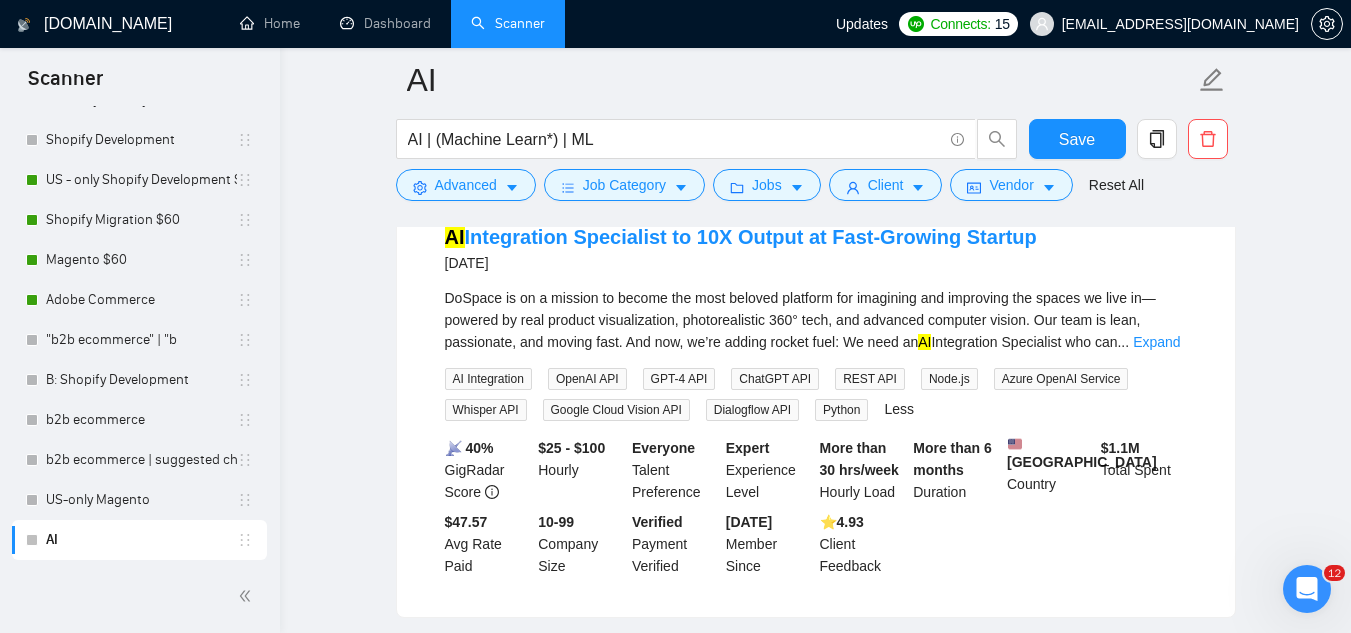 click on "Google Cloud Vision API" at bounding box center [616, 410] 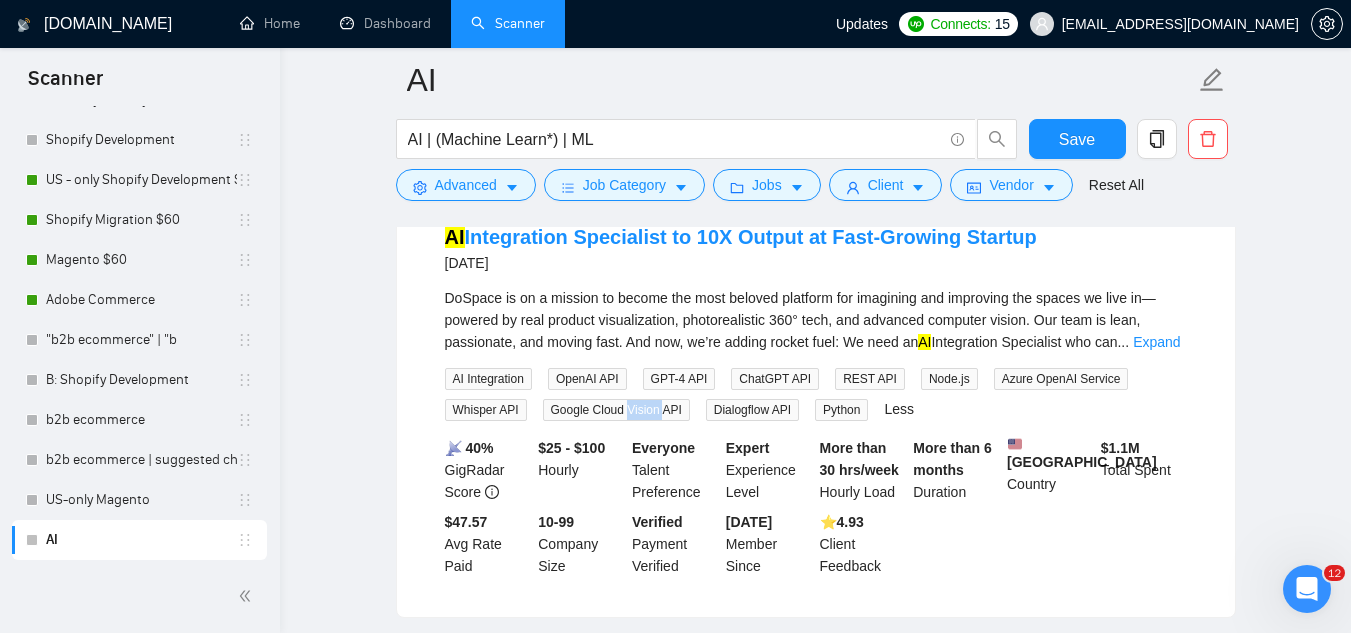 click on "Google Cloud Vision API" at bounding box center [616, 410] 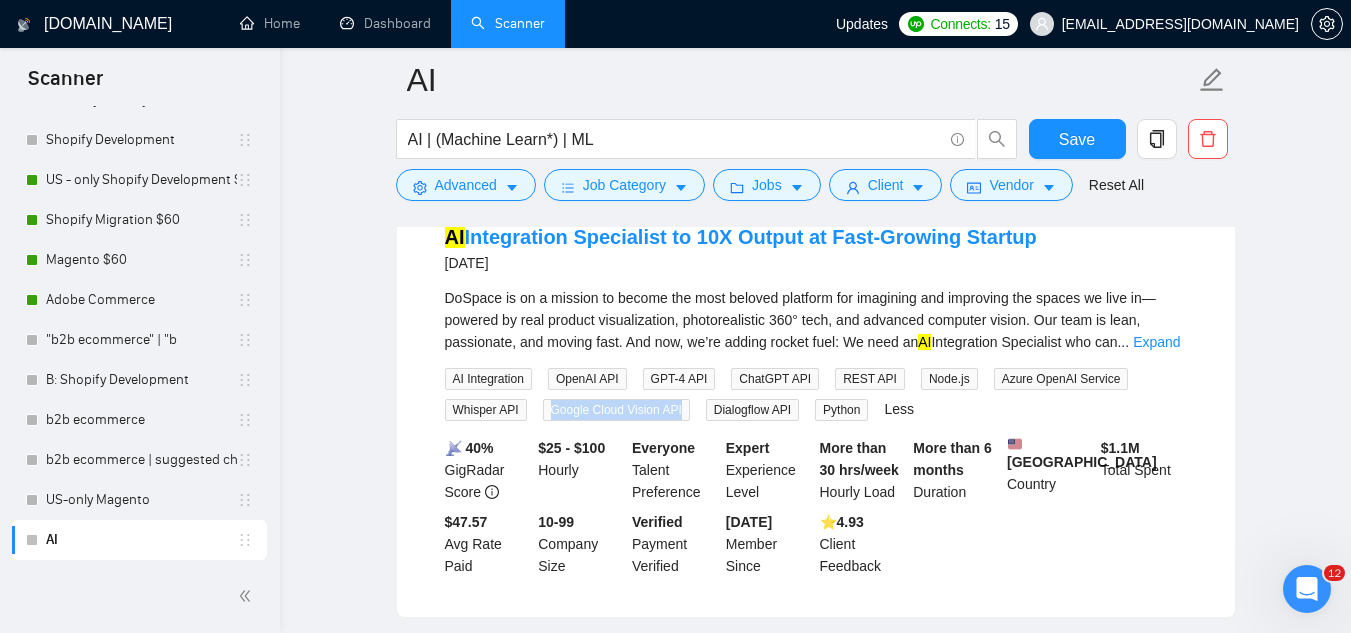 click on "Google Cloud Vision API" at bounding box center [616, 410] 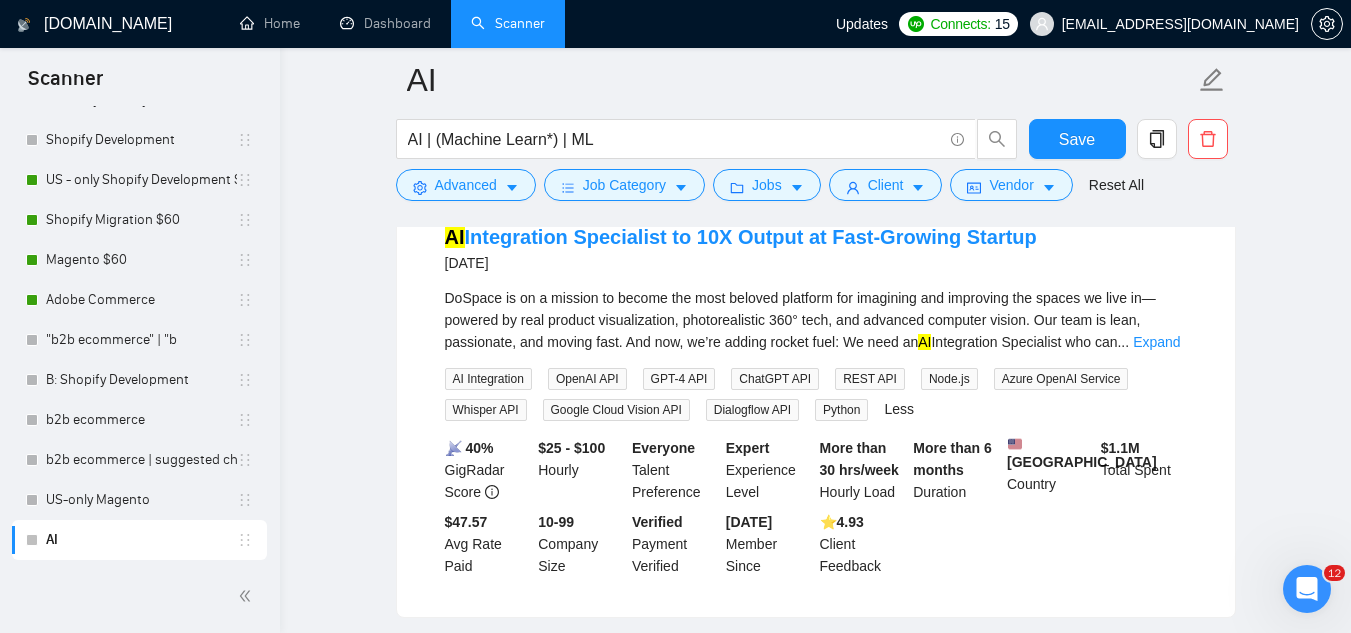 click on "Dialogflow API" at bounding box center (752, 410) 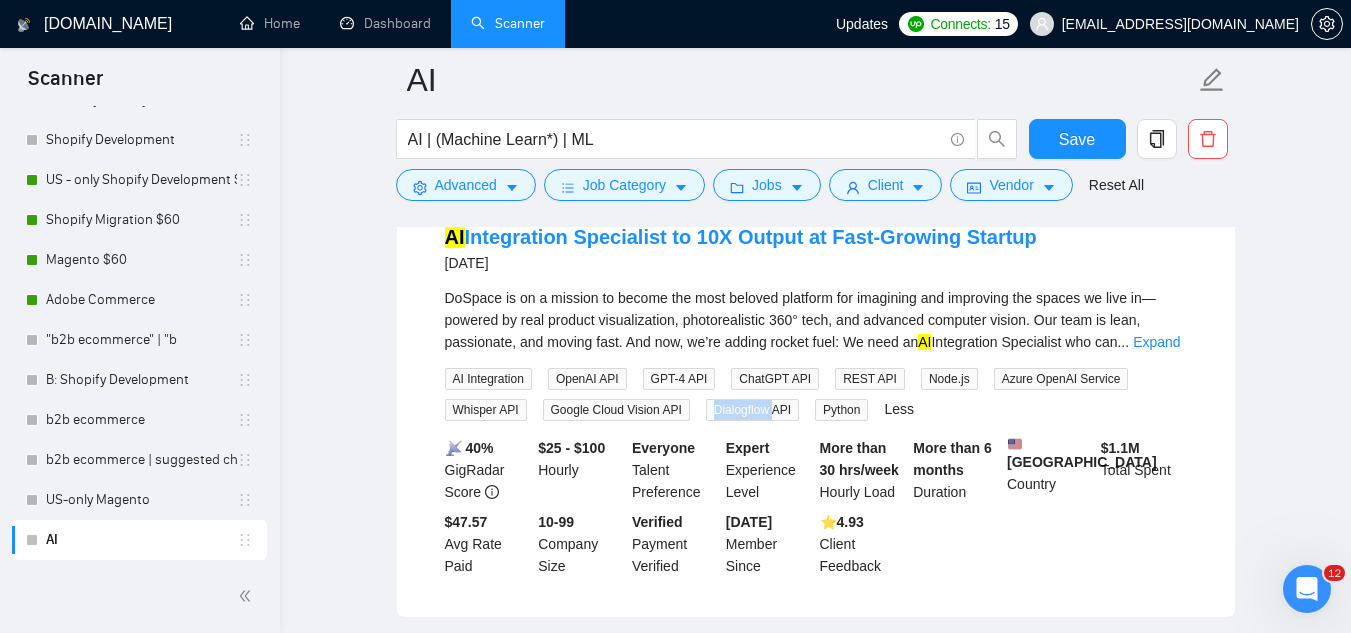 click on "Dialogflow API" at bounding box center (752, 410) 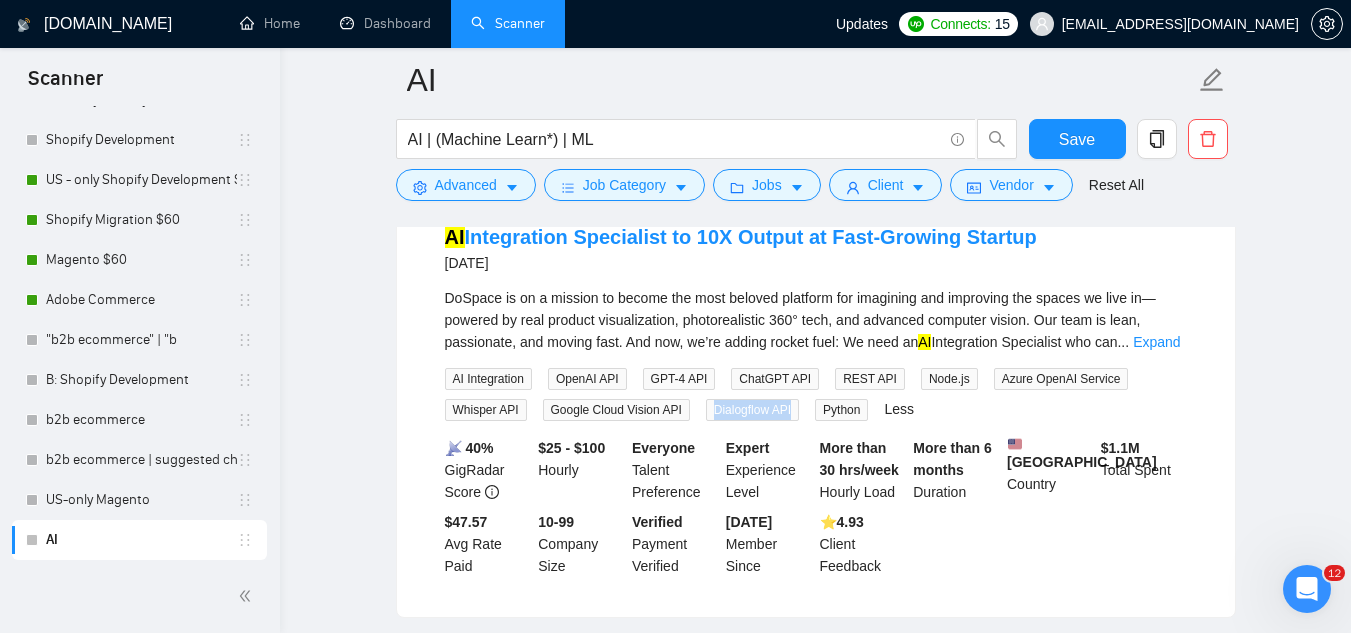 click on "Dialogflow API" at bounding box center (752, 410) 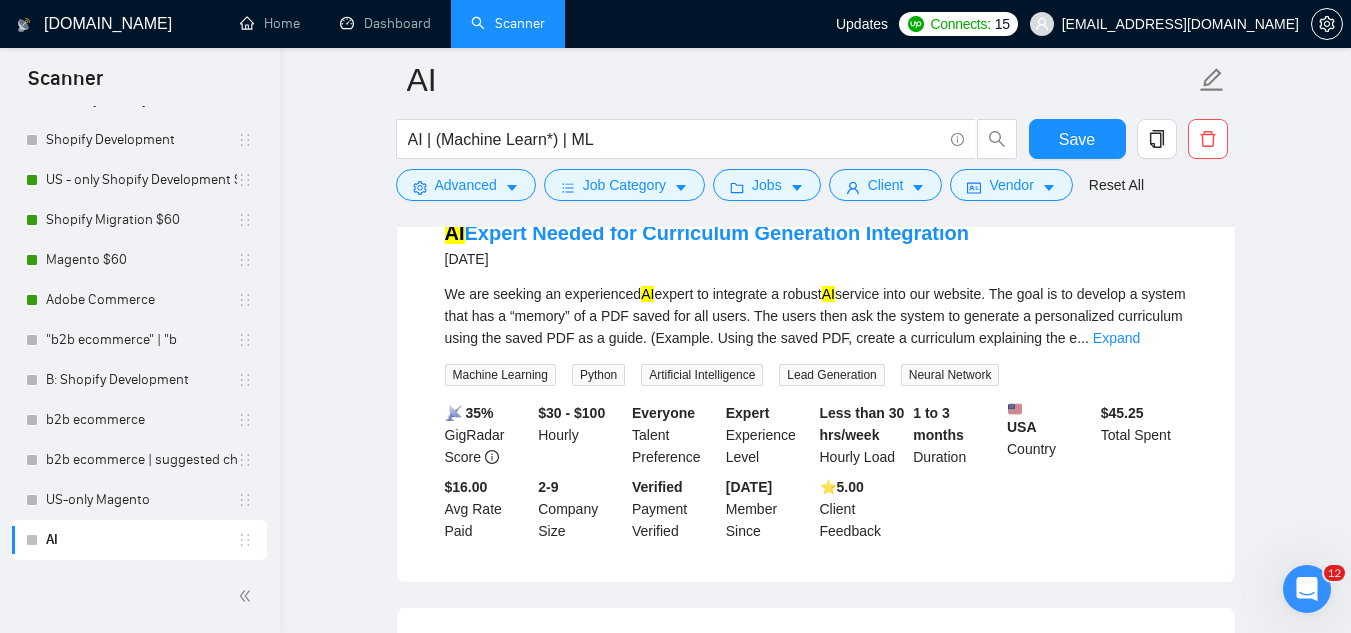 scroll, scrollTop: 6086, scrollLeft: 0, axis: vertical 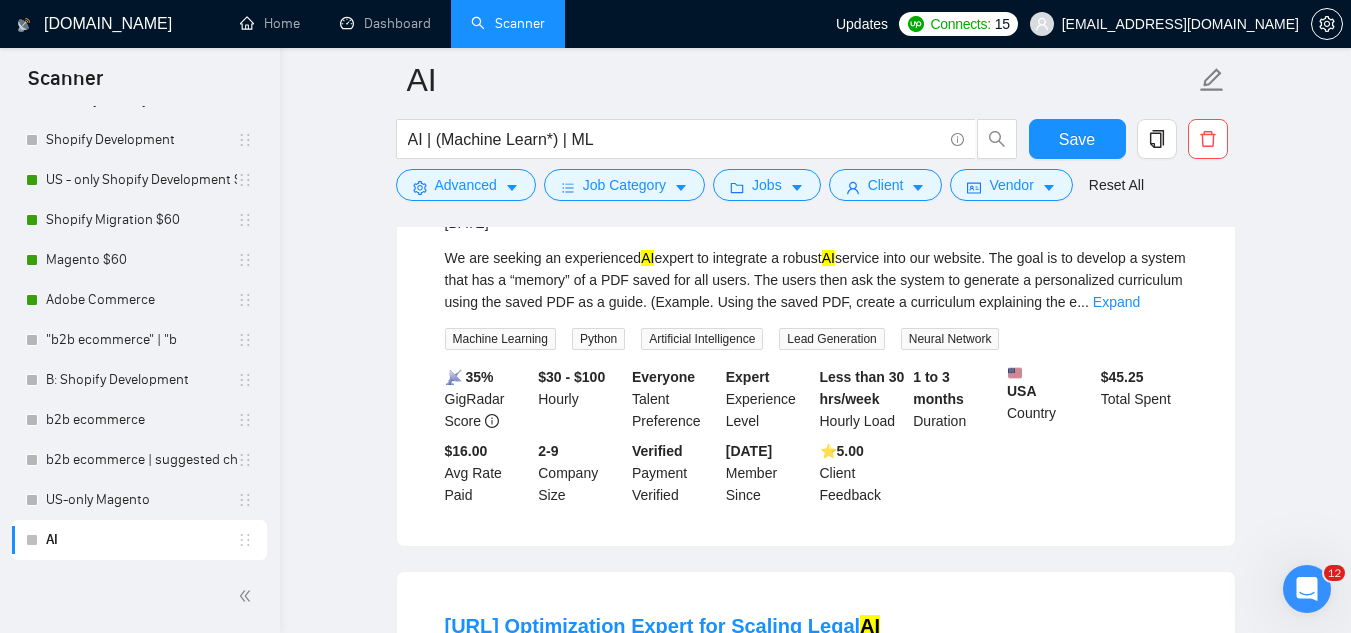 click on "Neural Network" at bounding box center (950, 339) 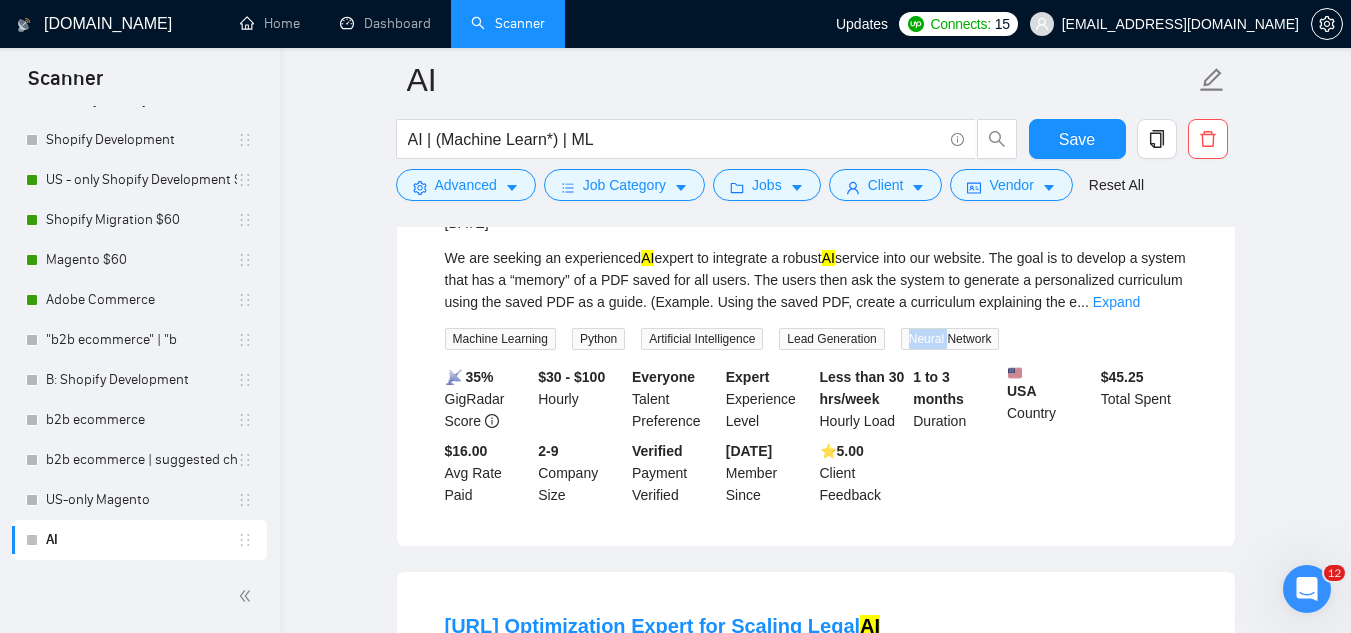 click on "Neural Network" at bounding box center (950, 339) 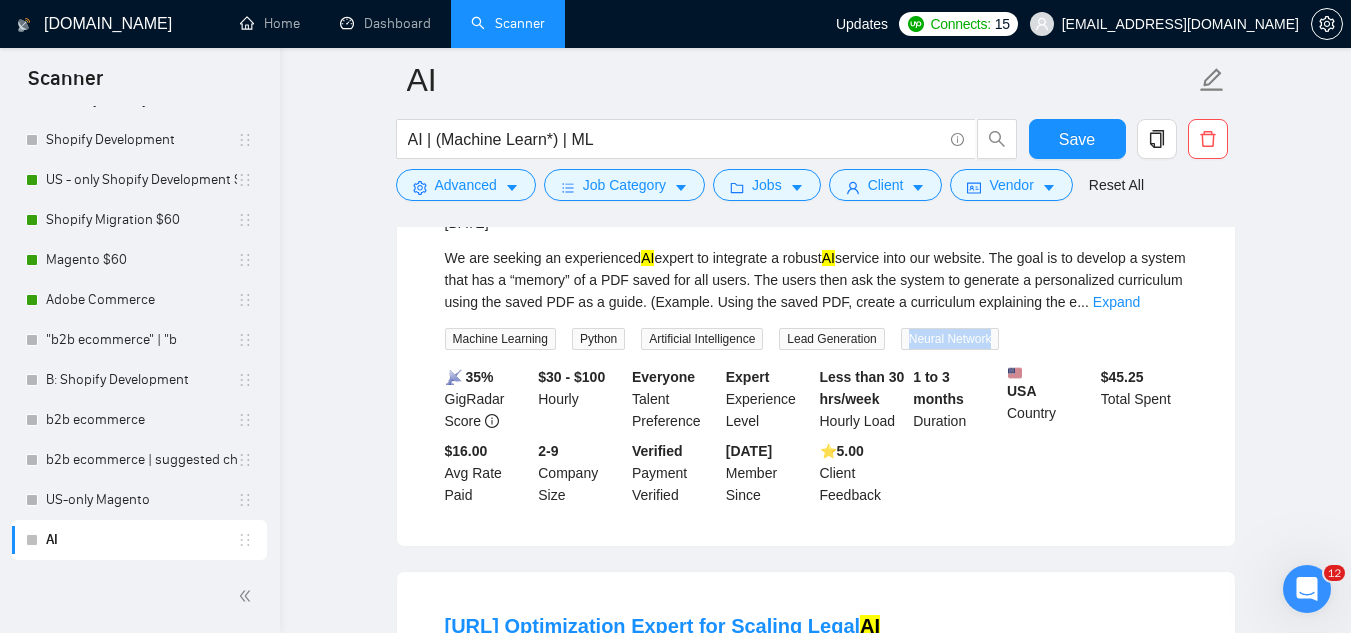 click on "Neural Network" at bounding box center [950, 339] 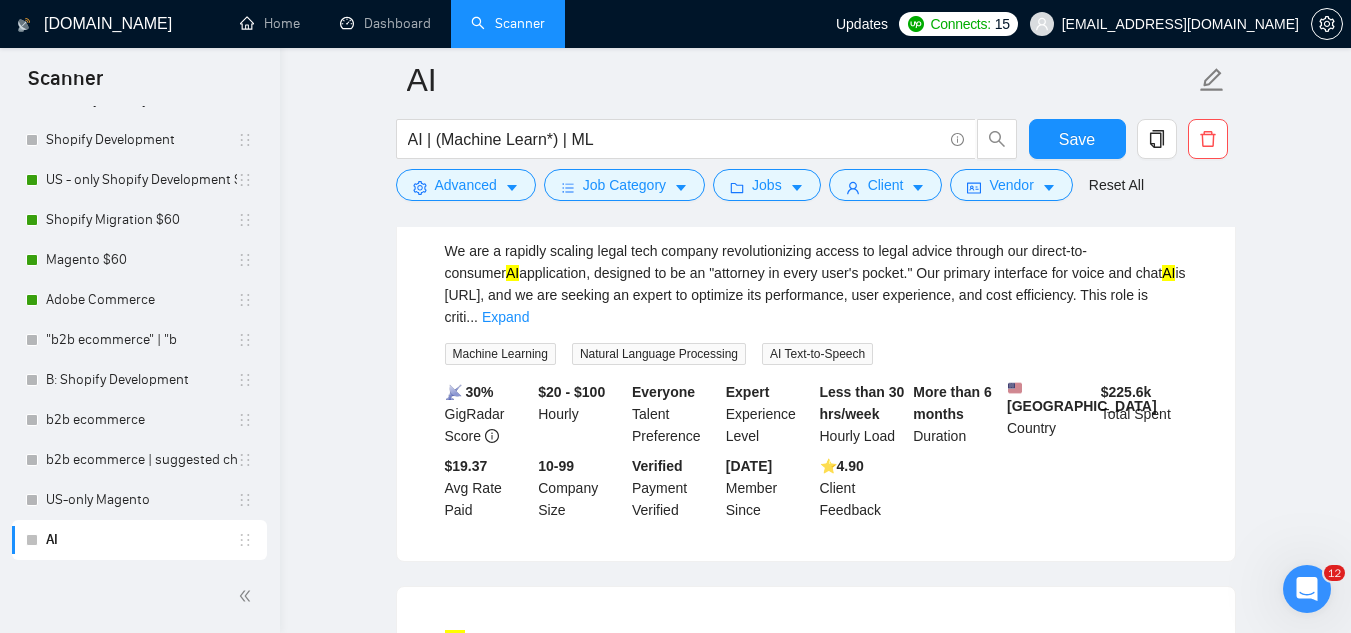 scroll, scrollTop: 6486, scrollLeft: 0, axis: vertical 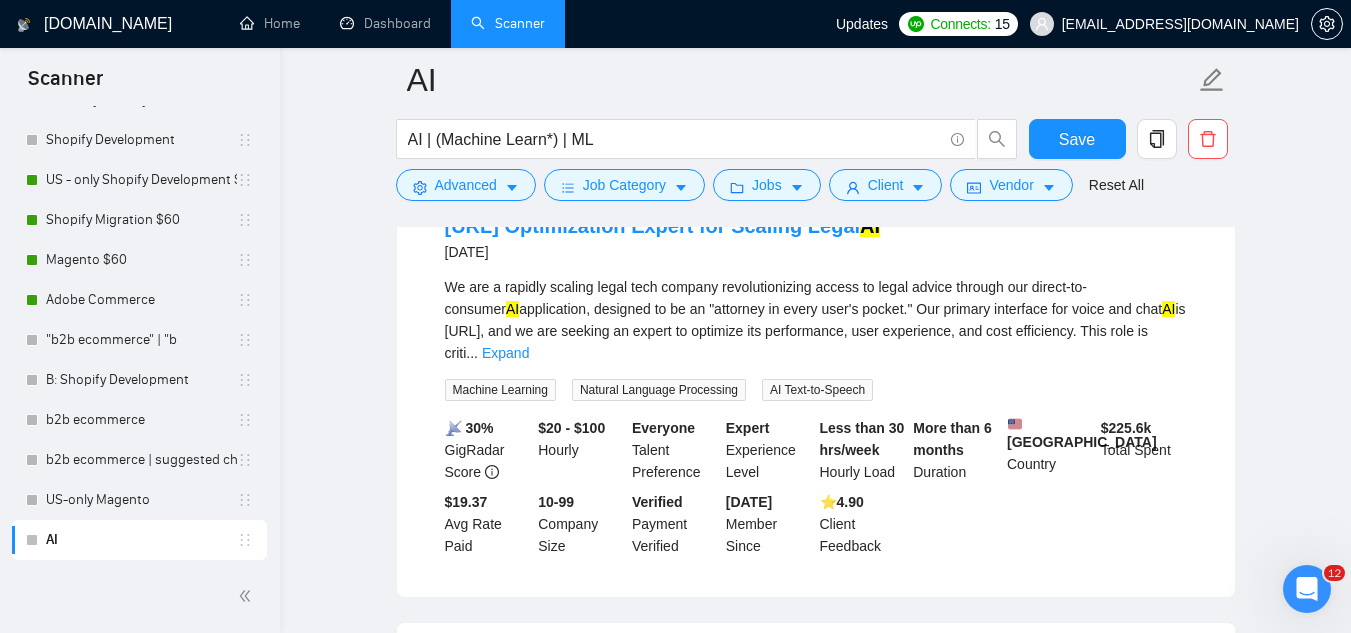 click on "AI Text-to-Speech" at bounding box center [817, 390] 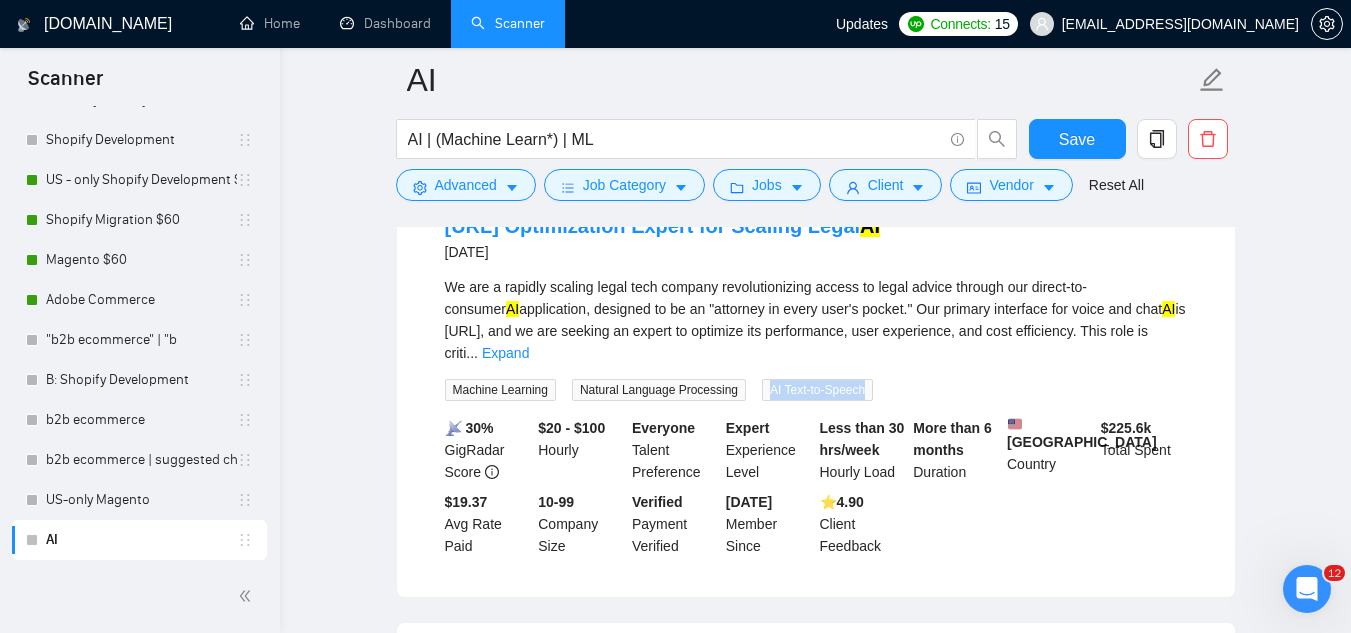 click on "AI Text-to-Speech" at bounding box center [817, 390] 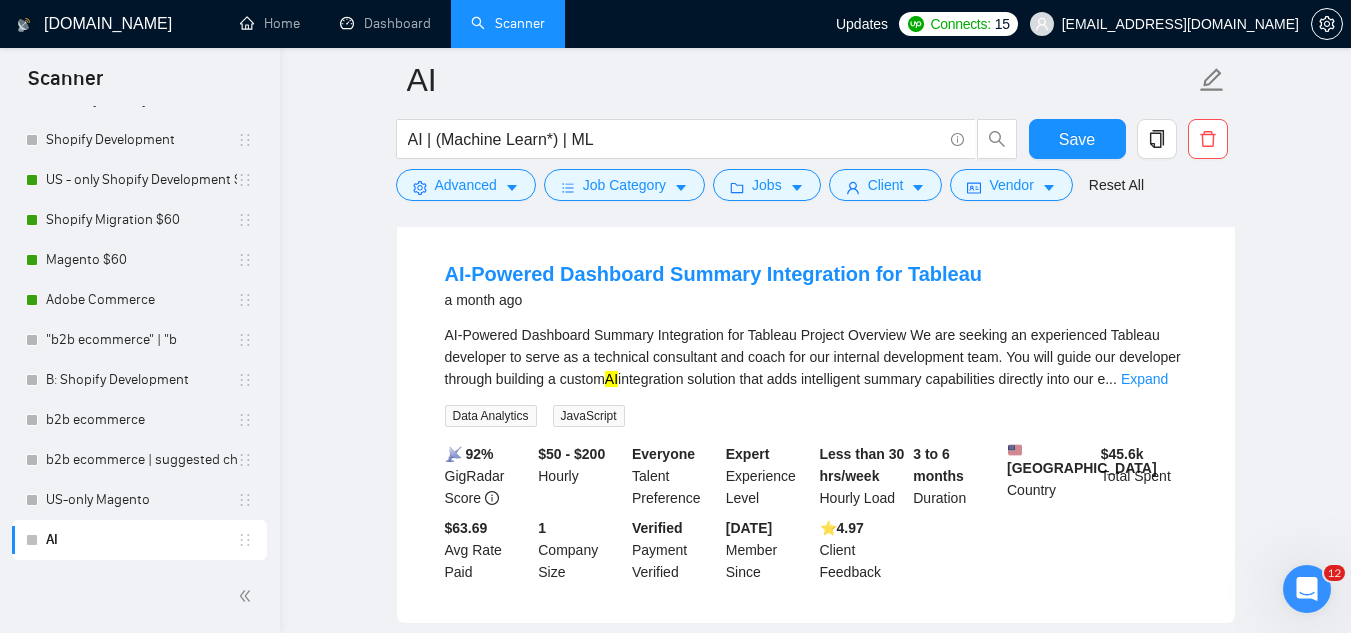 scroll, scrollTop: 7286, scrollLeft: 0, axis: vertical 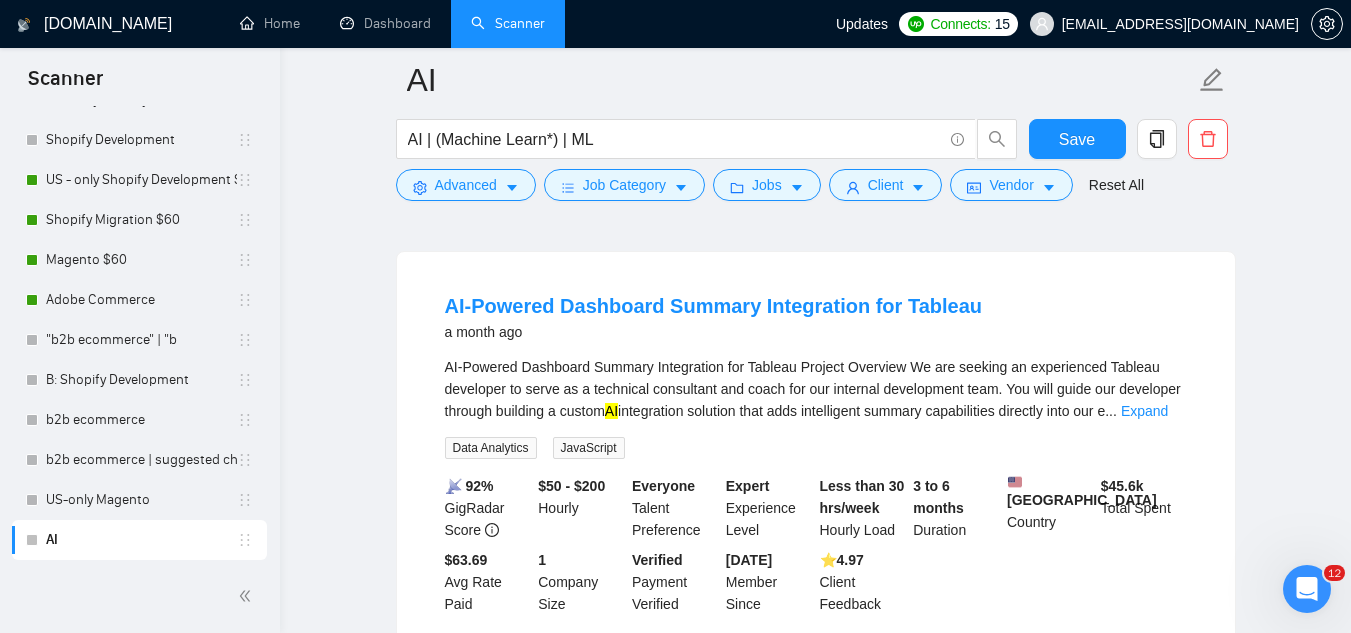 click on "Data Analytics" at bounding box center (491, 448) 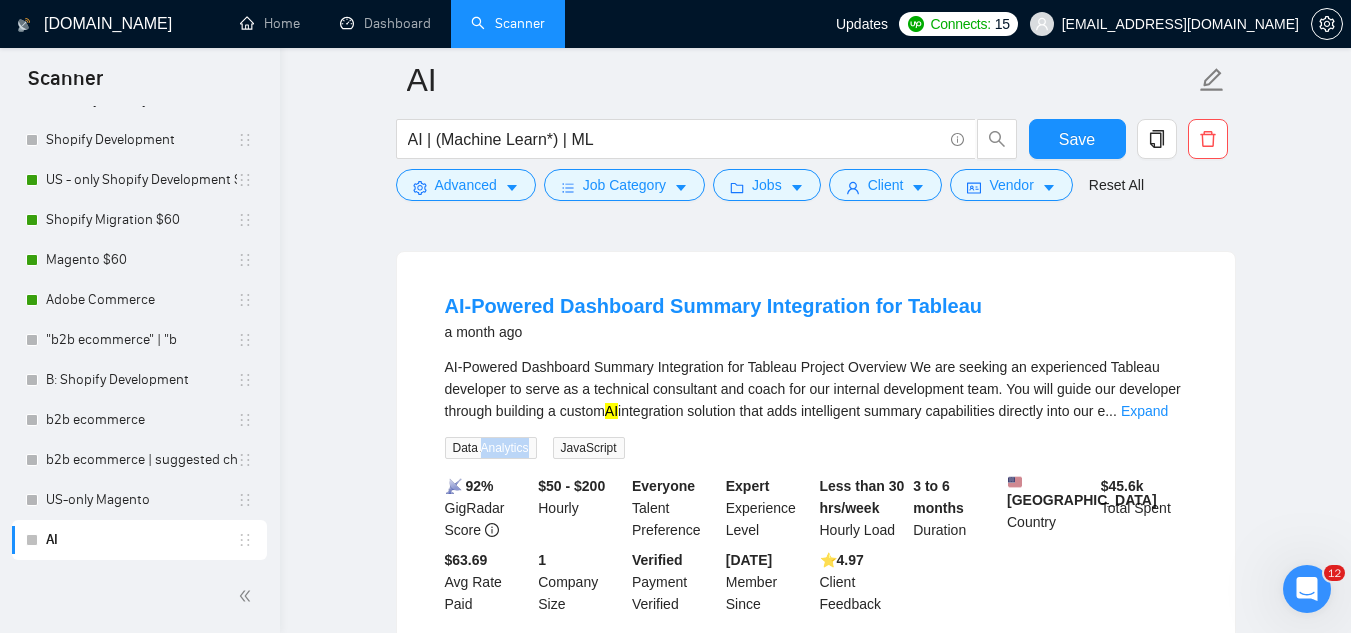 click on "Data Analytics" at bounding box center (491, 448) 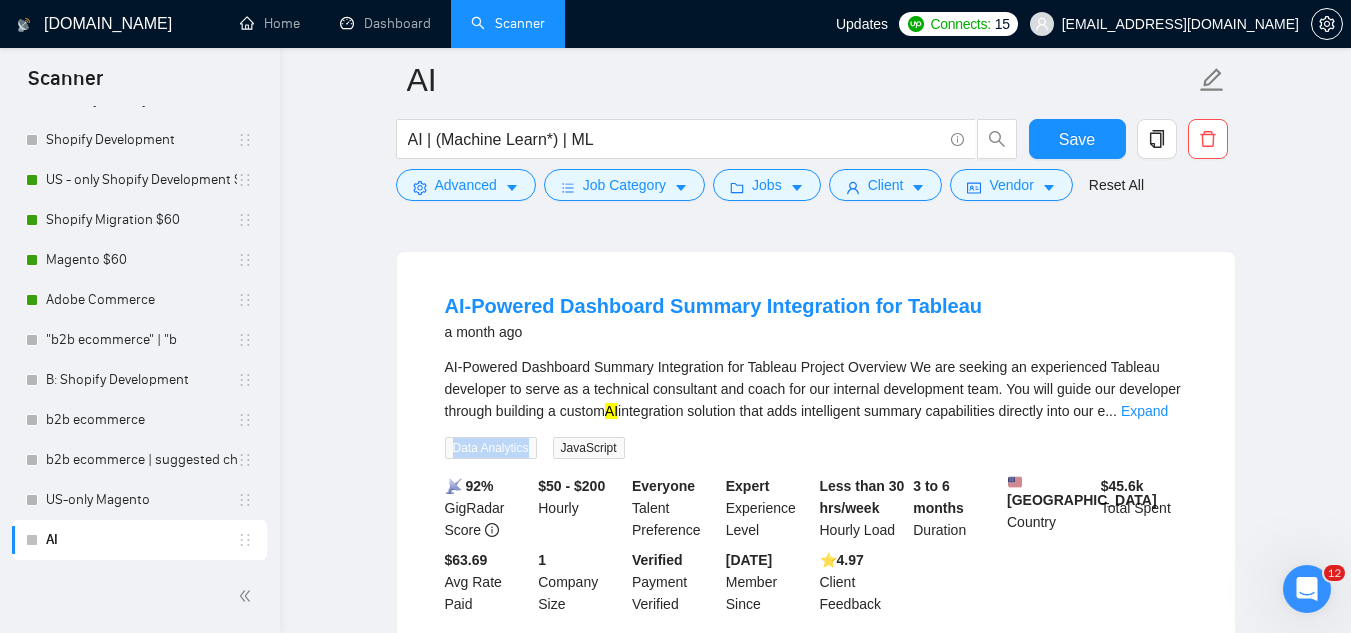 click on "Data Analytics" at bounding box center (491, 448) 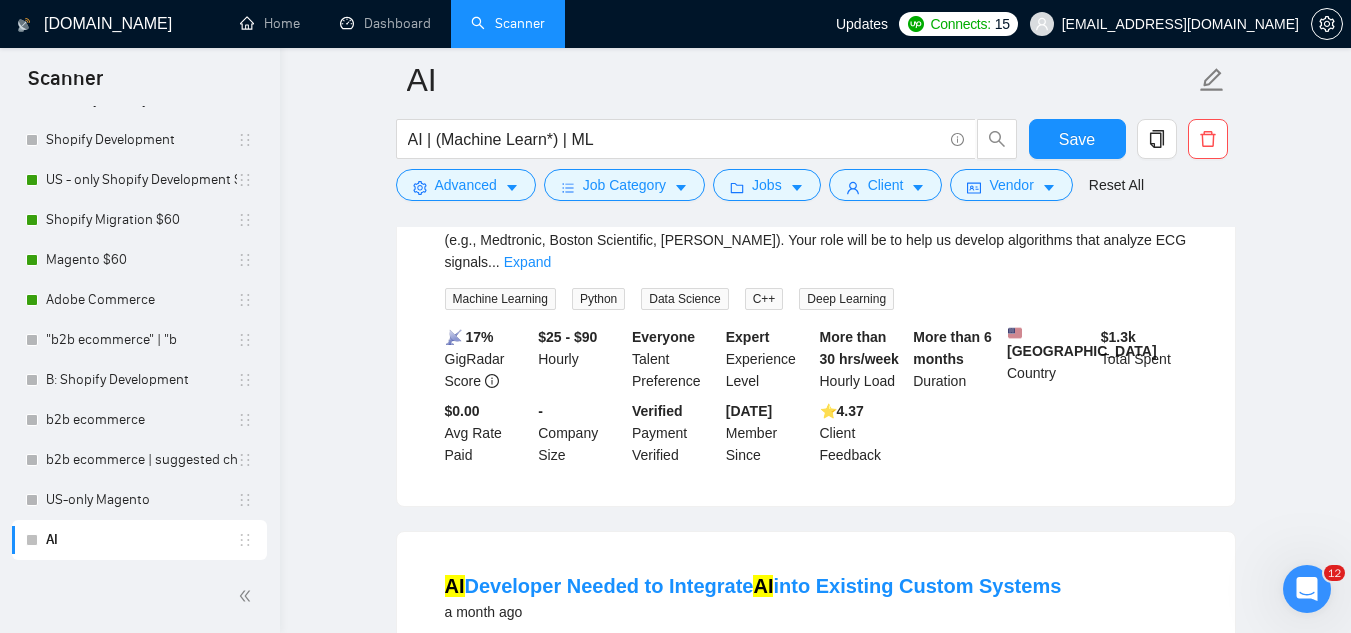 scroll, scrollTop: 7786, scrollLeft: 0, axis: vertical 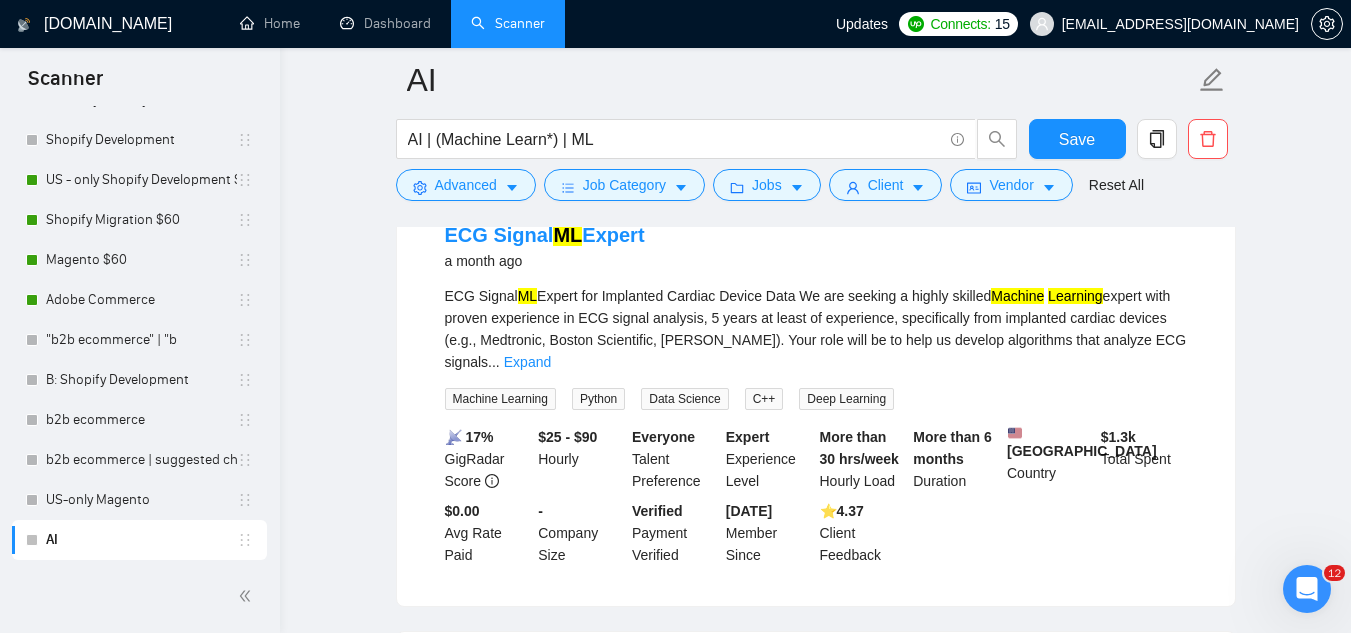 click on "C++" at bounding box center (764, 399) 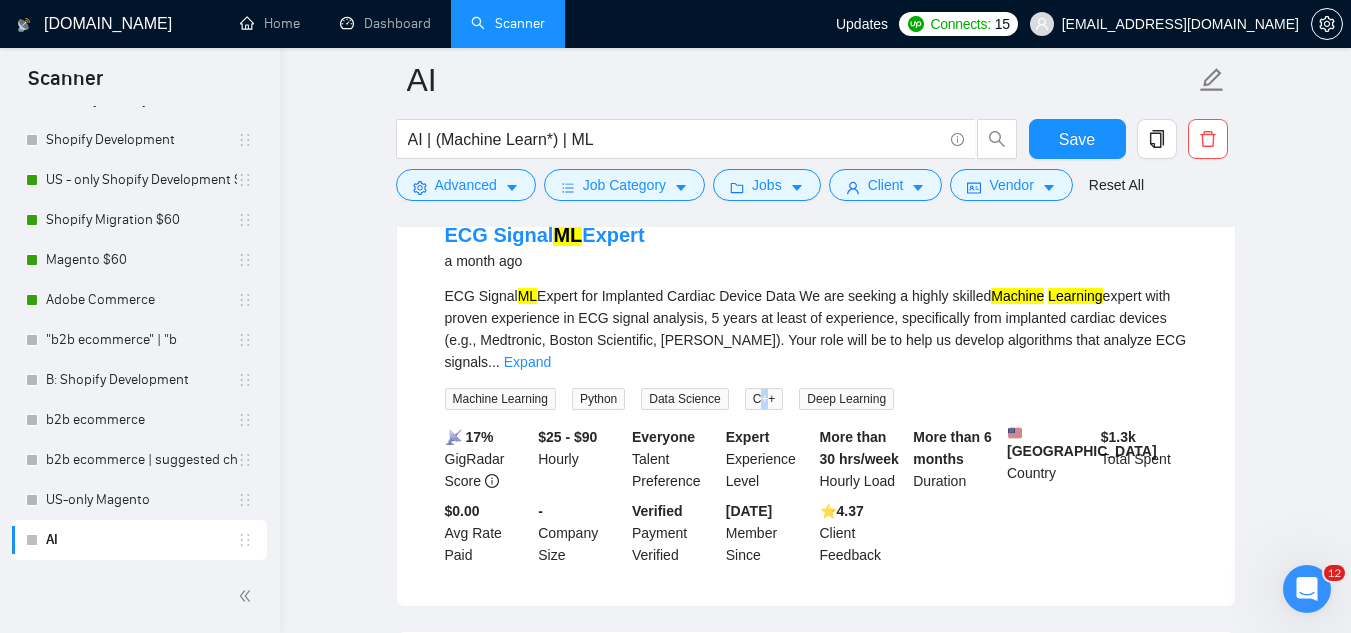 click on "C++" at bounding box center [764, 399] 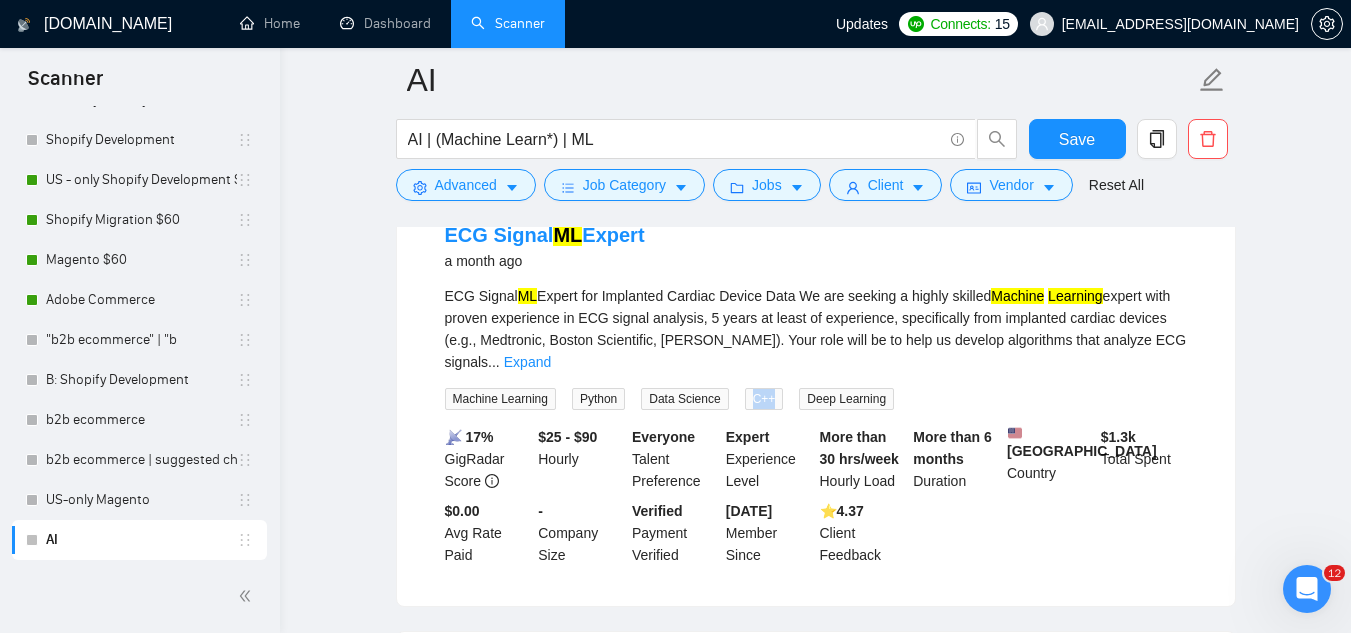 click on "C++" at bounding box center [764, 399] 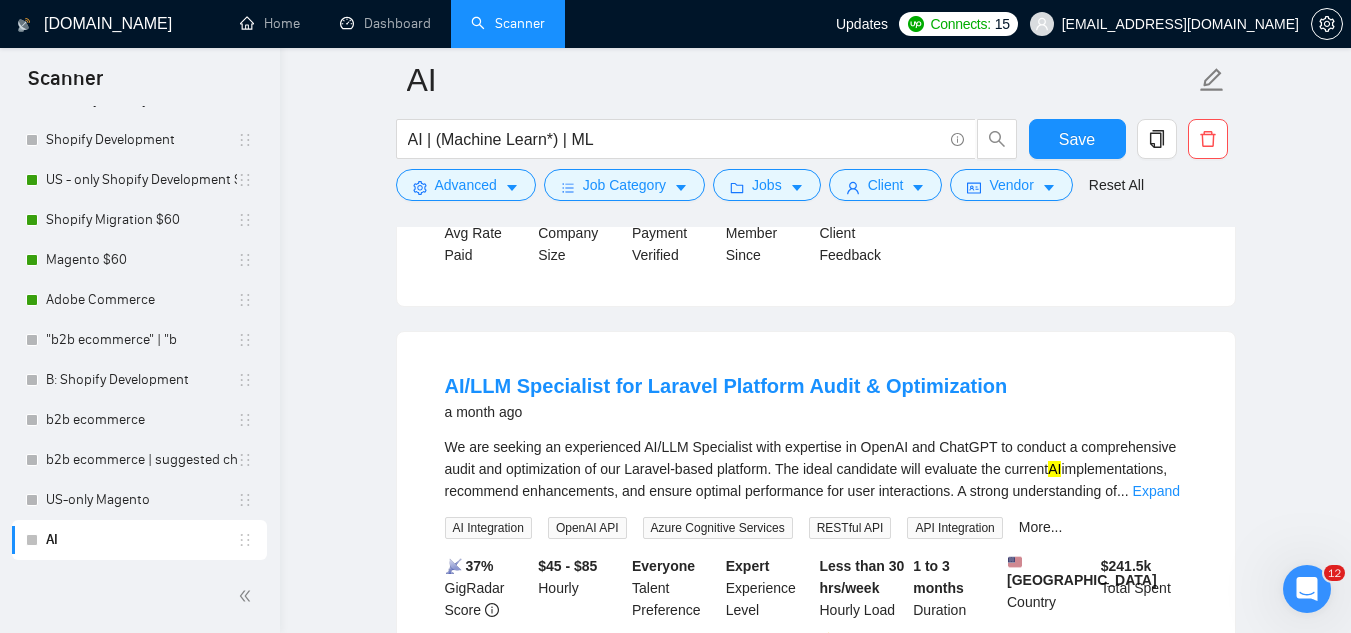 scroll, scrollTop: 8586, scrollLeft: 0, axis: vertical 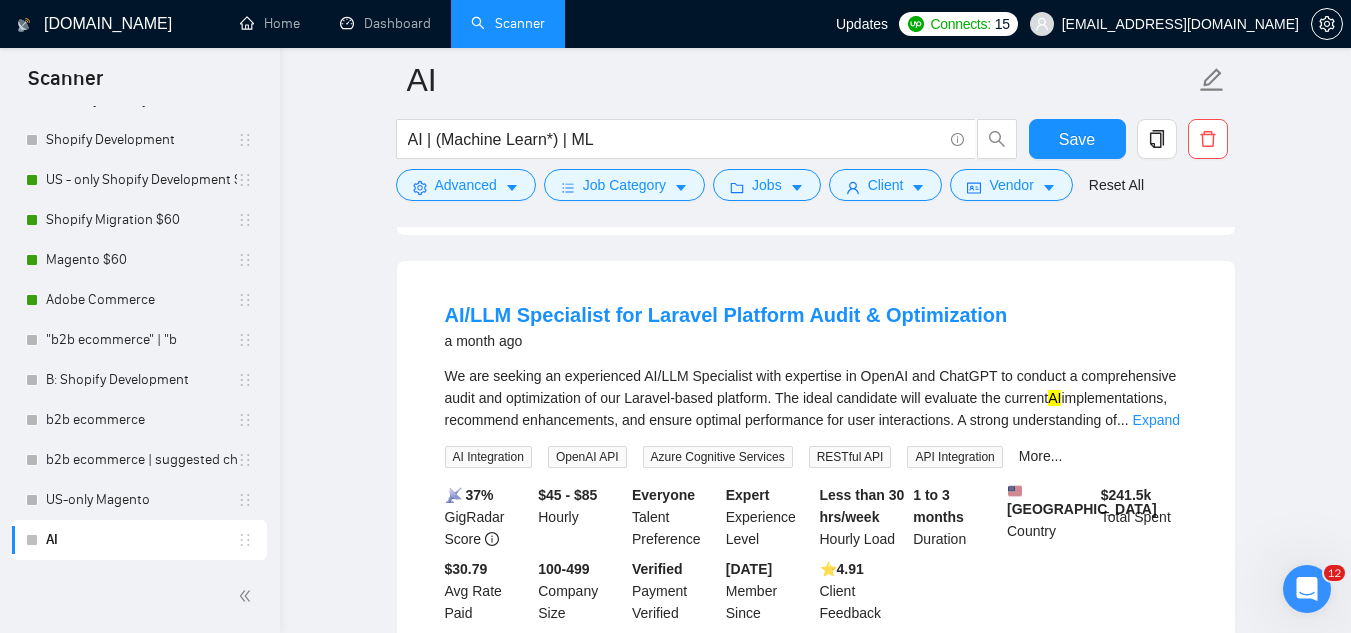 click on "Azure Cognitive Services" at bounding box center (718, 457) 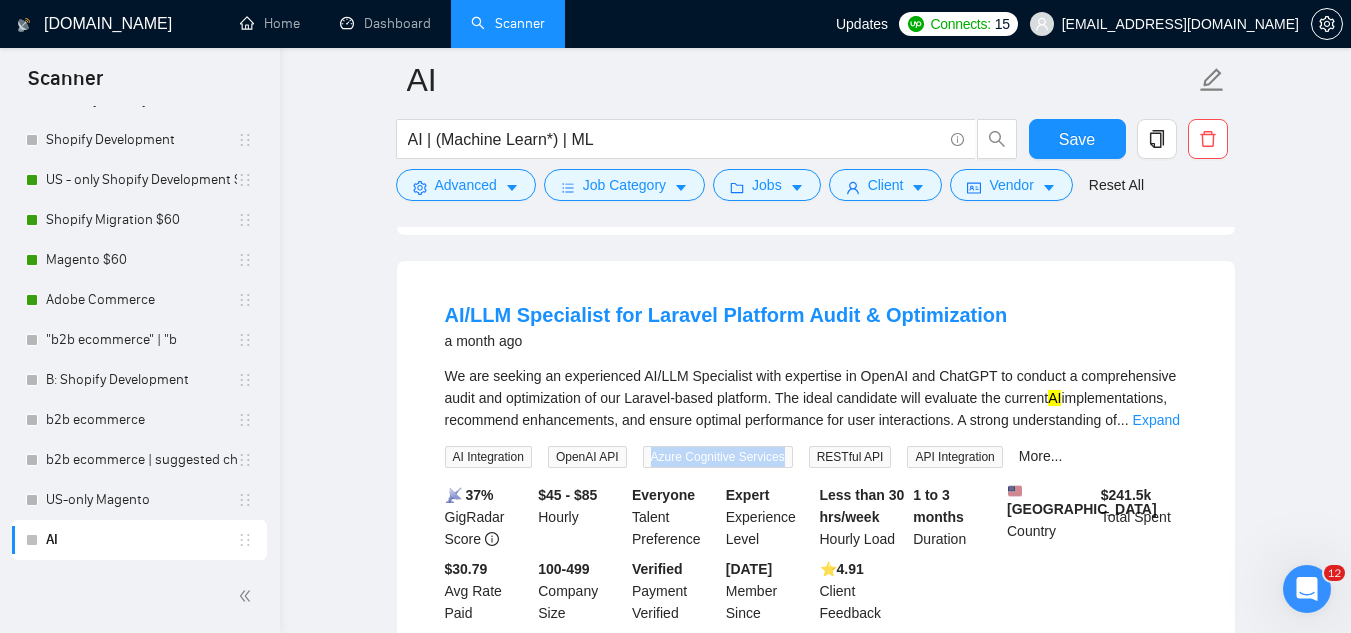 click on "Azure Cognitive Services" at bounding box center (718, 457) 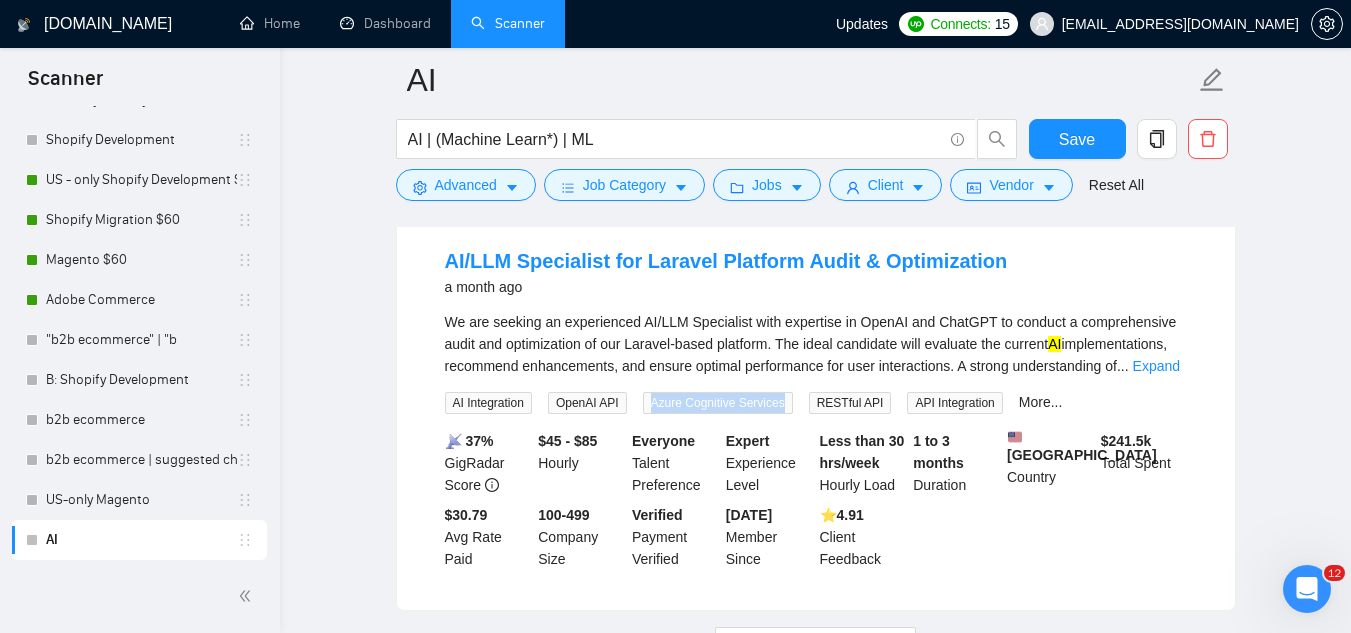 scroll, scrollTop: 8686, scrollLeft: 0, axis: vertical 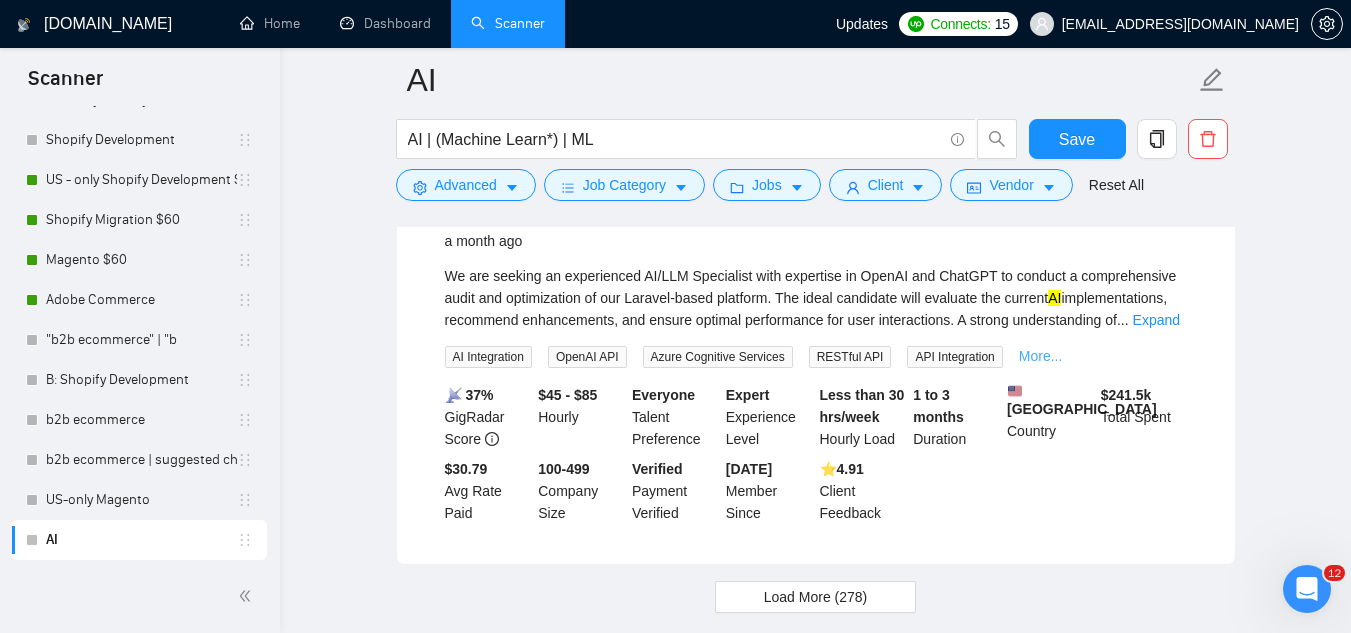 click on "More..." at bounding box center [1041, 356] 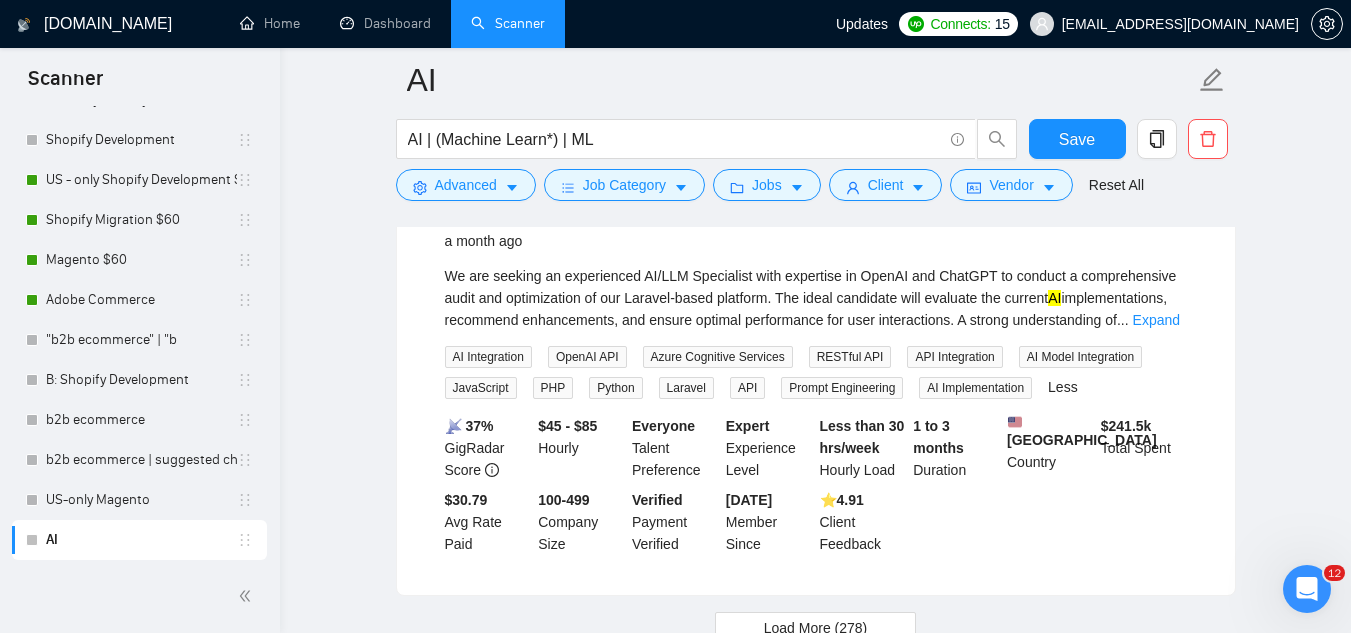 click on "PHP" at bounding box center [553, 388] 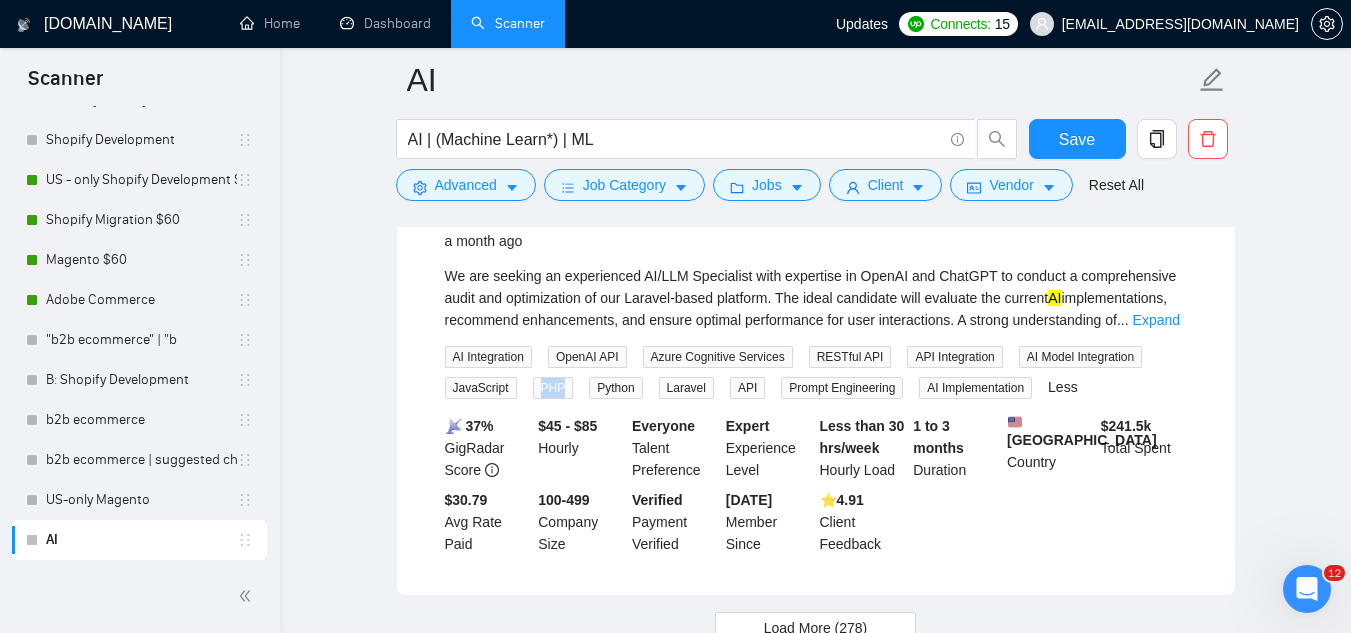 click on "PHP" at bounding box center (553, 388) 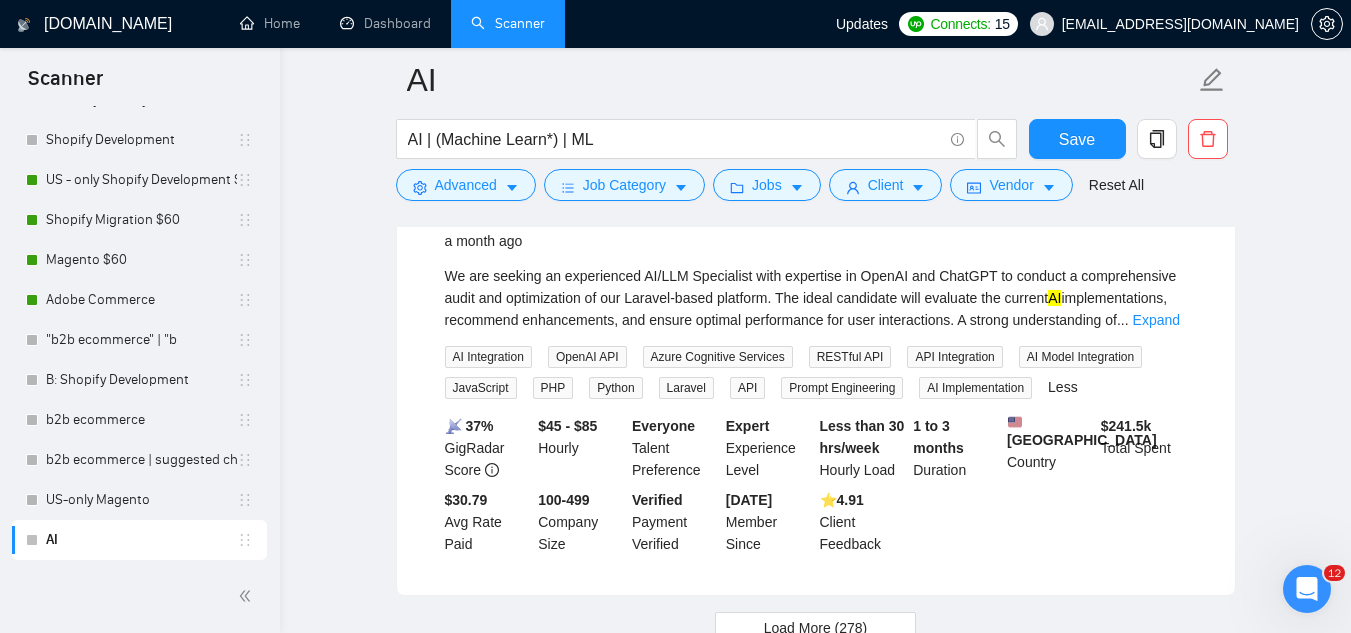 click on "Prompt Engineering" at bounding box center (842, 388) 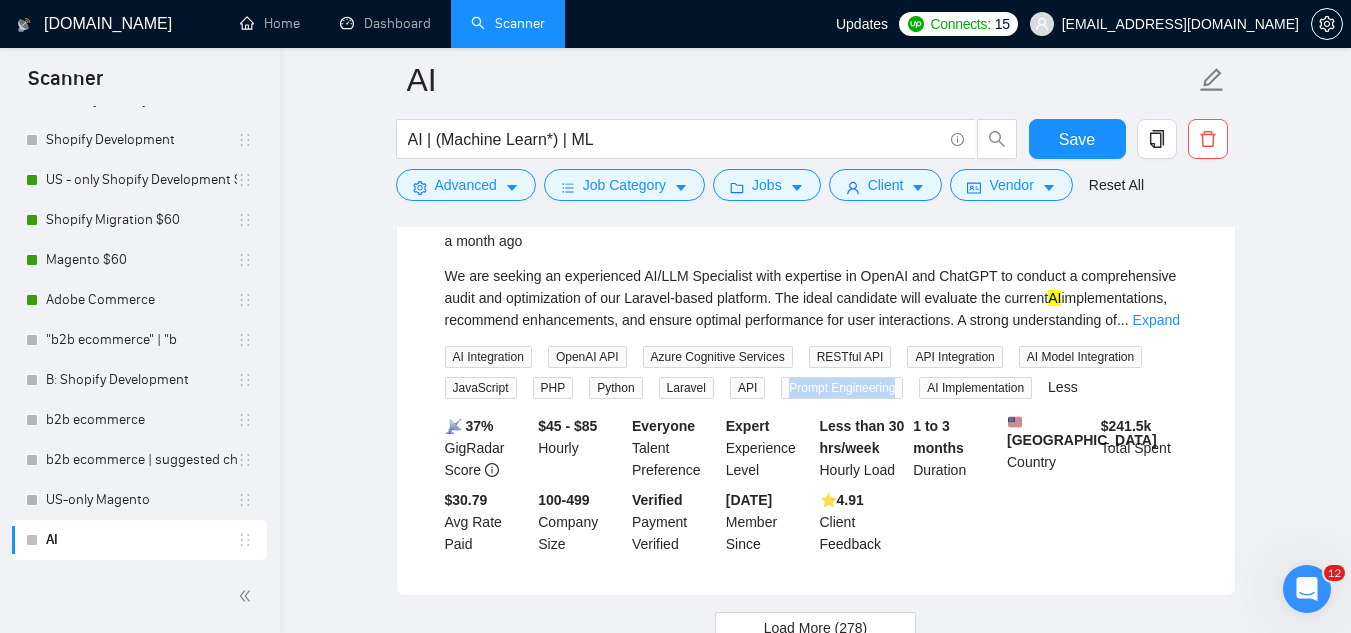 click on "Prompt Engineering" at bounding box center (842, 388) 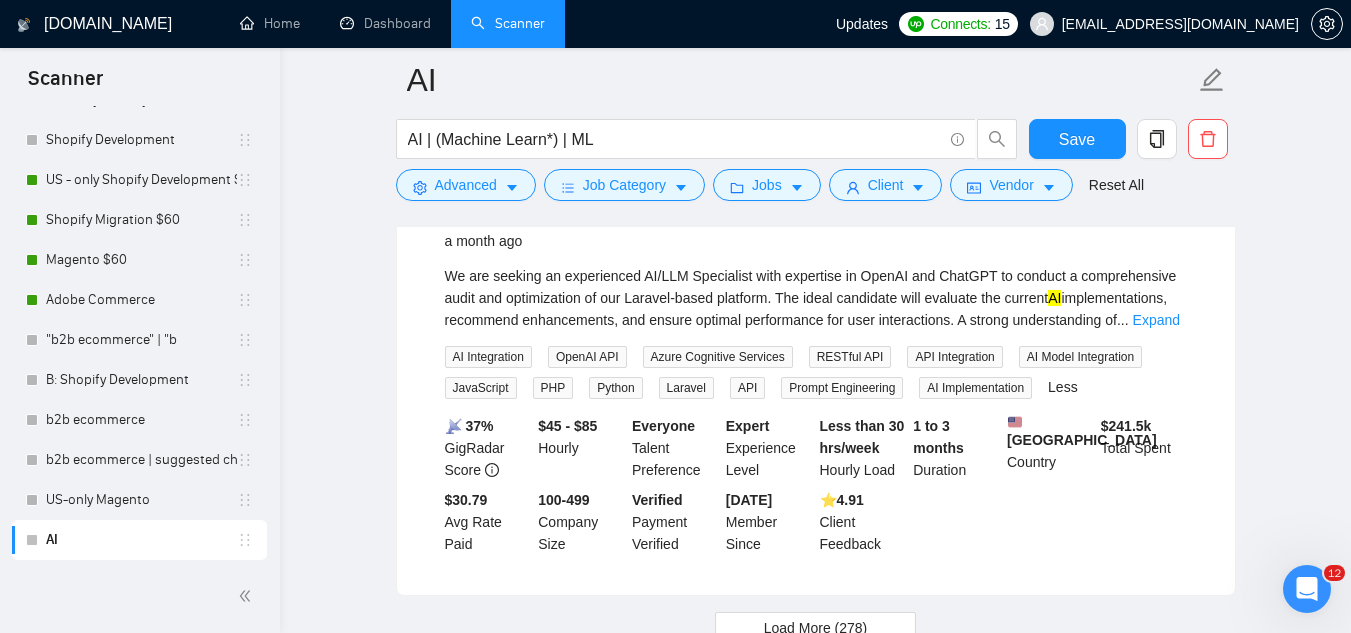 click on "RESTful API" at bounding box center [850, 357] 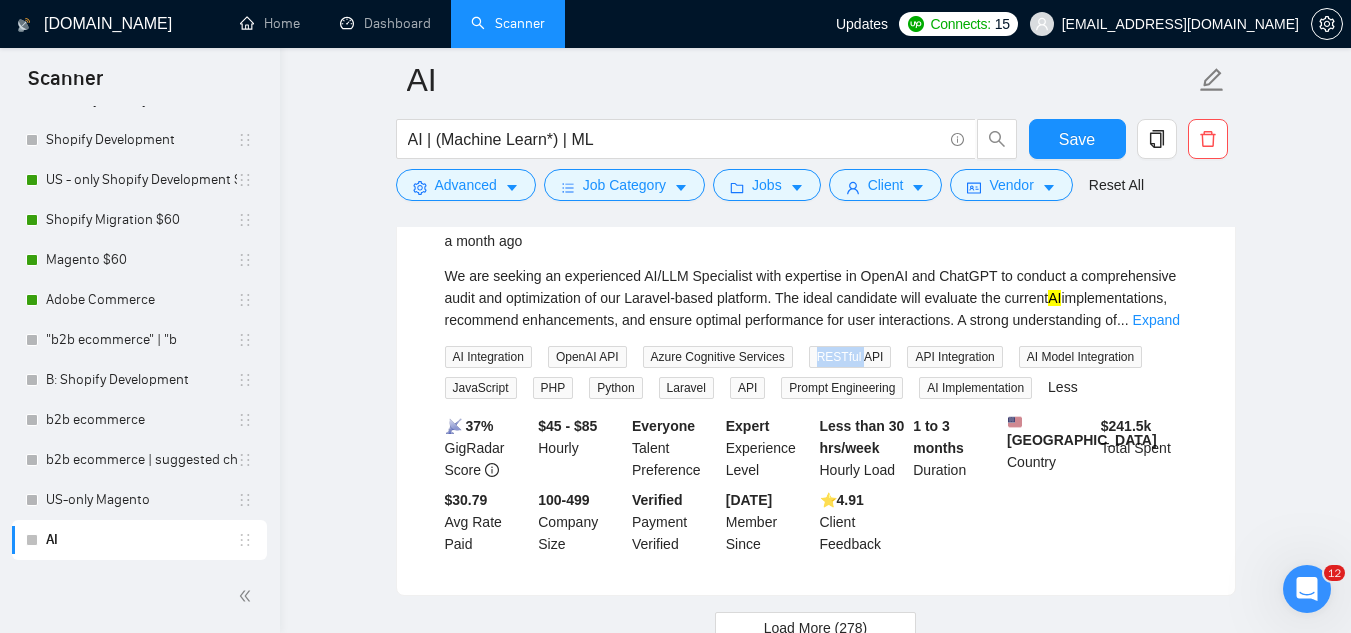 click on "RESTful API" at bounding box center [850, 357] 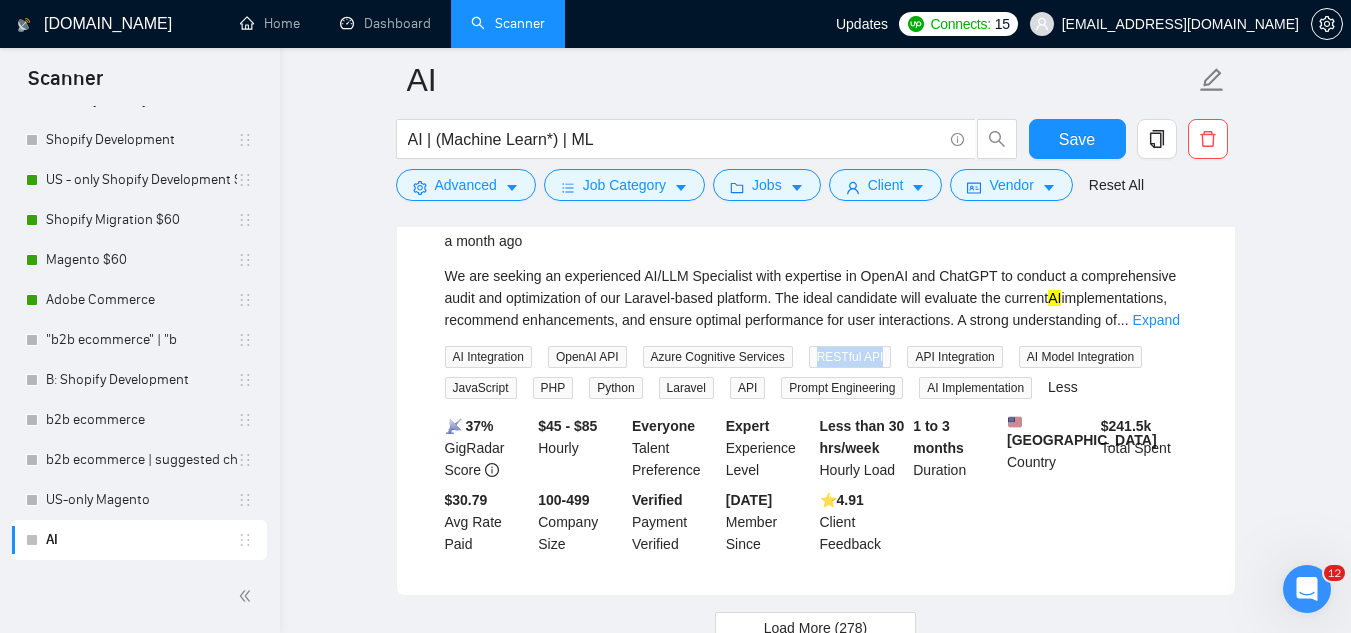 click on "RESTful API" at bounding box center [850, 357] 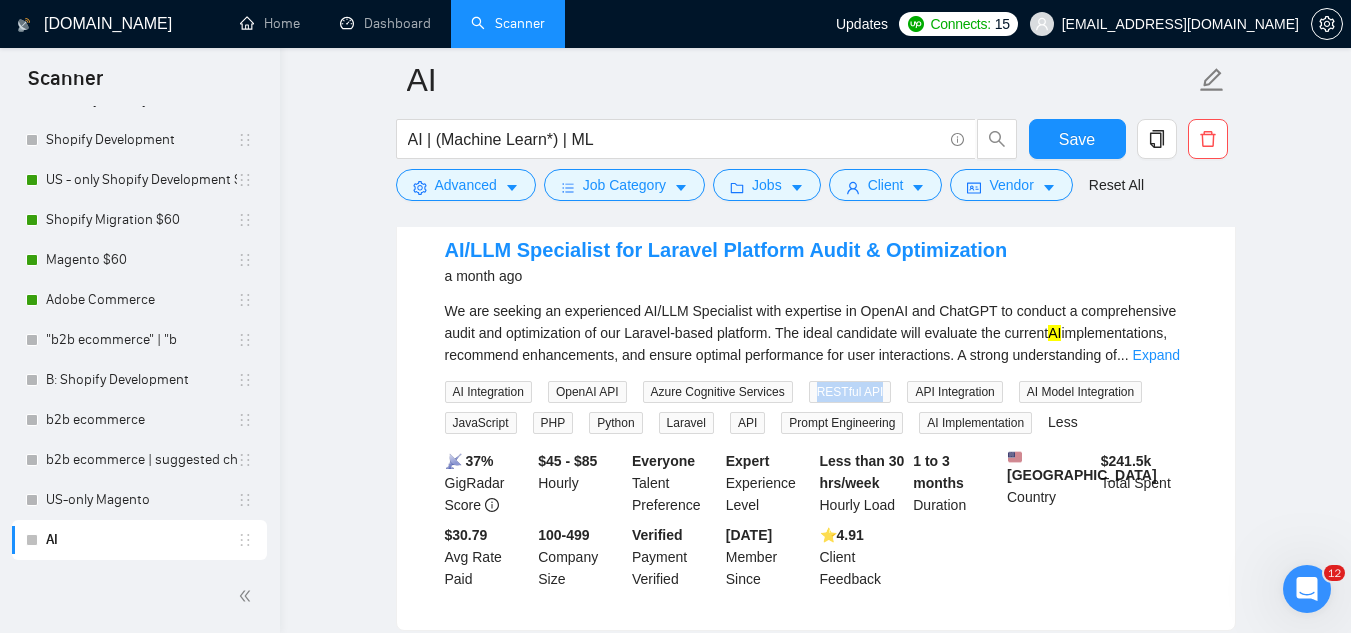 scroll, scrollTop: 8686, scrollLeft: 0, axis: vertical 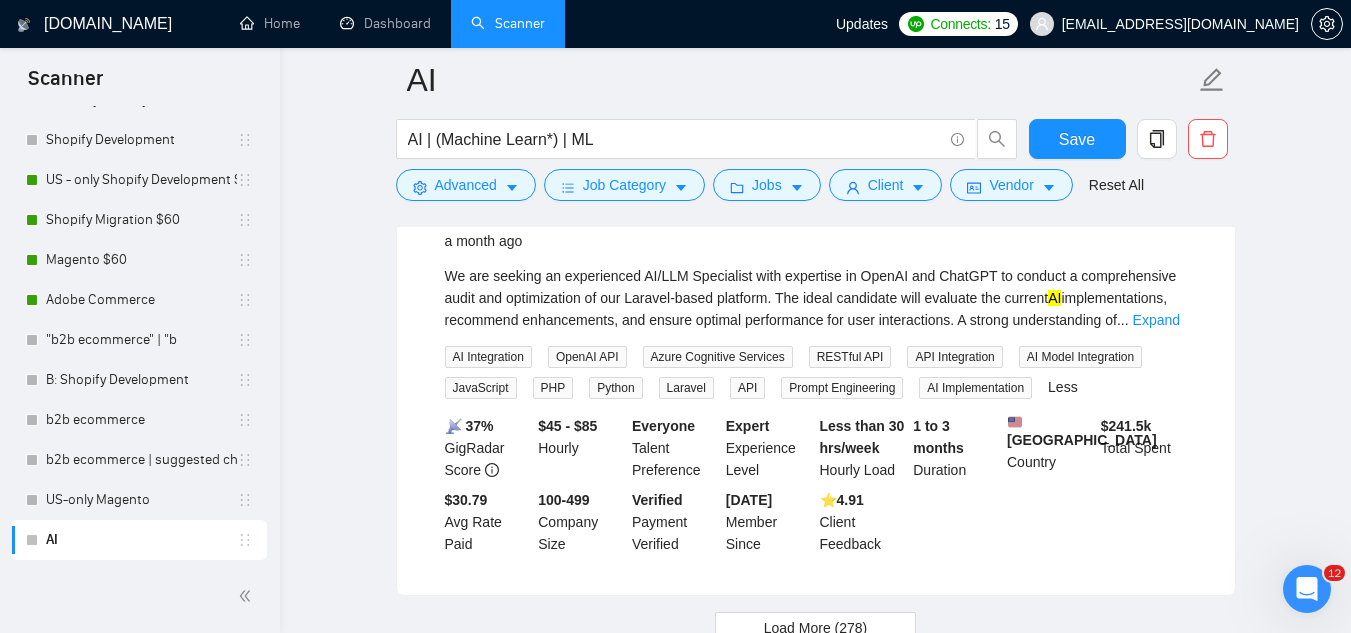 click on "Laravel" at bounding box center (686, 388) 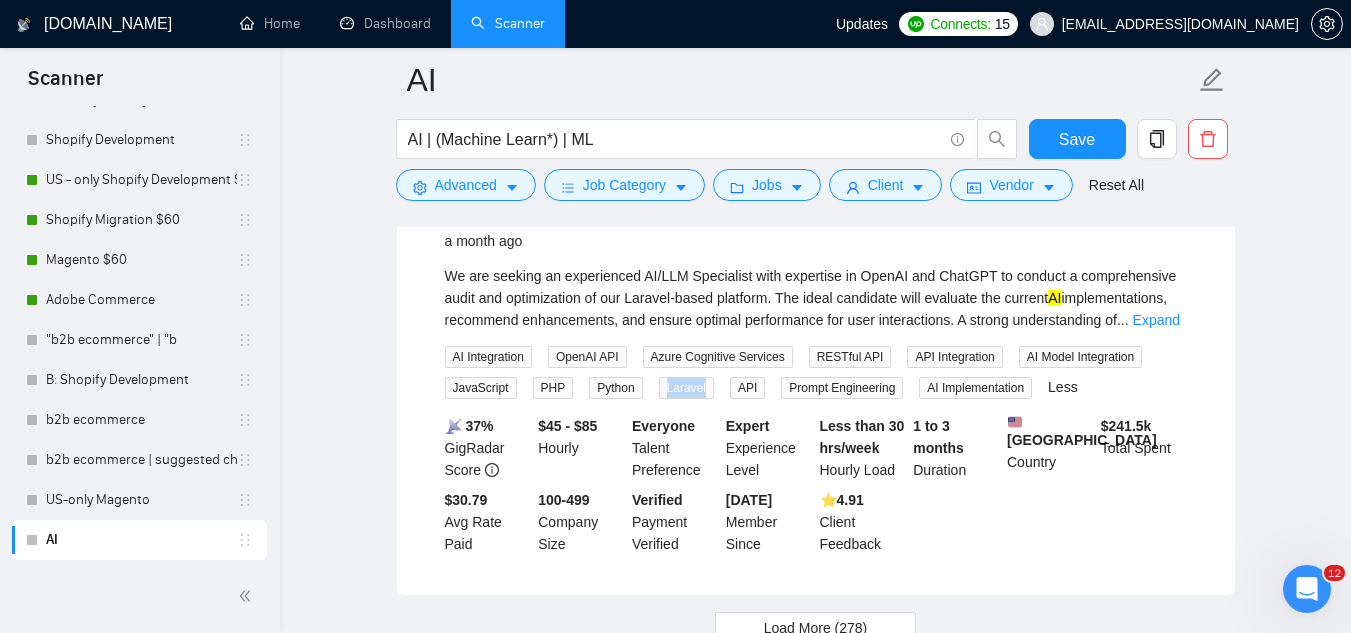 click on "Laravel" at bounding box center [686, 388] 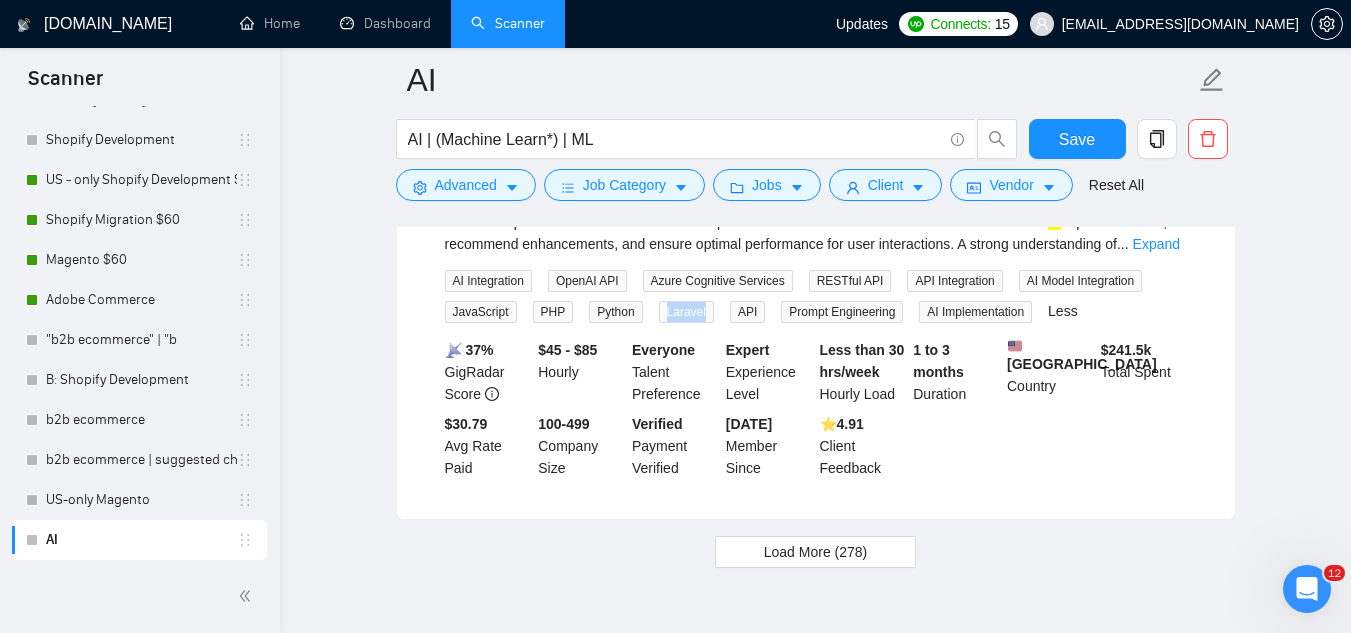 scroll, scrollTop: 8730, scrollLeft: 0, axis: vertical 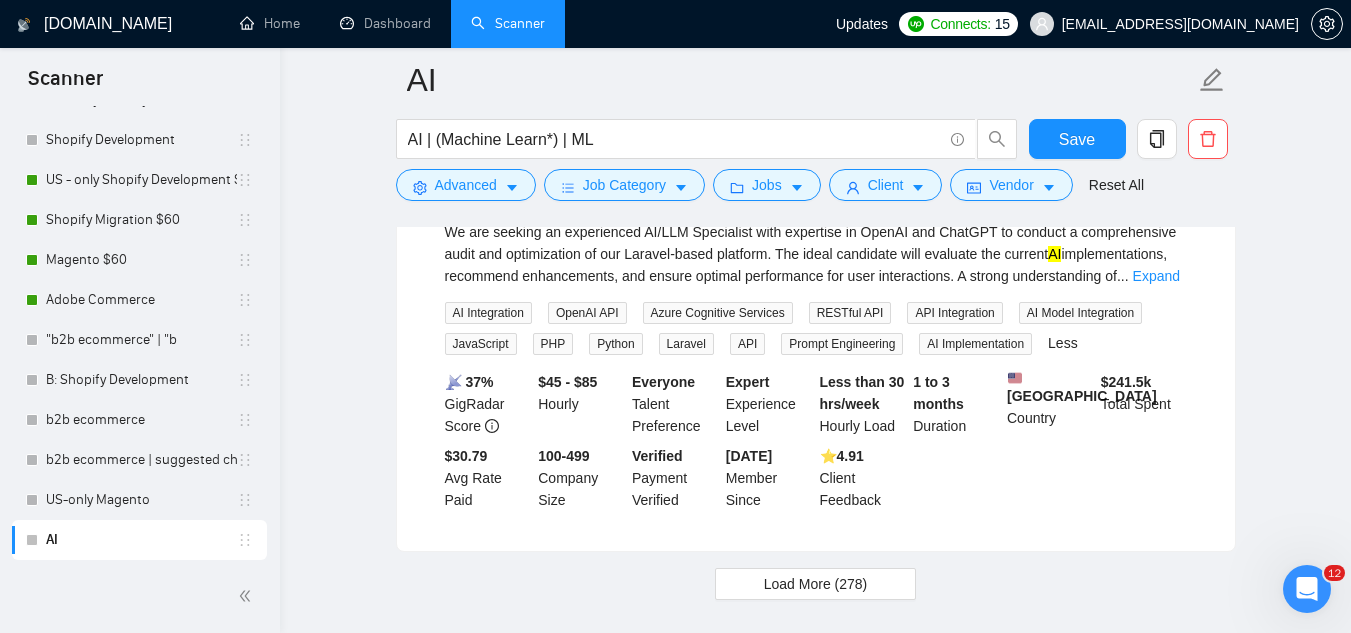 click on "AI Implementation" at bounding box center (975, 344) 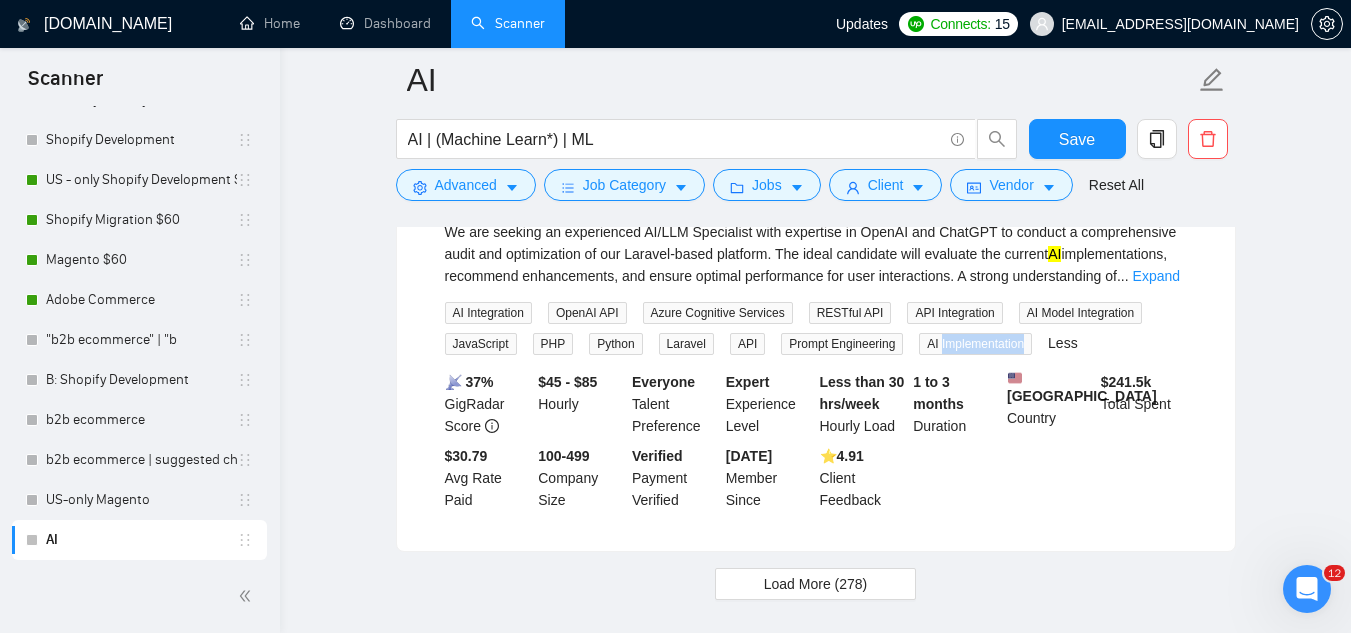 click on "AI Implementation" at bounding box center [975, 344] 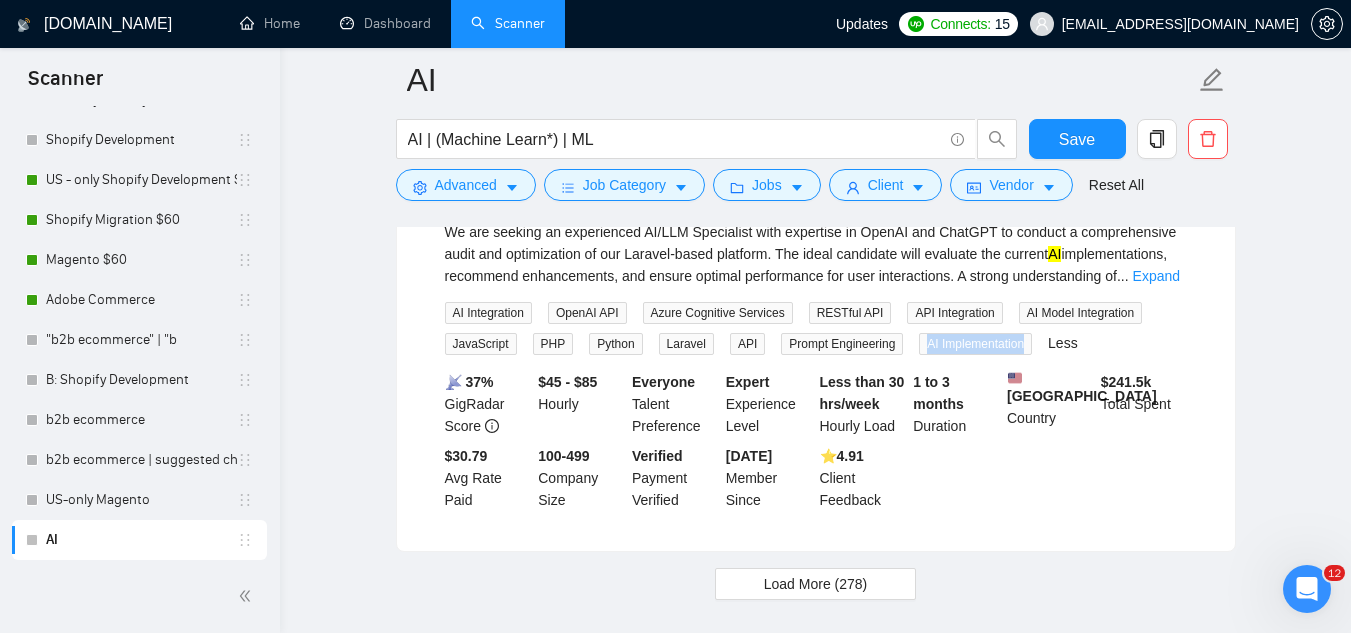 click on "AI Implementation" at bounding box center (975, 344) 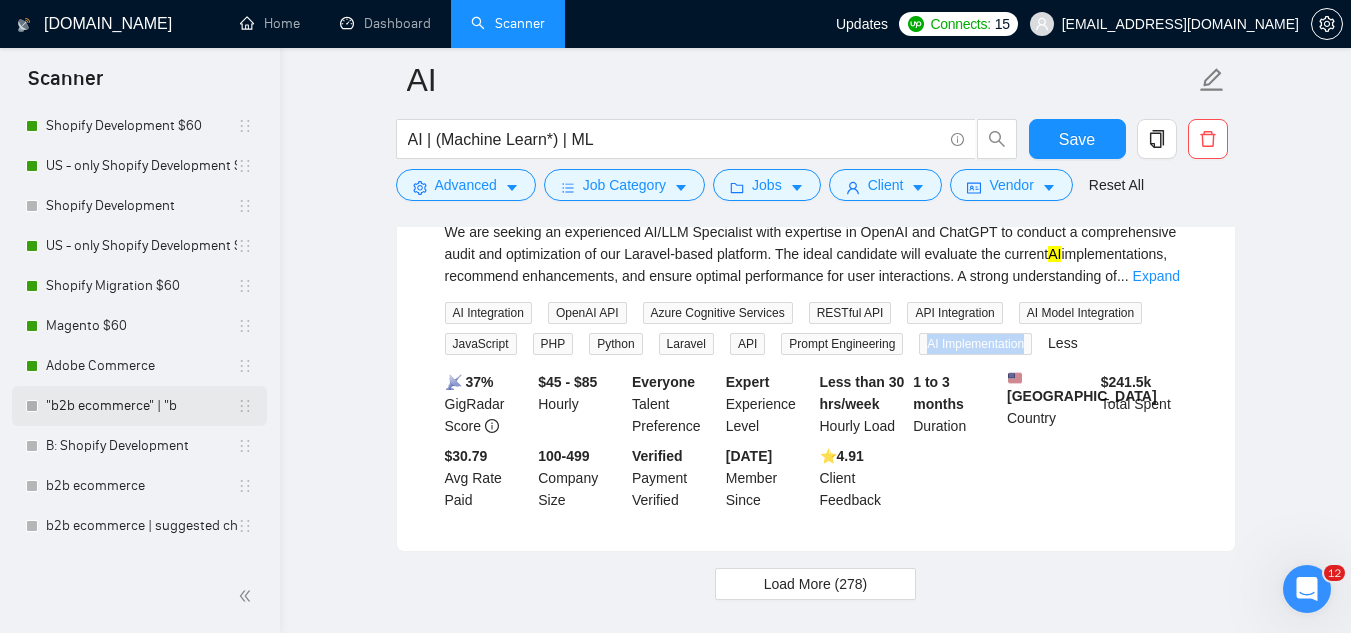 scroll, scrollTop: 222, scrollLeft: 0, axis: vertical 